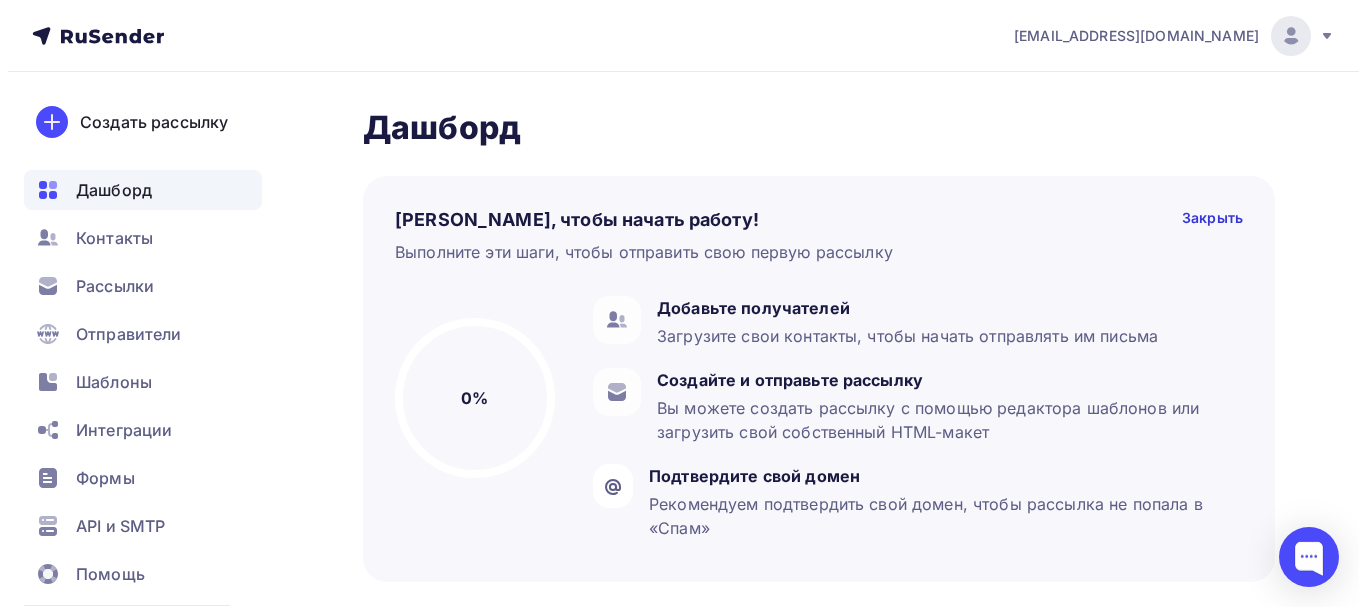scroll, scrollTop: 500, scrollLeft: 0, axis: vertical 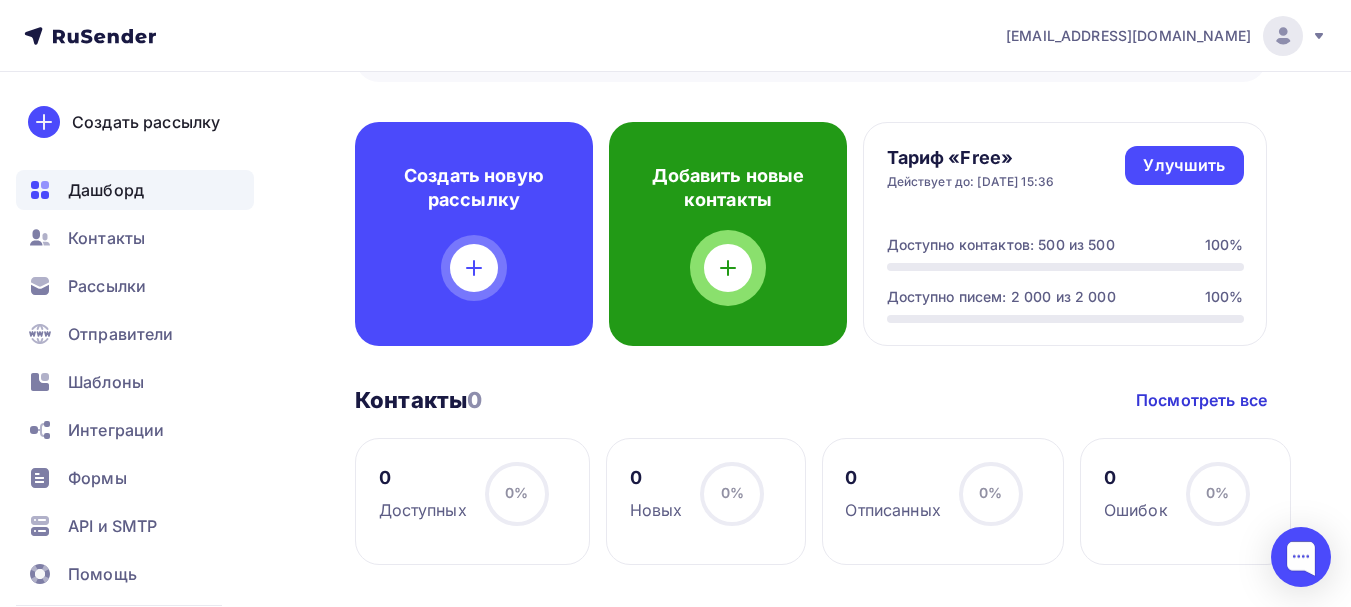 click 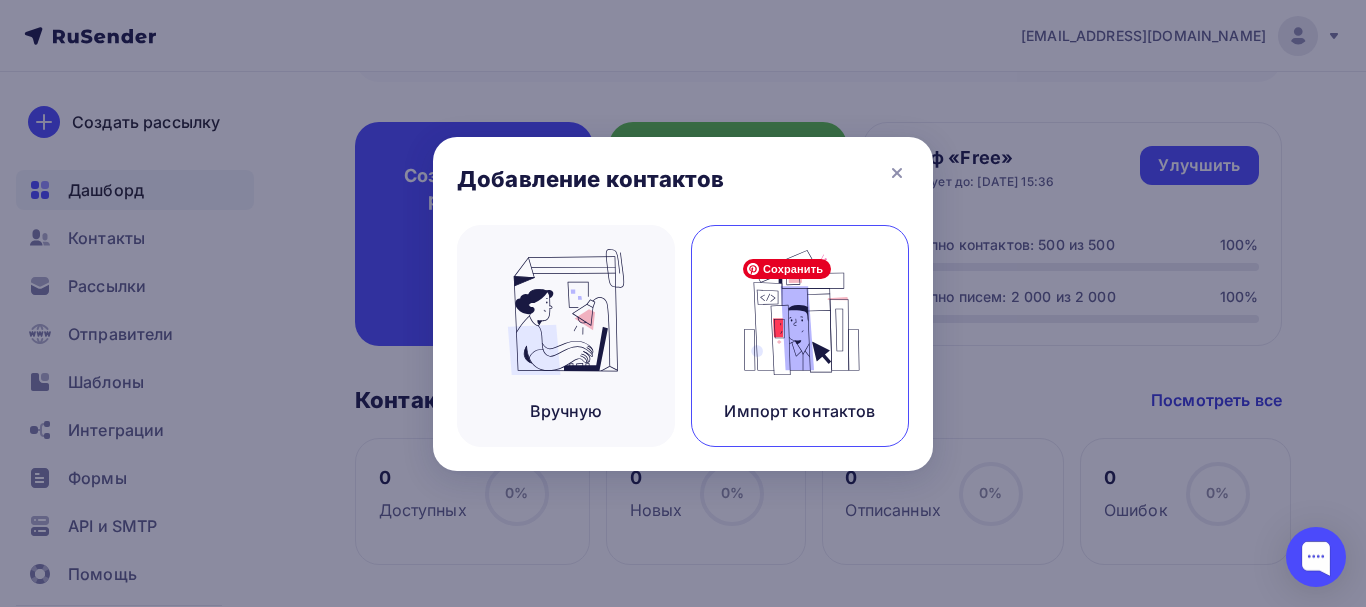 click at bounding box center (800, 312) 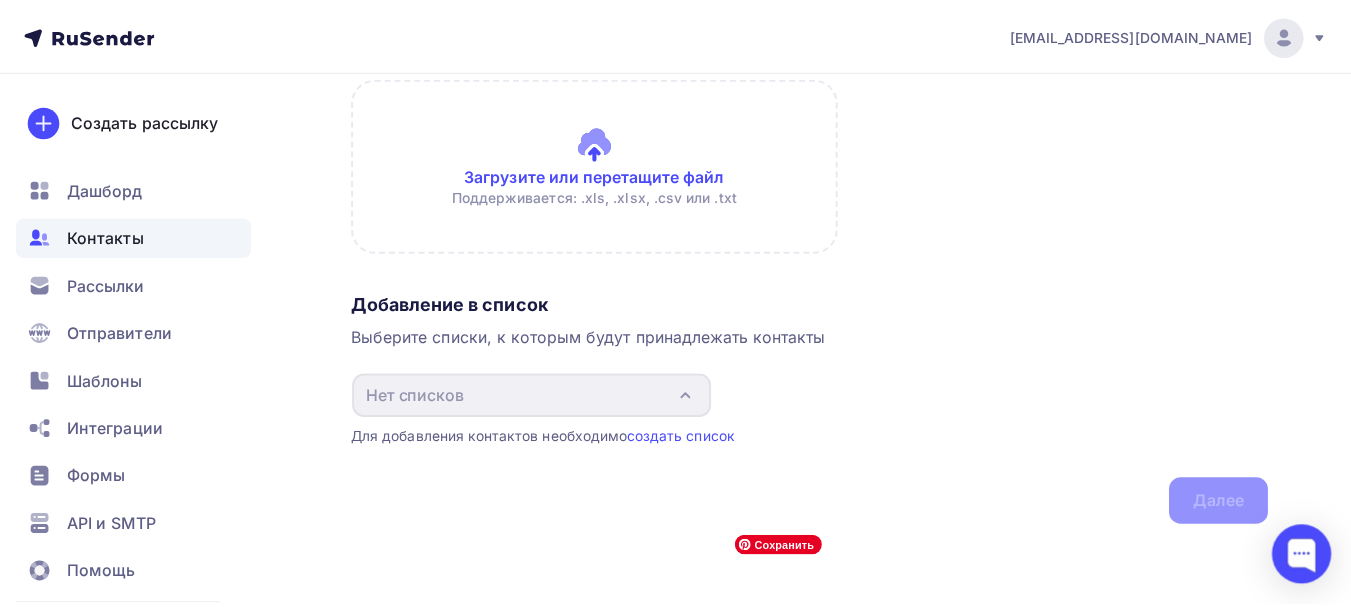 scroll, scrollTop: 0, scrollLeft: 0, axis: both 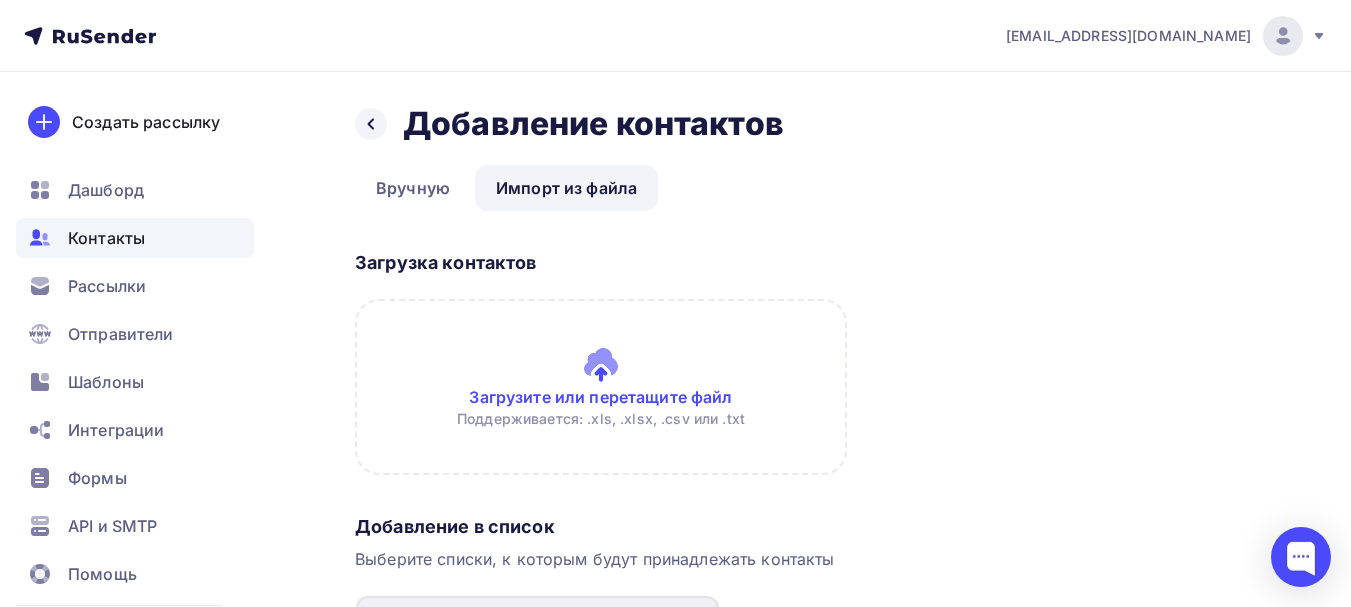click at bounding box center [601, 387] 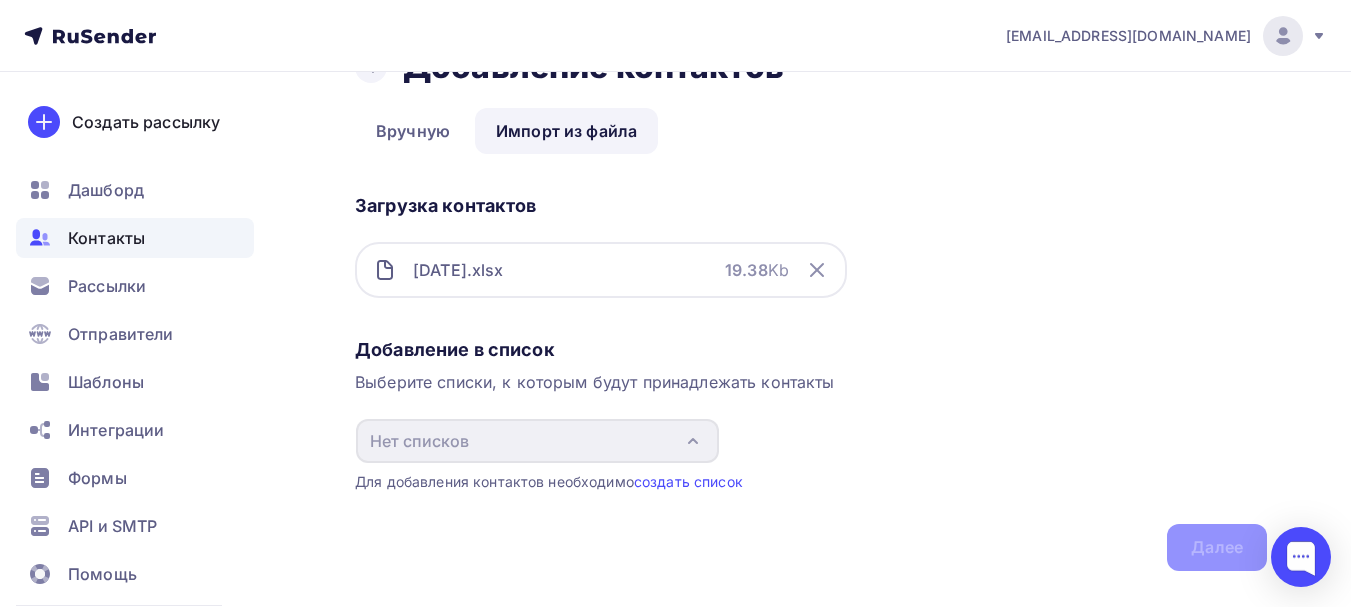 scroll, scrollTop: 101, scrollLeft: 0, axis: vertical 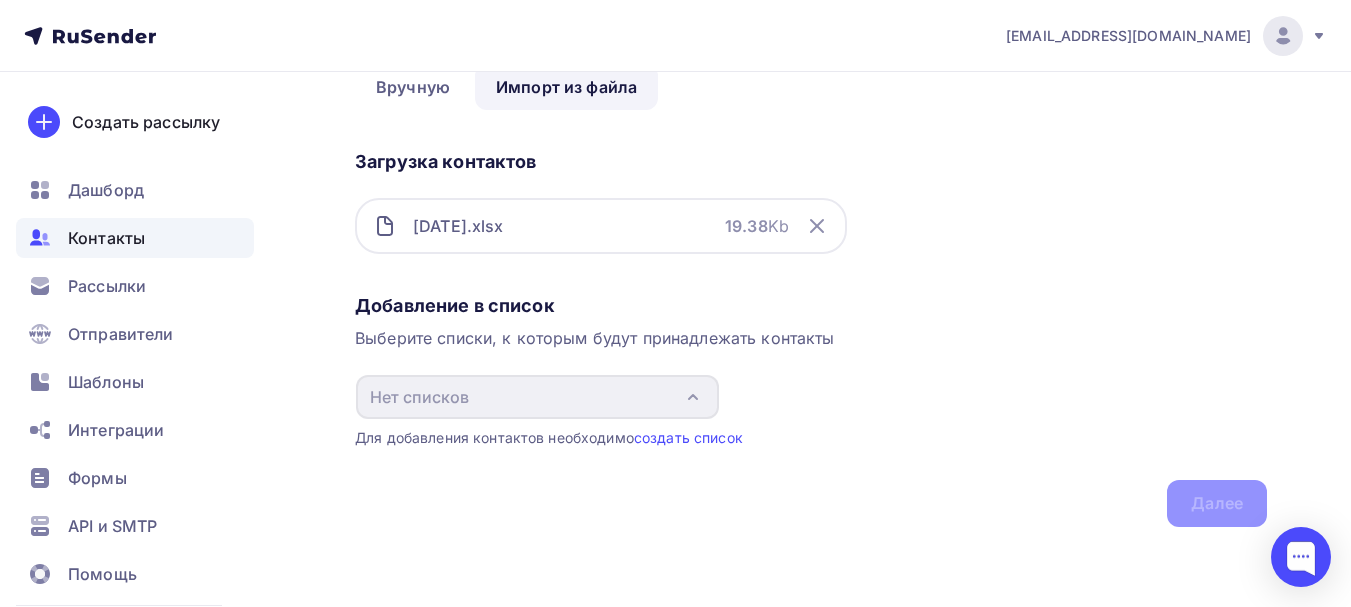 click on "Добавление в список" at bounding box center (811, 306) 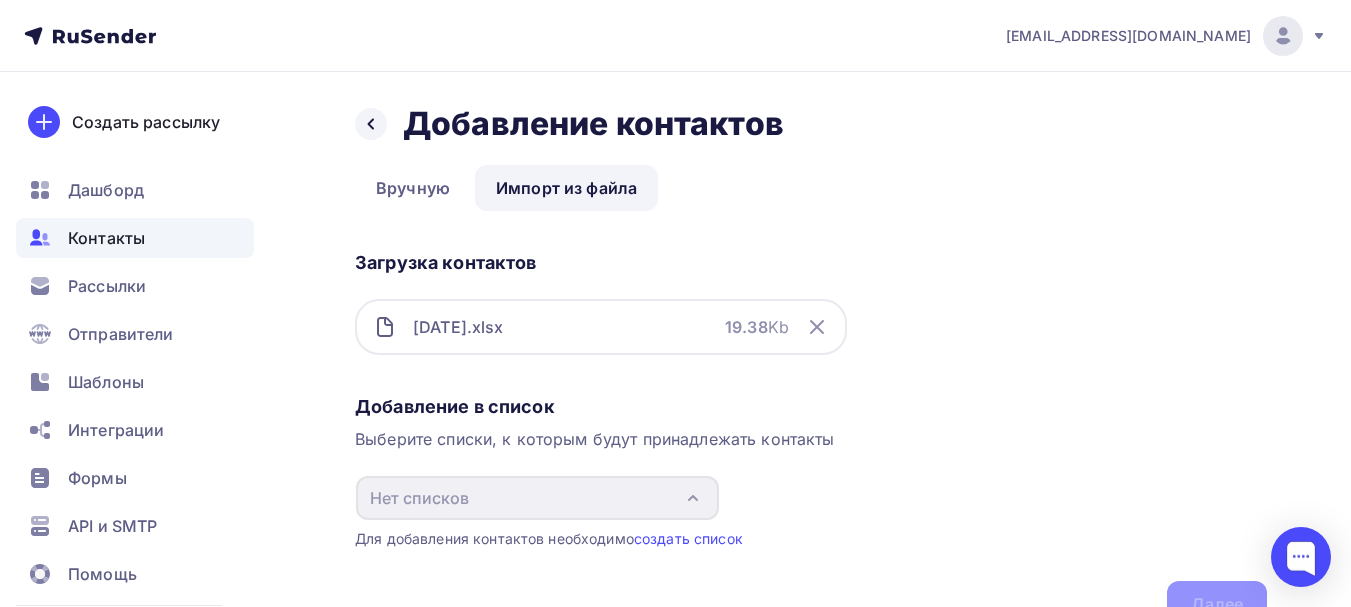 scroll, scrollTop: 101, scrollLeft: 0, axis: vertical 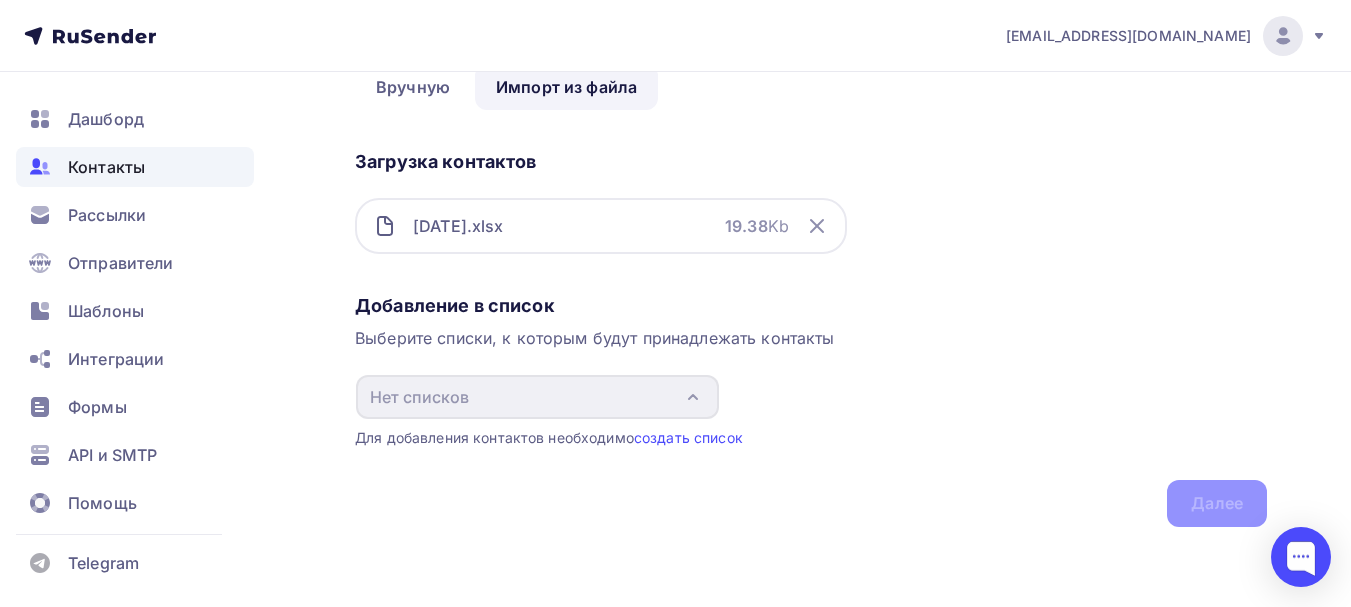 click on "Добавление в список" at bounding box center [811, 306] 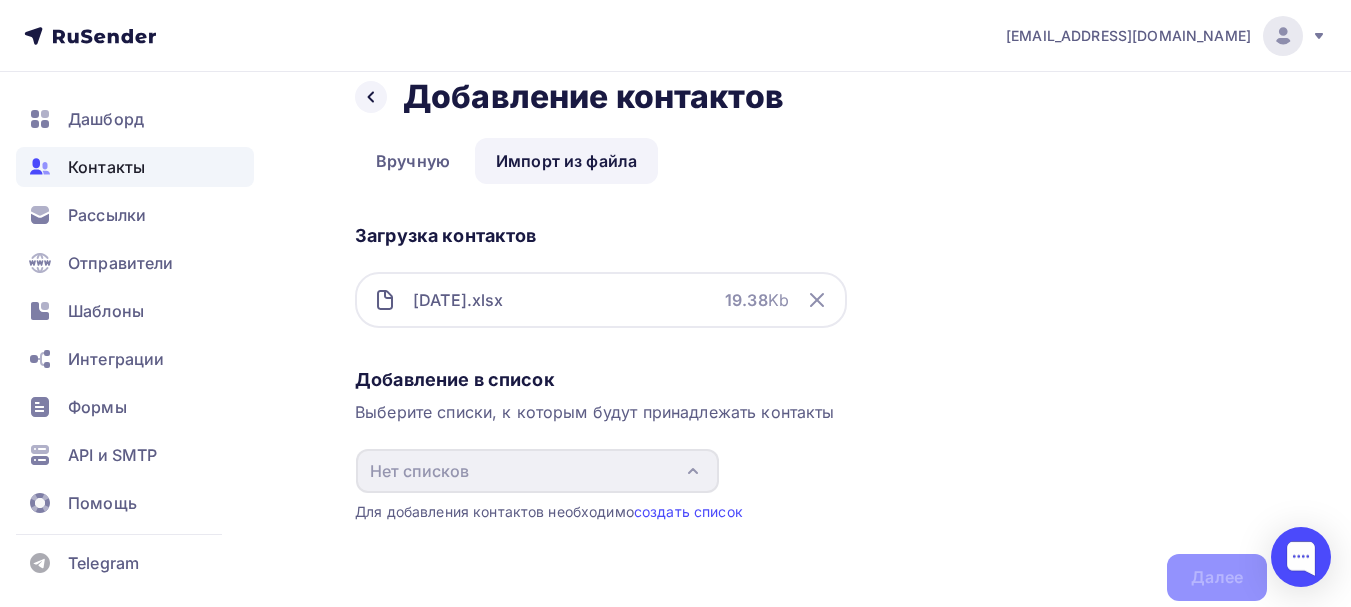 scroll, scrollTop: 0, scrollLeft: 0, axis: both 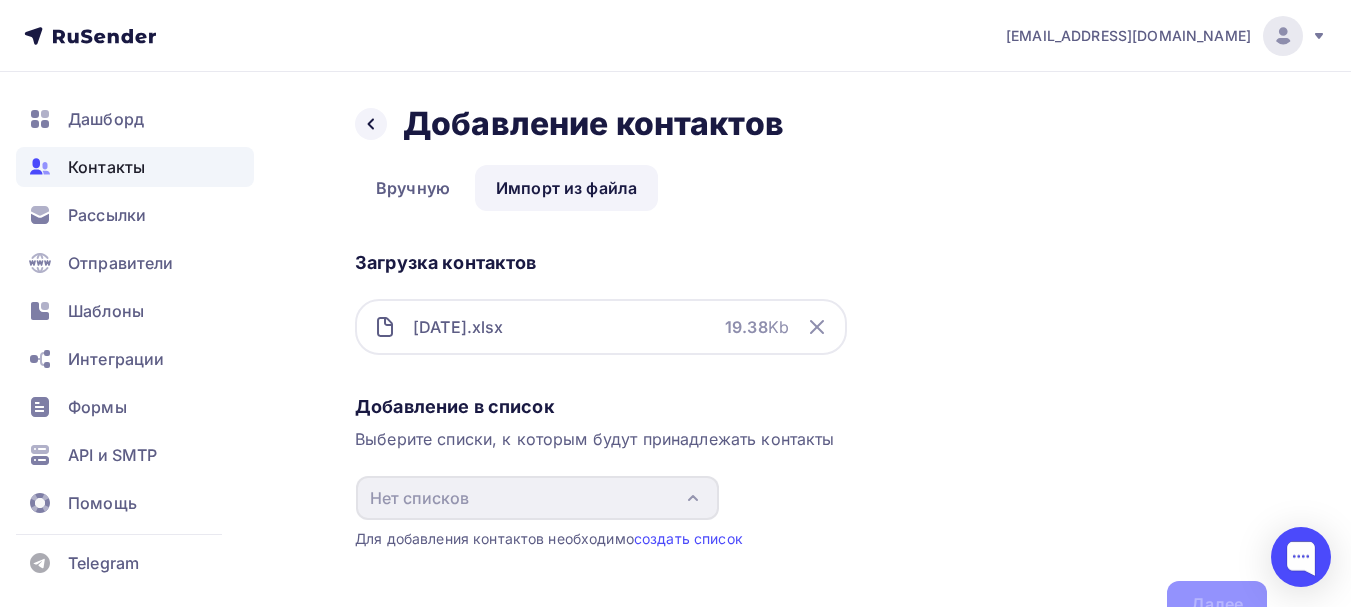 click on "Контакты" at bounding box center (106, 167) 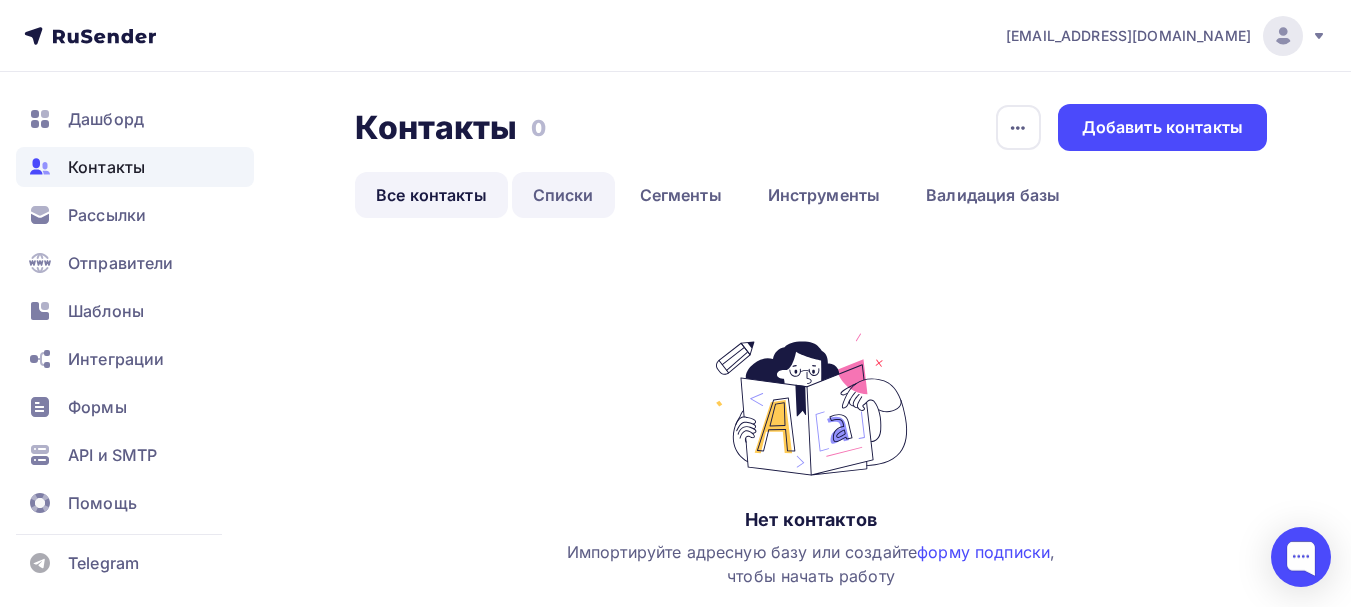 click on "Списки" at bounding box center (563, 195) 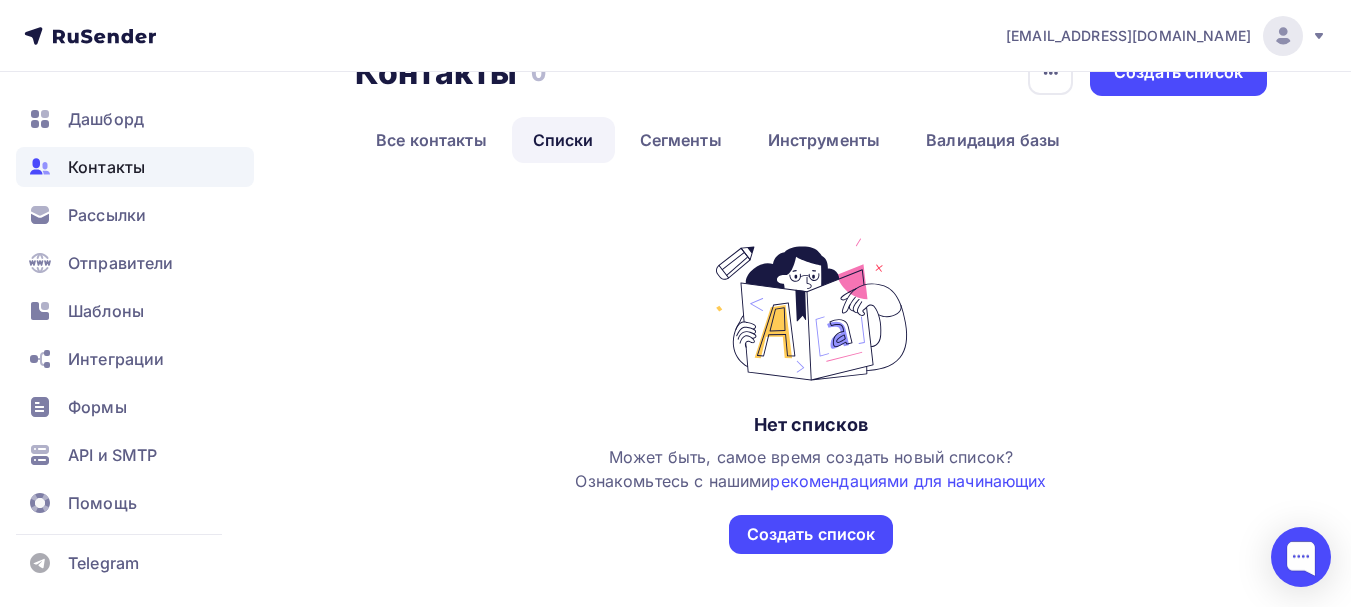scroll, scrollTop: 82, scrollLeft: 0, axis: vertical 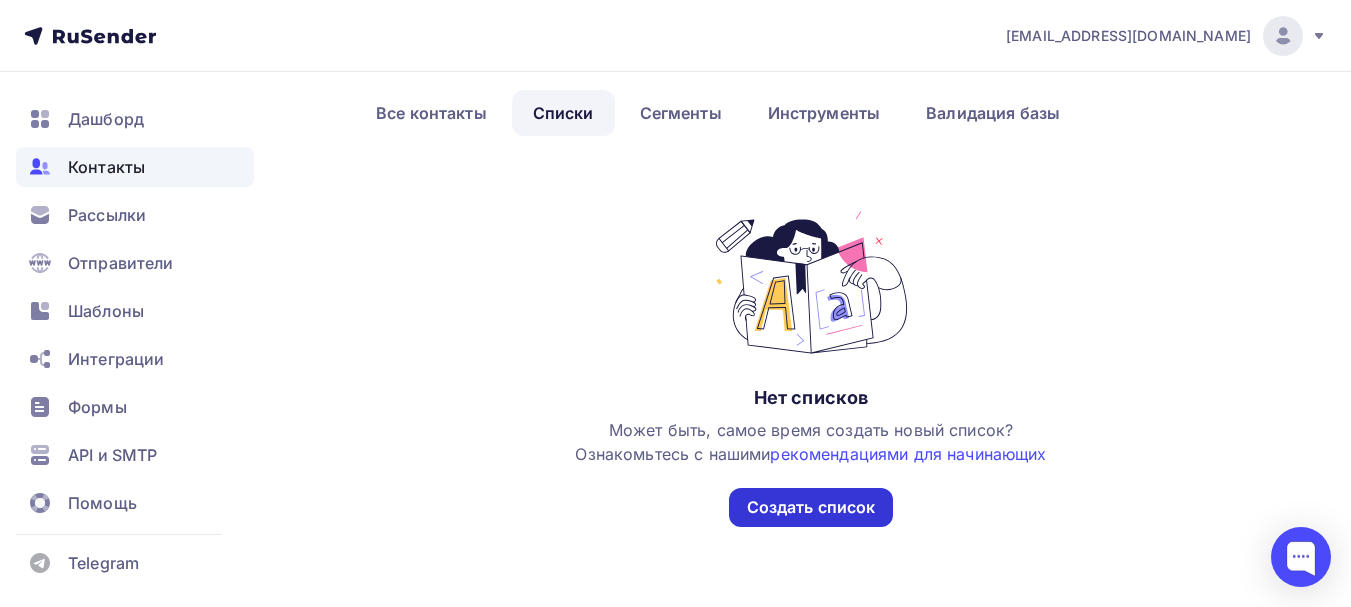 click on "Создать список" at bounding box center (811, 507) 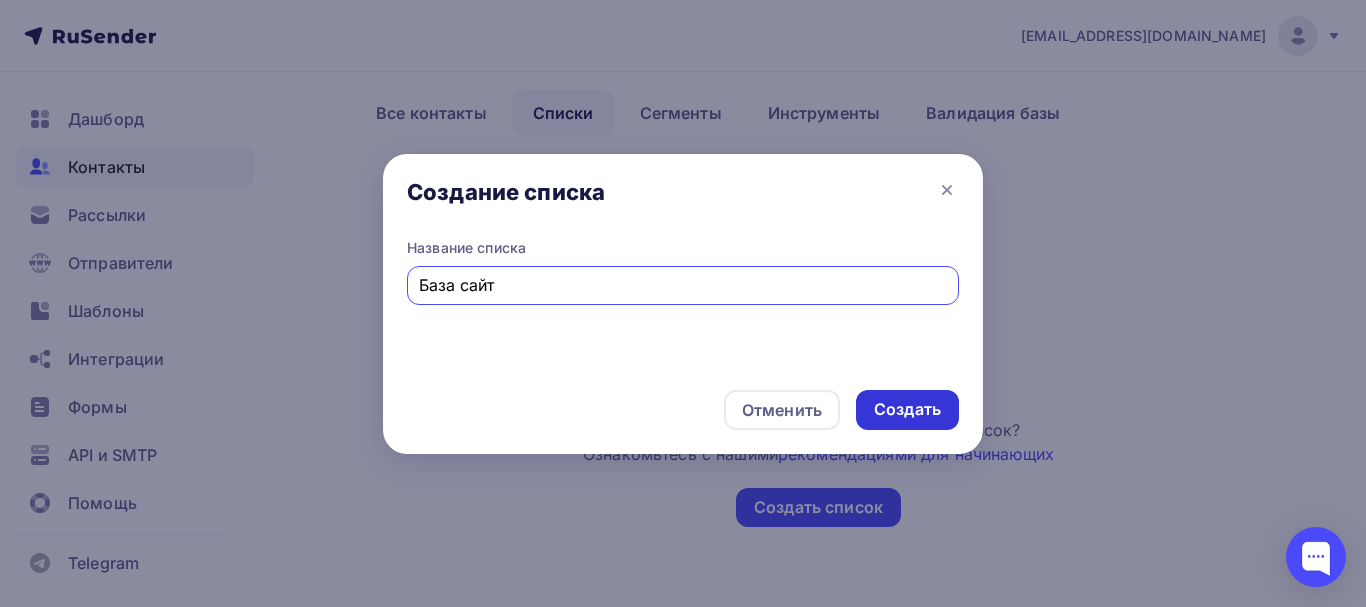 type on "База сайт" 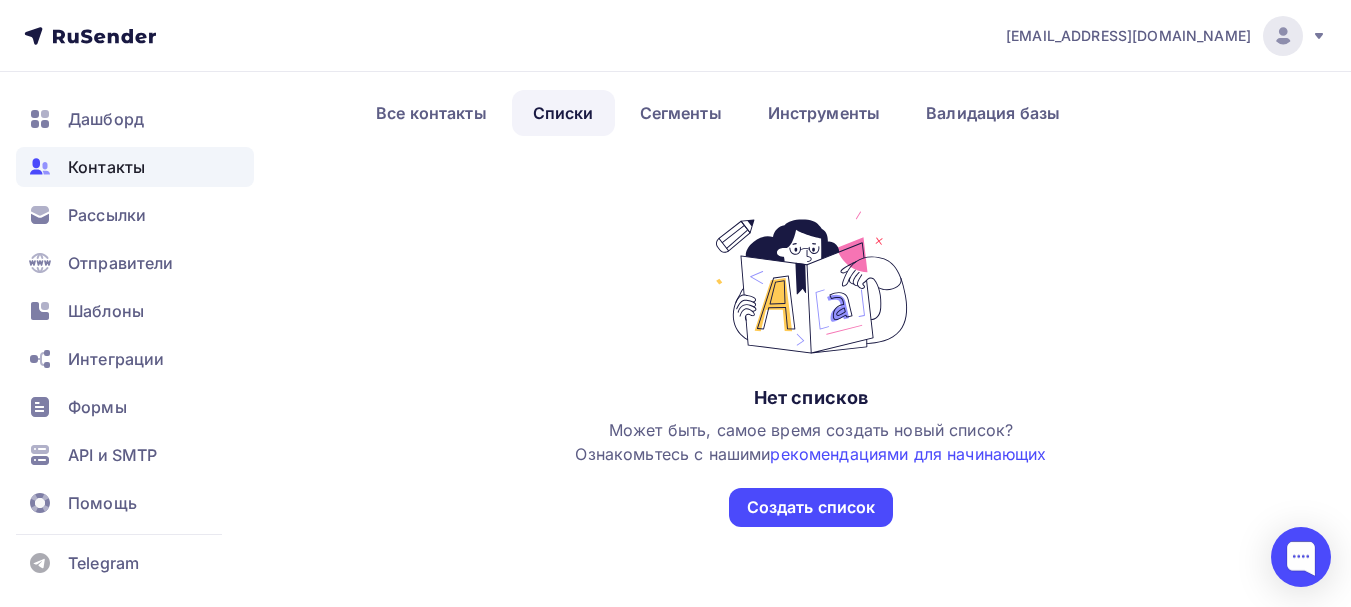 scroll, scrollTop: 0, scrollLeft: 0, axis: both 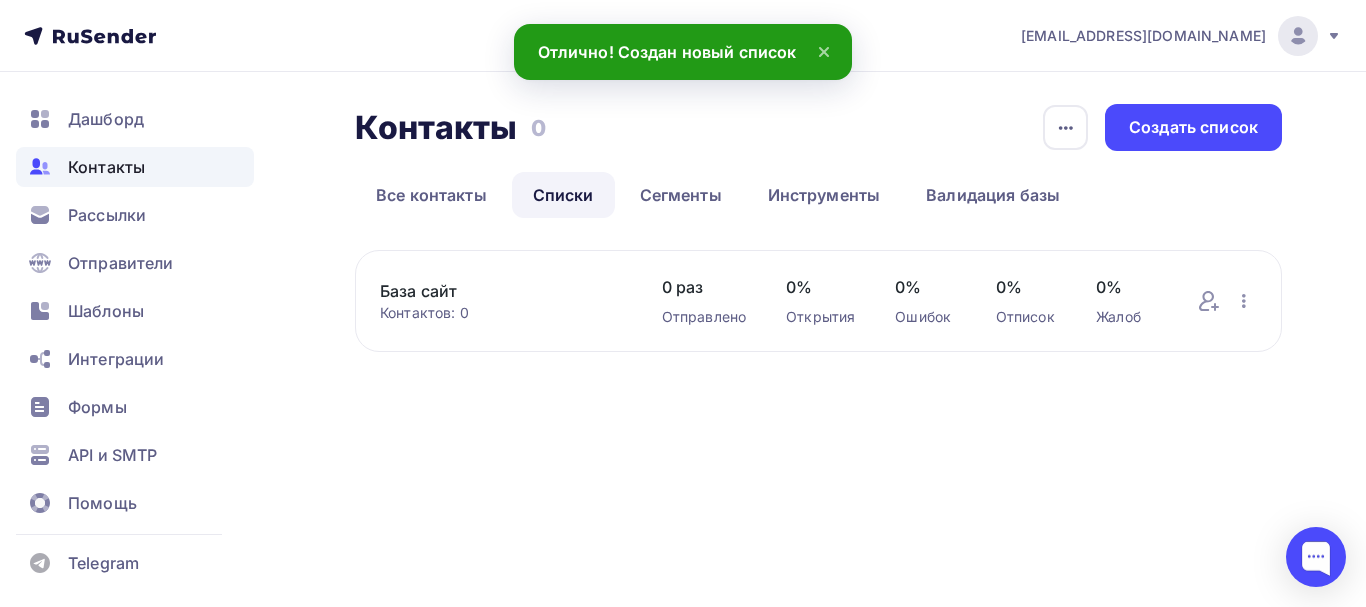 click on "Контакты" at bounding box center (106, 167) 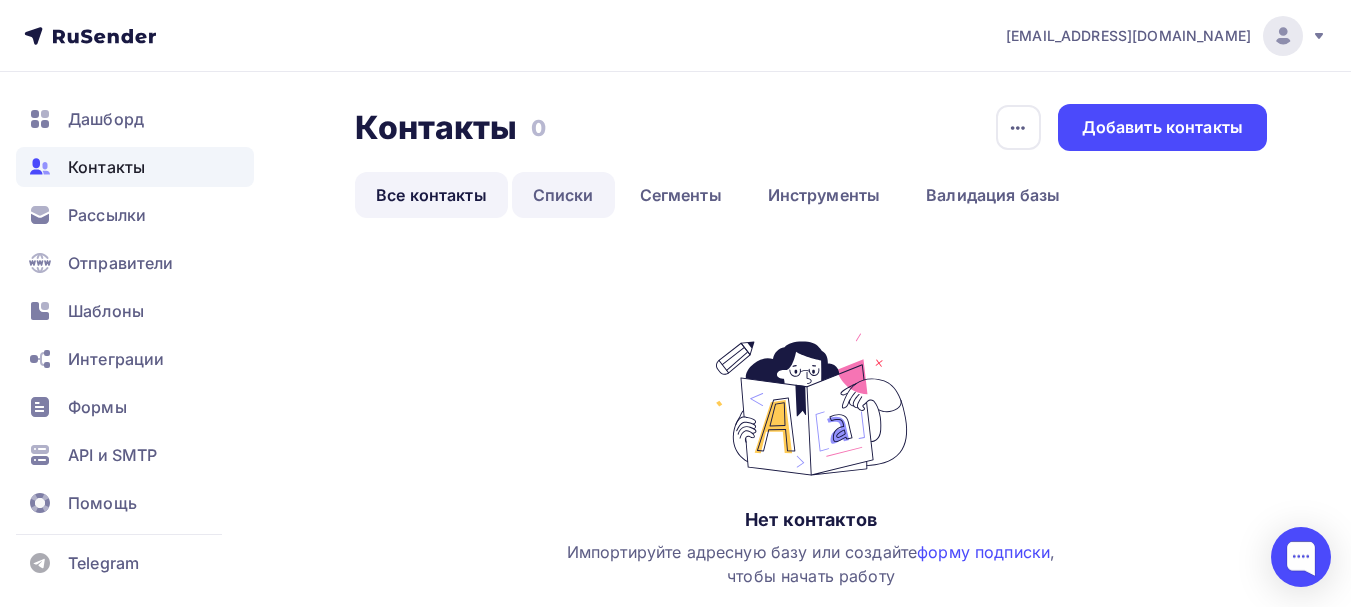 click on "Списки" at bounding box center [563, 195] 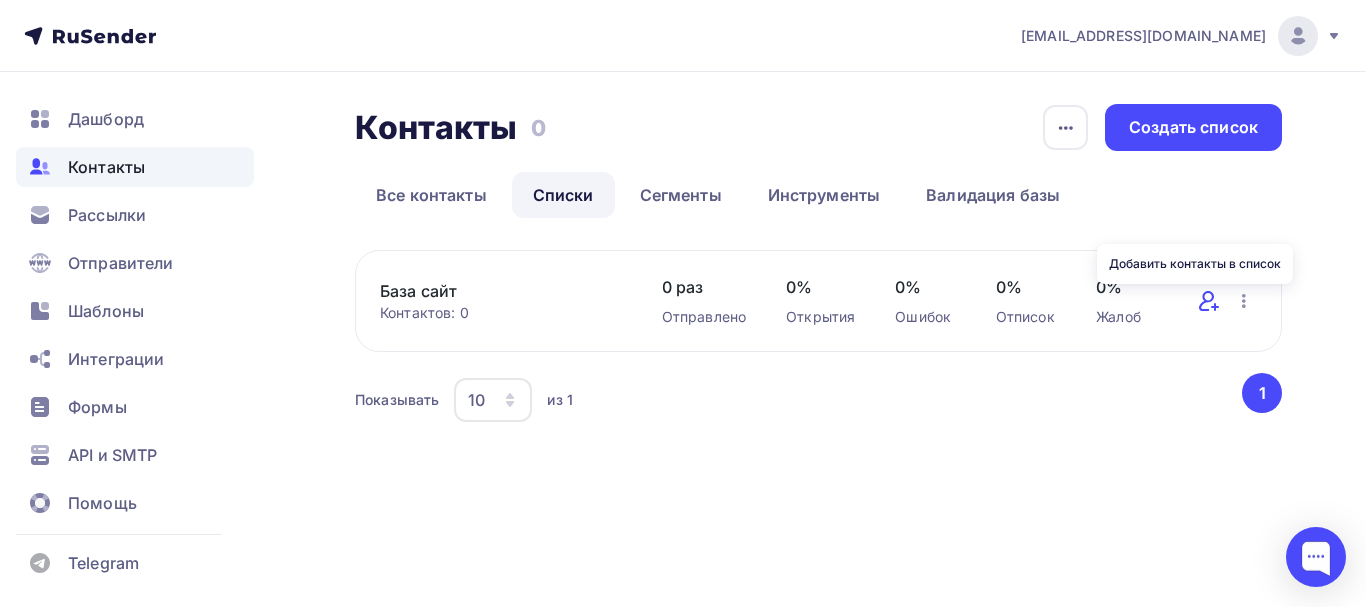 click 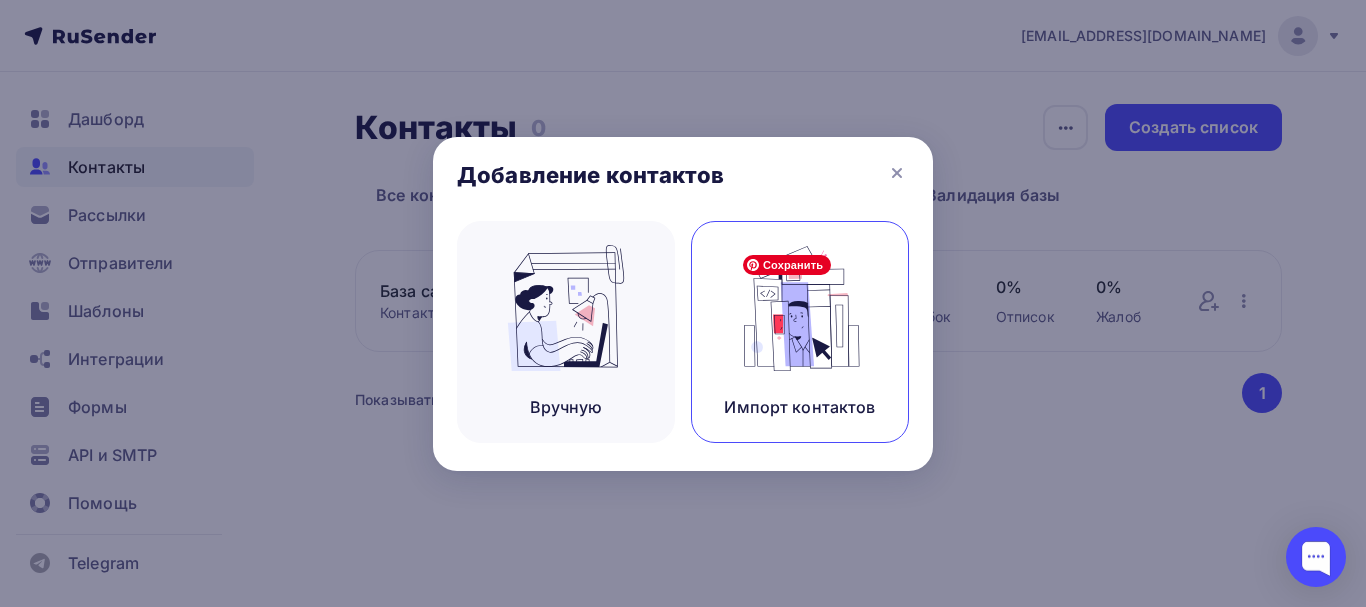 click at bounding box center (800, 308) 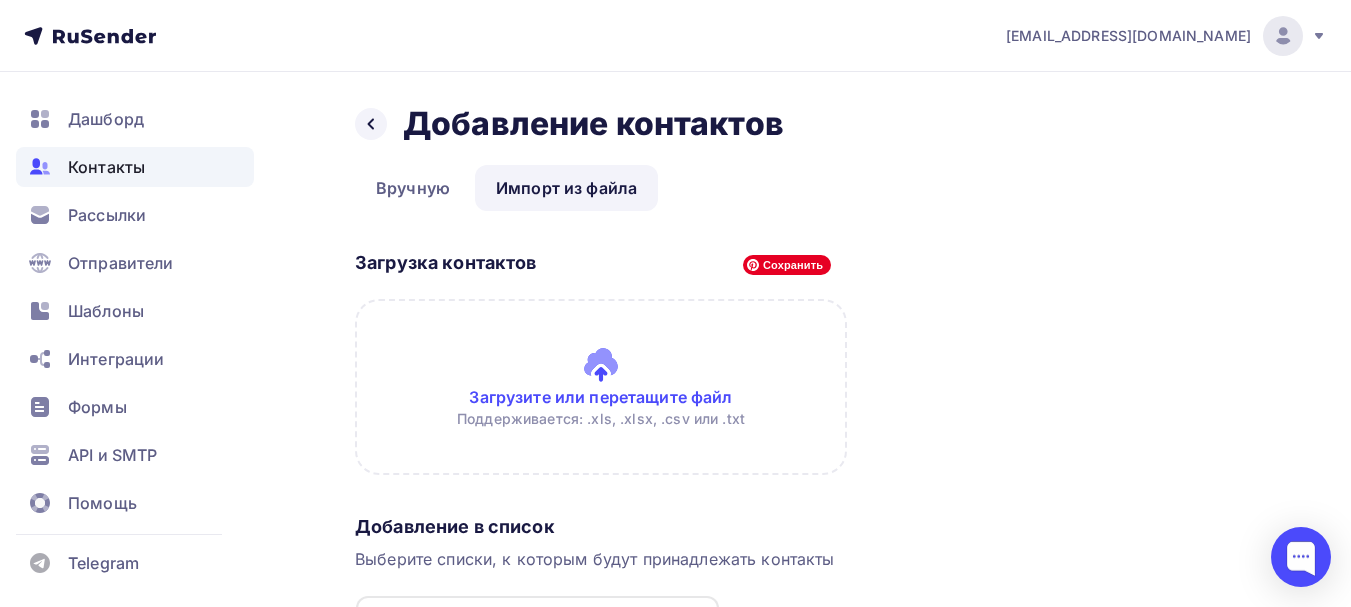 click at bounding box center (601, 387) 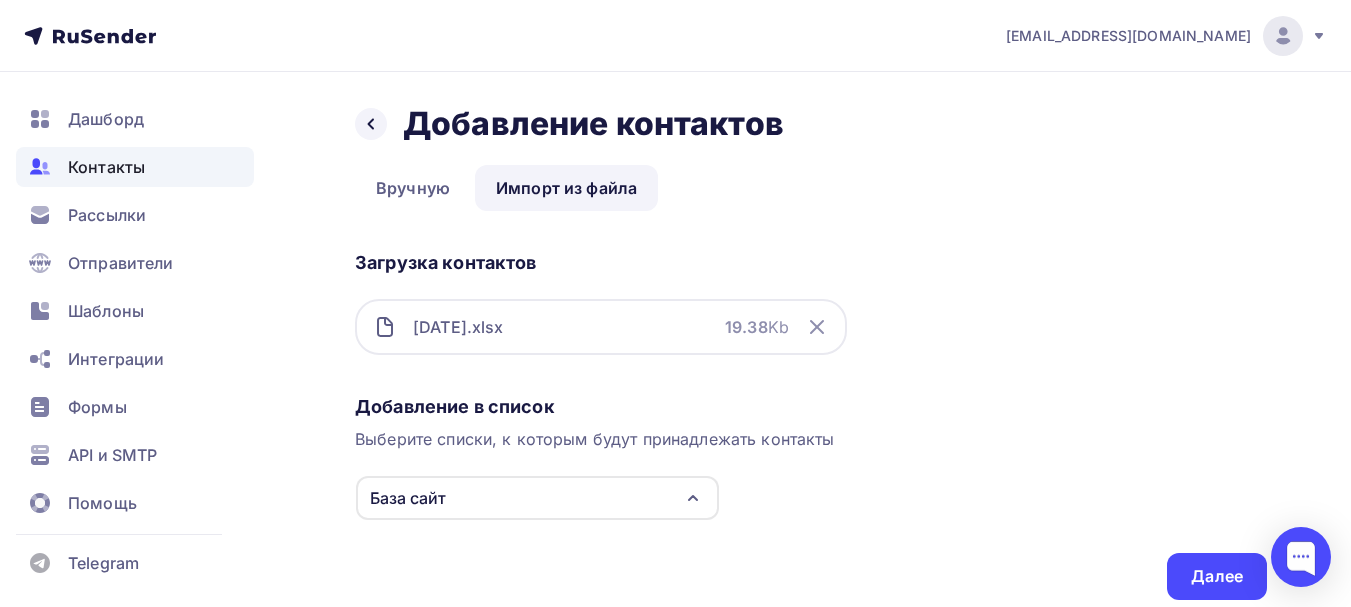 scroll, scrollTop: 73, scrollLeft: 0, axis: vertical 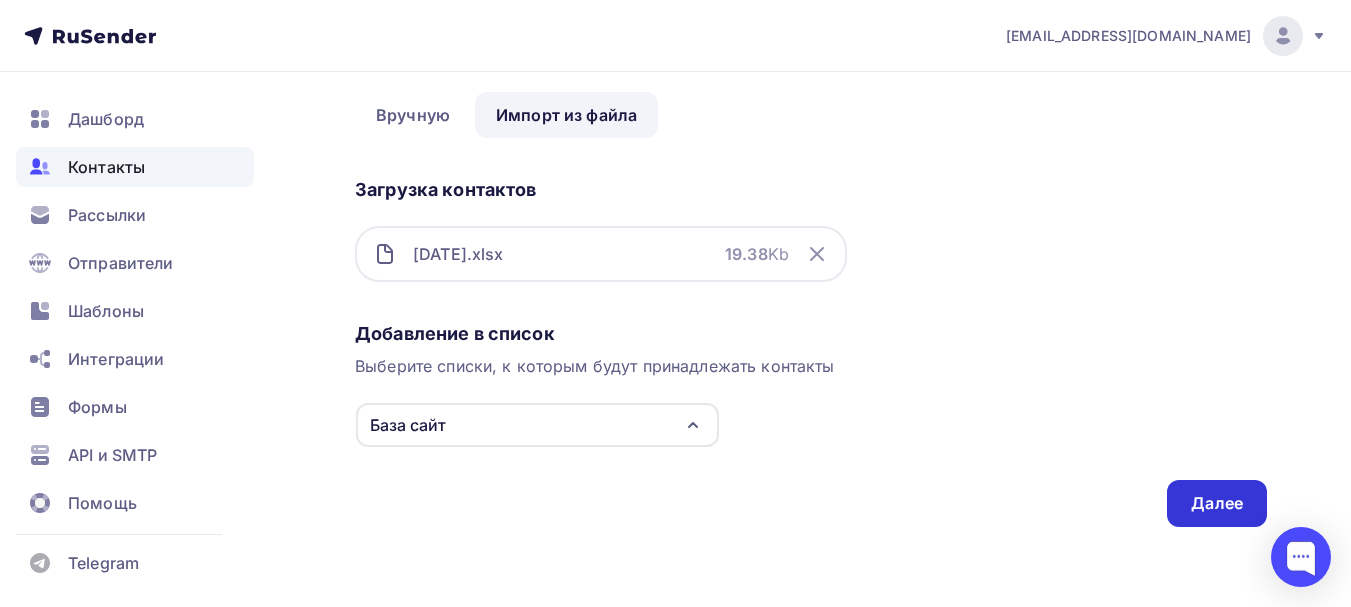 click on "Далее" at bounding box center [1217, 503] 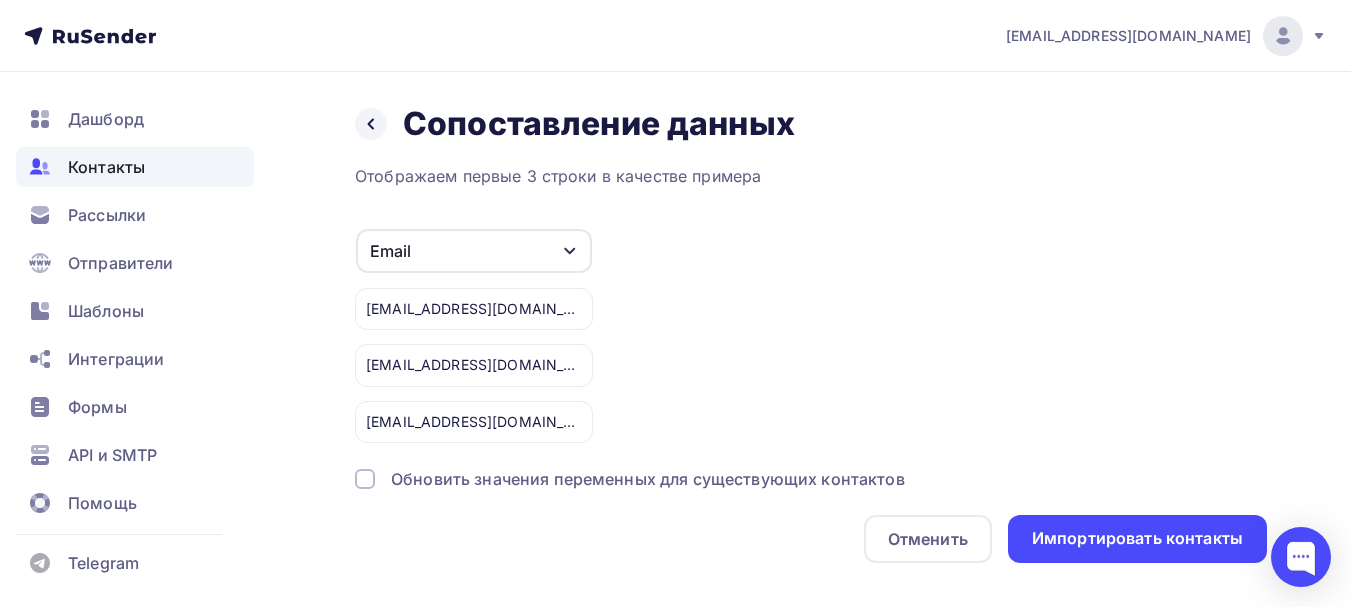 scroll, scrollTop: 36, scrollLeft: 0, axis: vertical 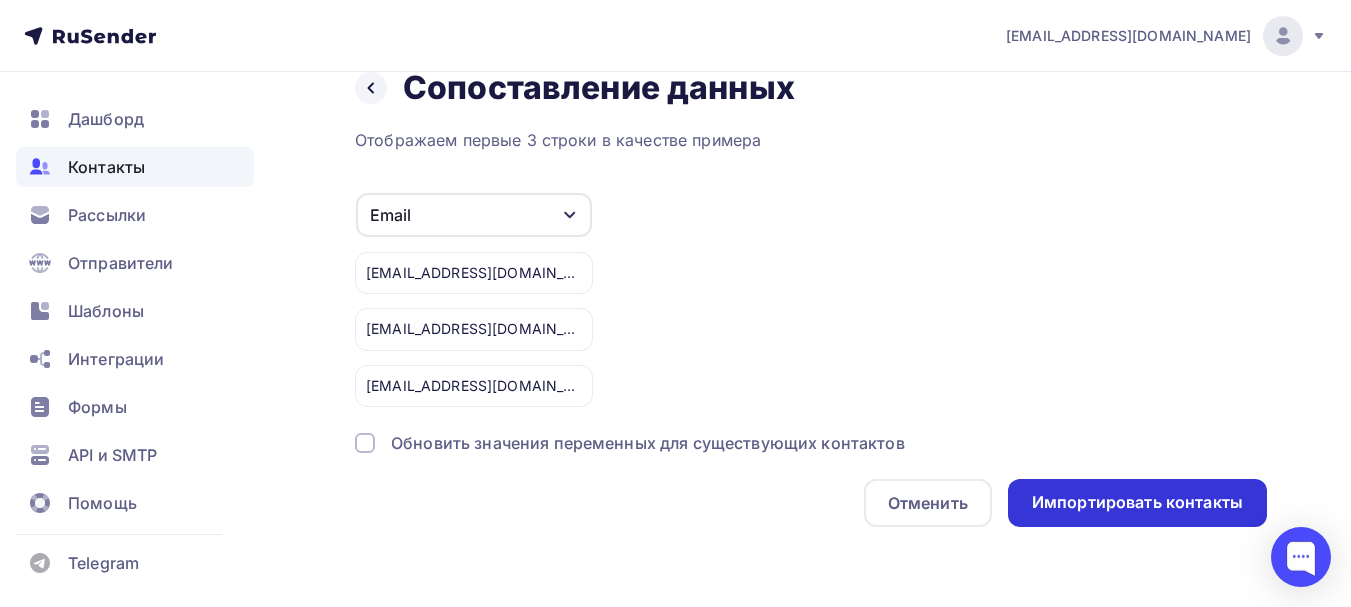 click on "Импортировать контакты" at bounding box center [1137, 502] 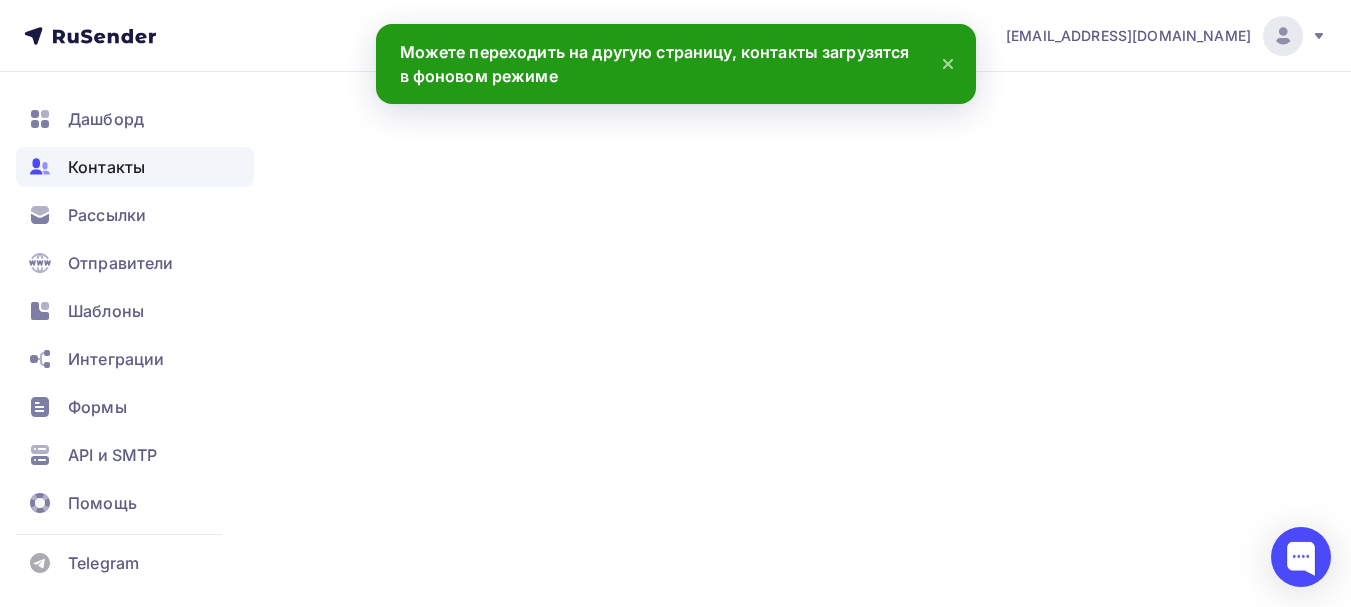 scroll, scrollTop: 0, scrollLeft: 0, axis: both 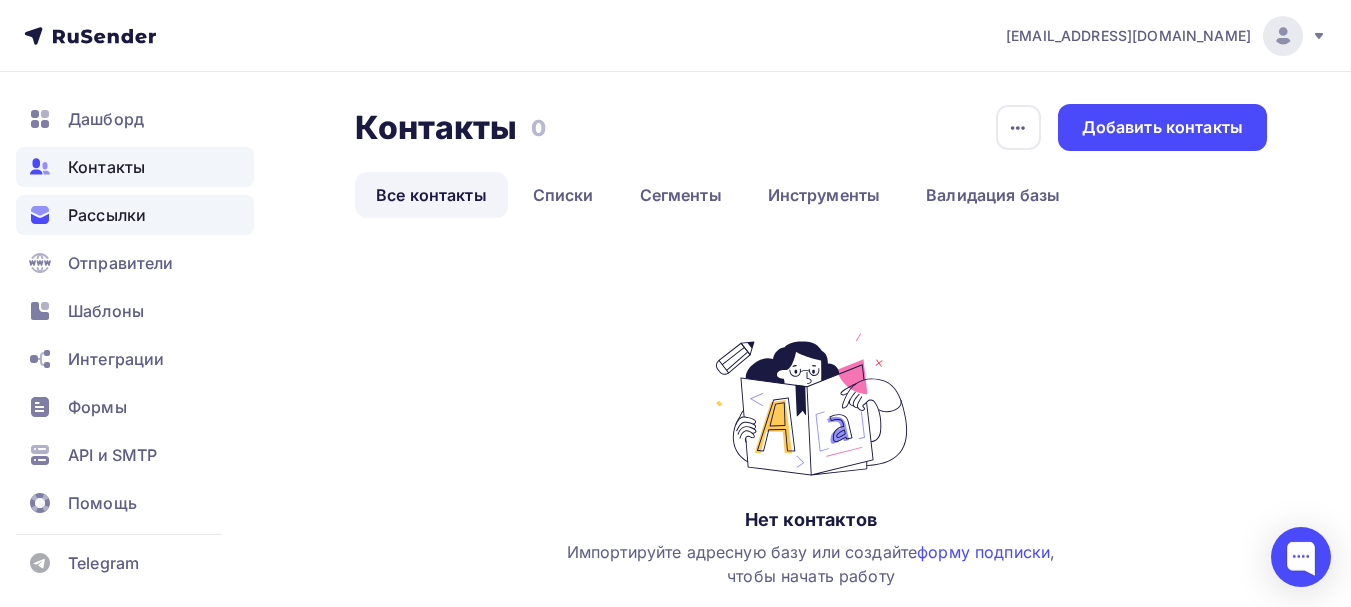 click on "Рассылки" at bounding box center (135, 215) 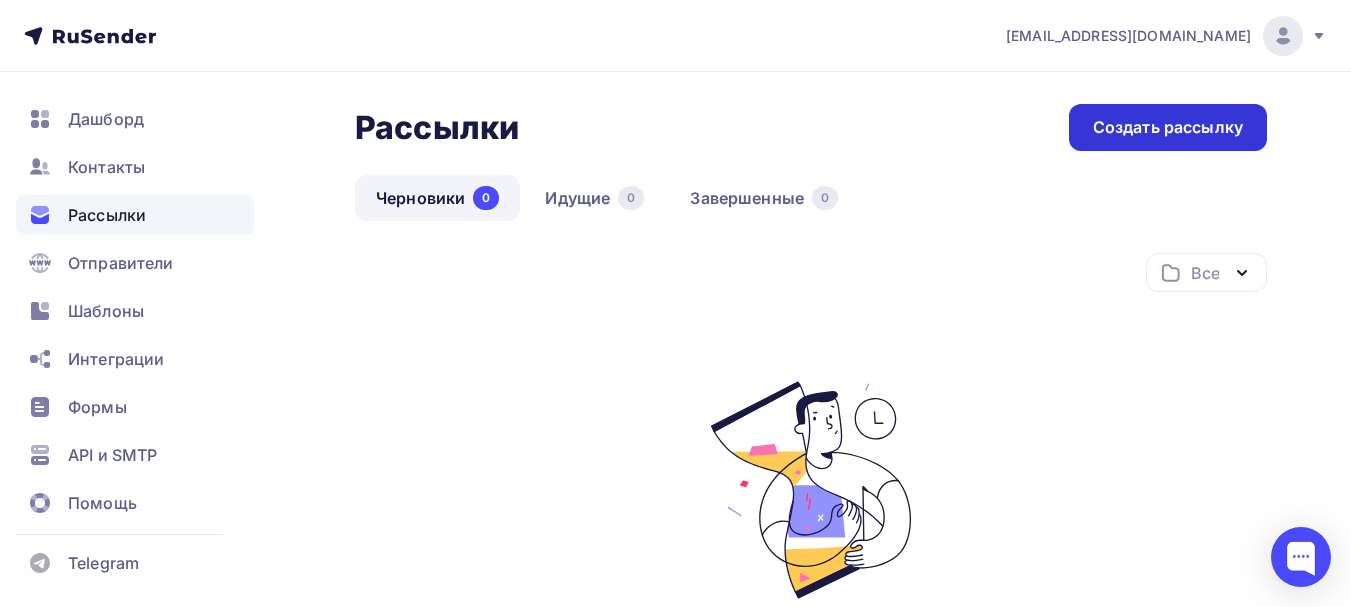 click on "Создать рассылку" at bounding box center (1168, 127) 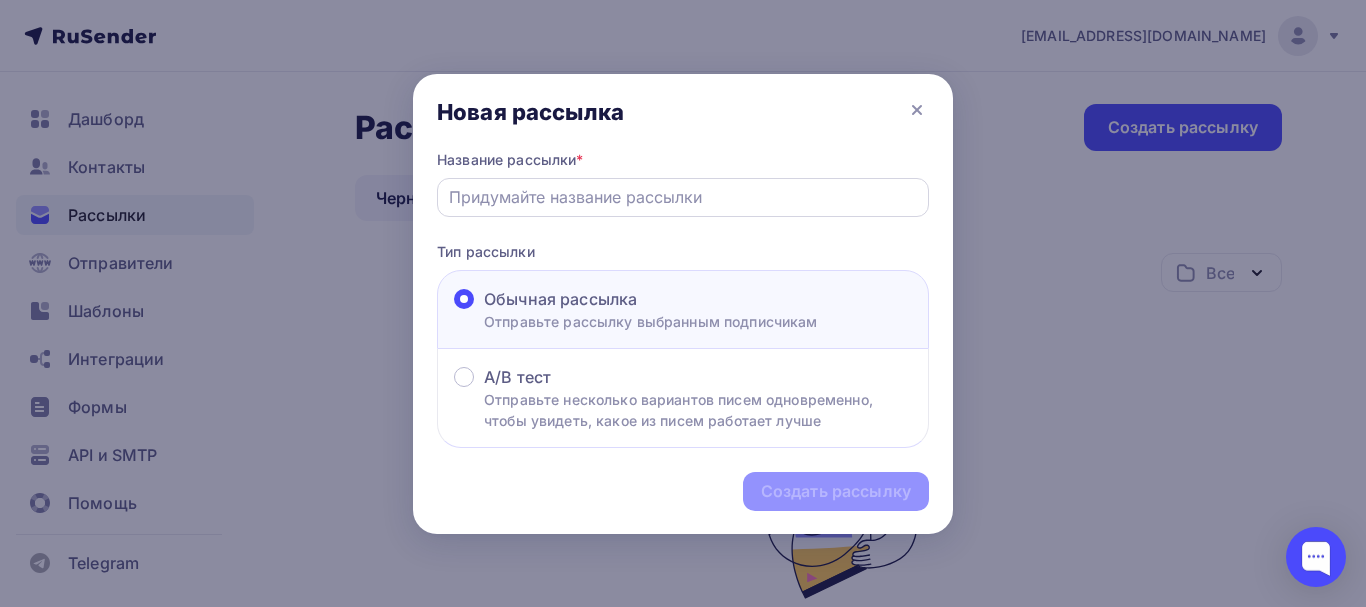 click at bounding box center [683, 197] 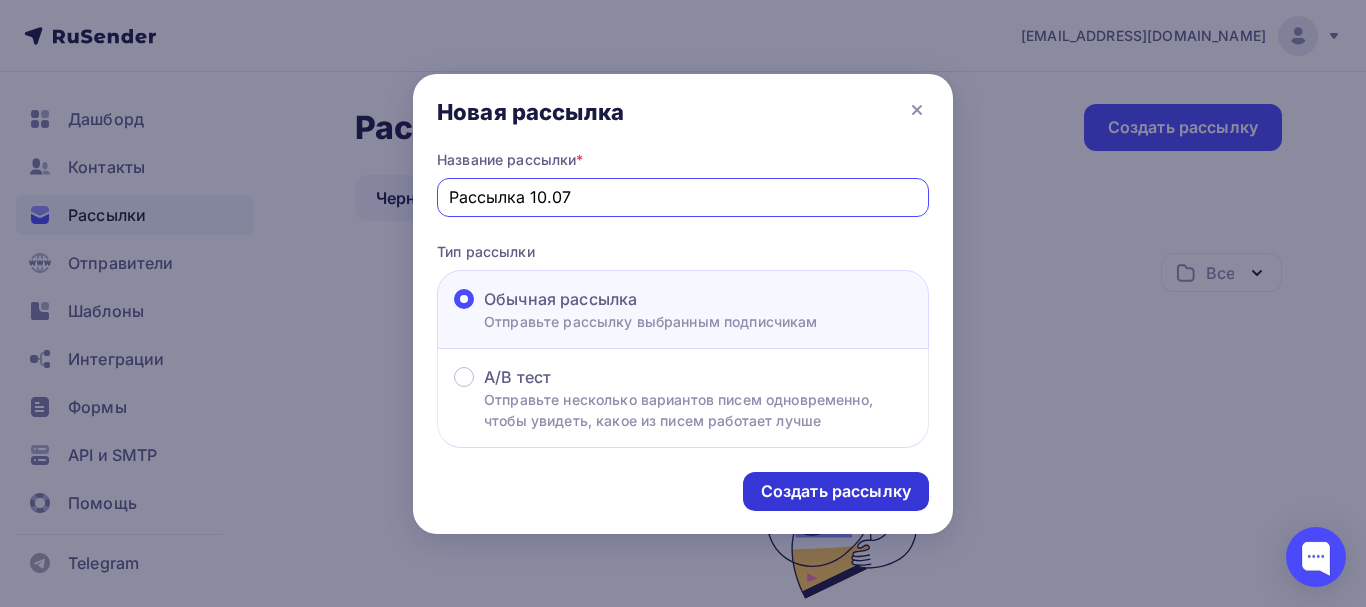 type on "Рассылка 10.07" 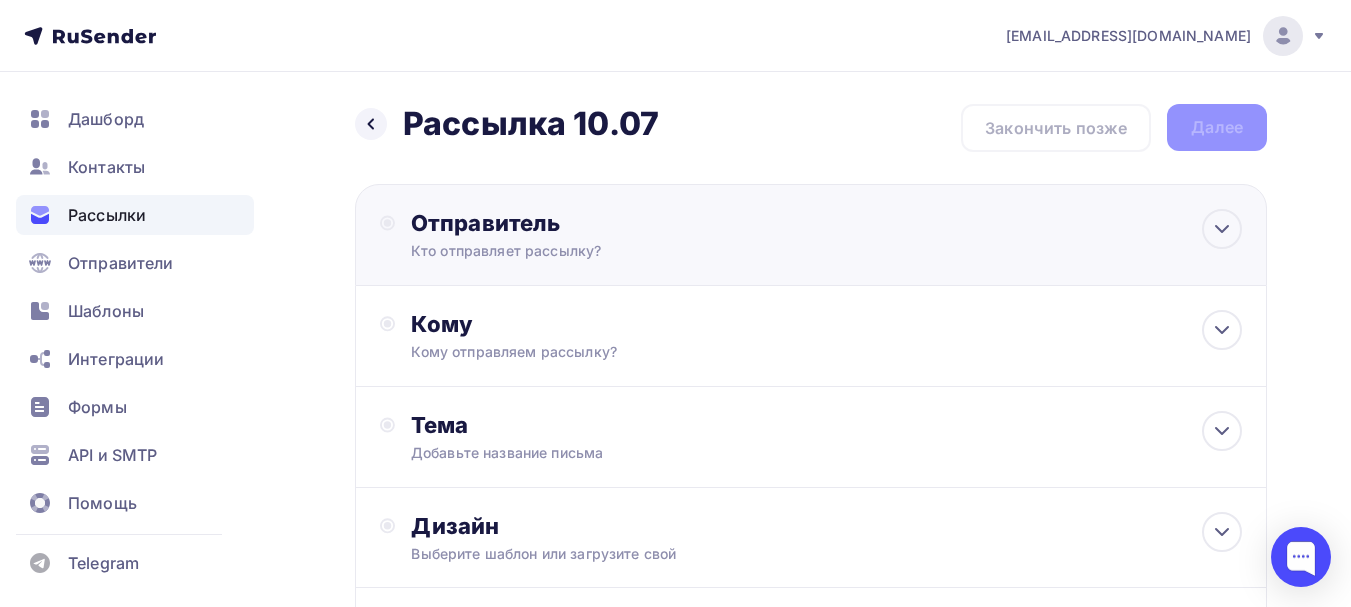 click on "Отправитель
Кто отправляет рассылку?
Email  *
zakaz@koreanshopping.ru
zakaz@koreanshopping.ru               Добавить отправителя
Рекомендуем  добавить почту на домене , чтобы рассылка не попала в «Спам»
Имя                 Сохранить
Предпросмотр может отличаться  в зависимости от почтового клиента
Тема для рассылки
Предпросмотр текста
12:45" at bounding box center (811, 235) 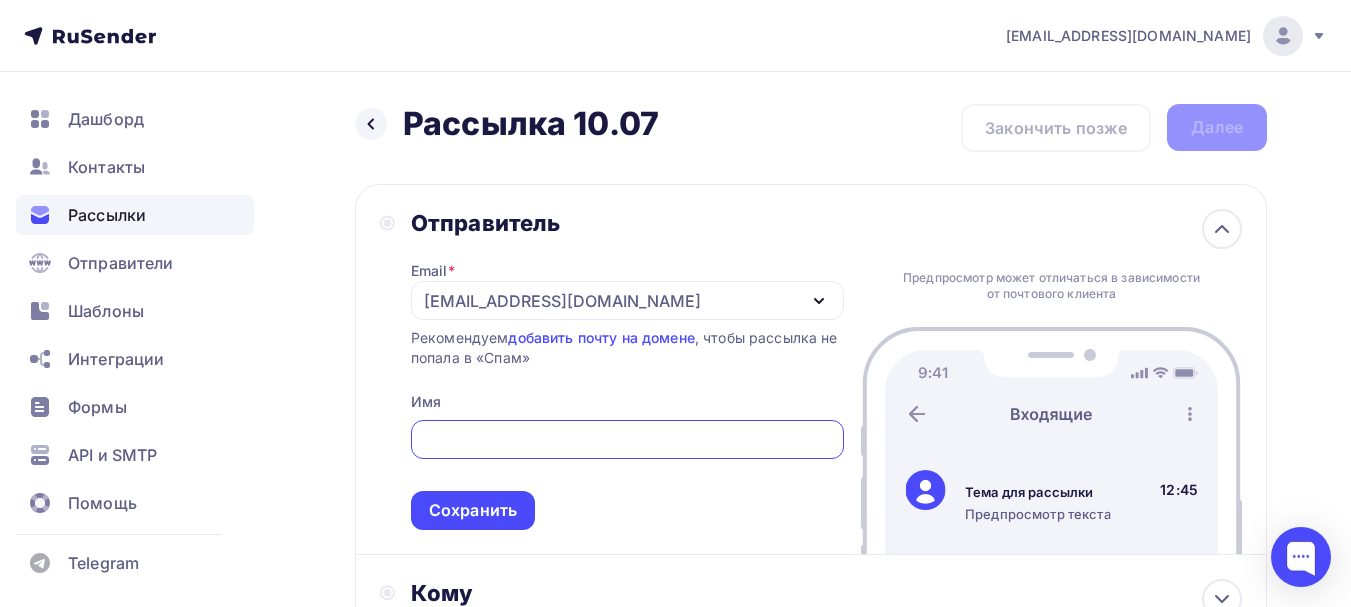 scroll, scrollTop: 0, scrollLeft: 0, axis: both 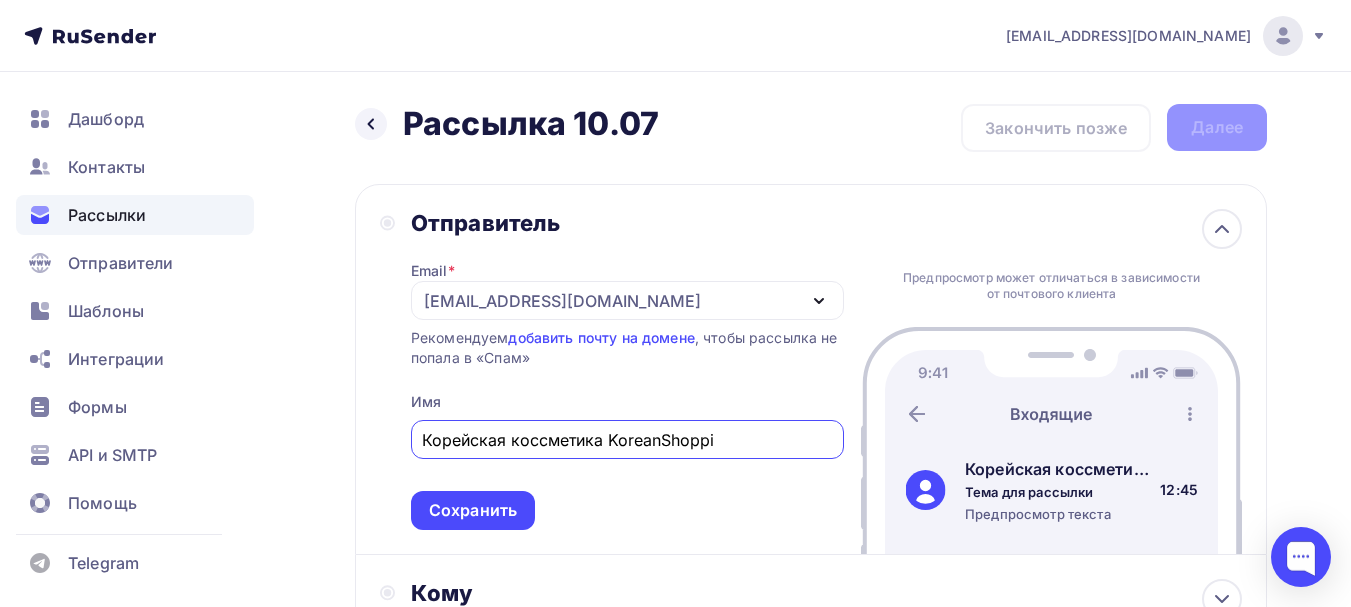 click on "Корейская коссметика KoreanShoppi" at bounding box center [627, 440] 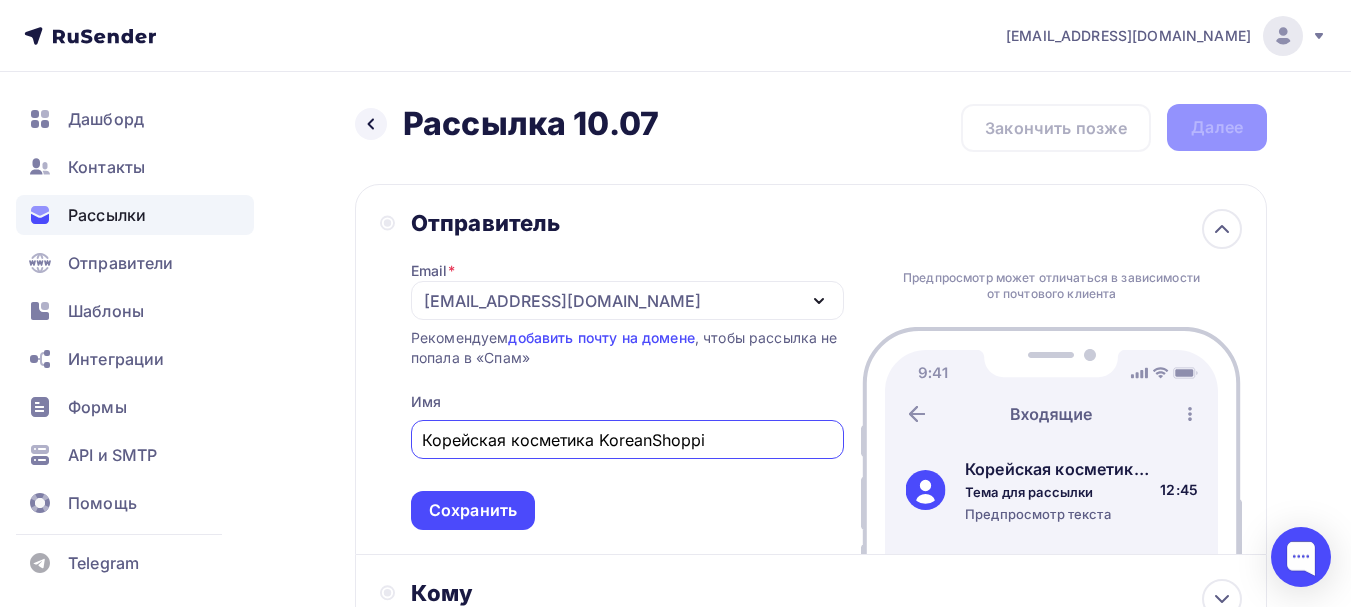 click on "Корейская косметика KoreanShoppi" at bounding box center (627, 440) 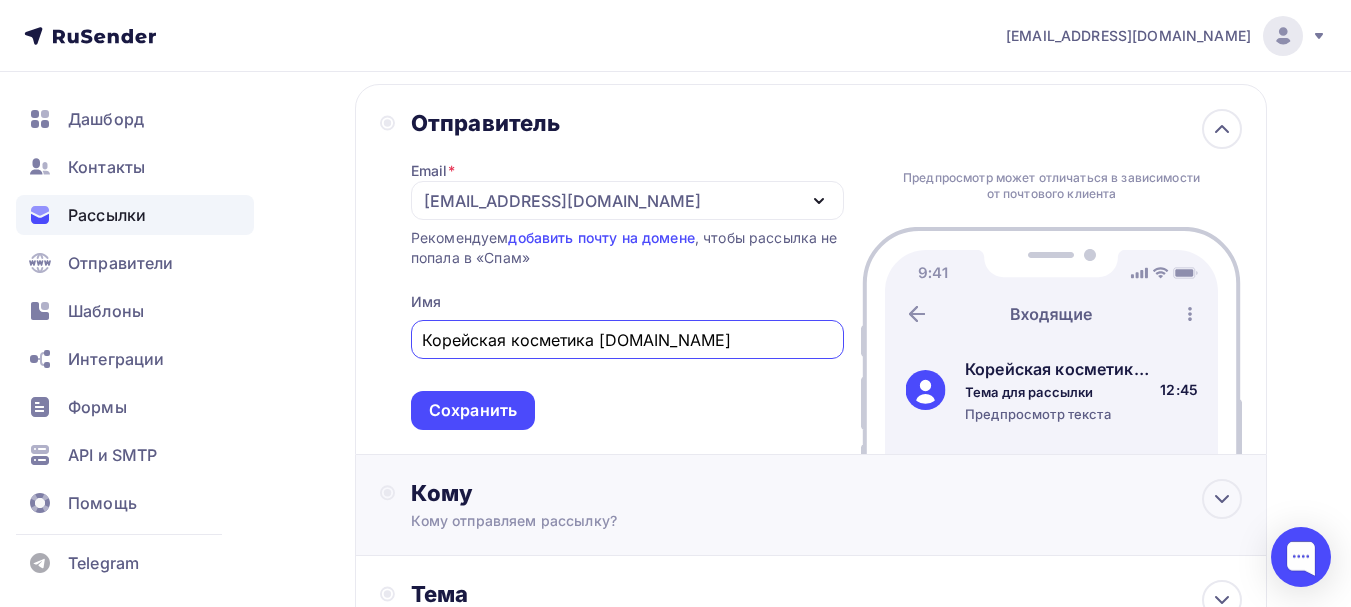scroll, scrollTop: 167, scrollLeft: 0, axis: vertical 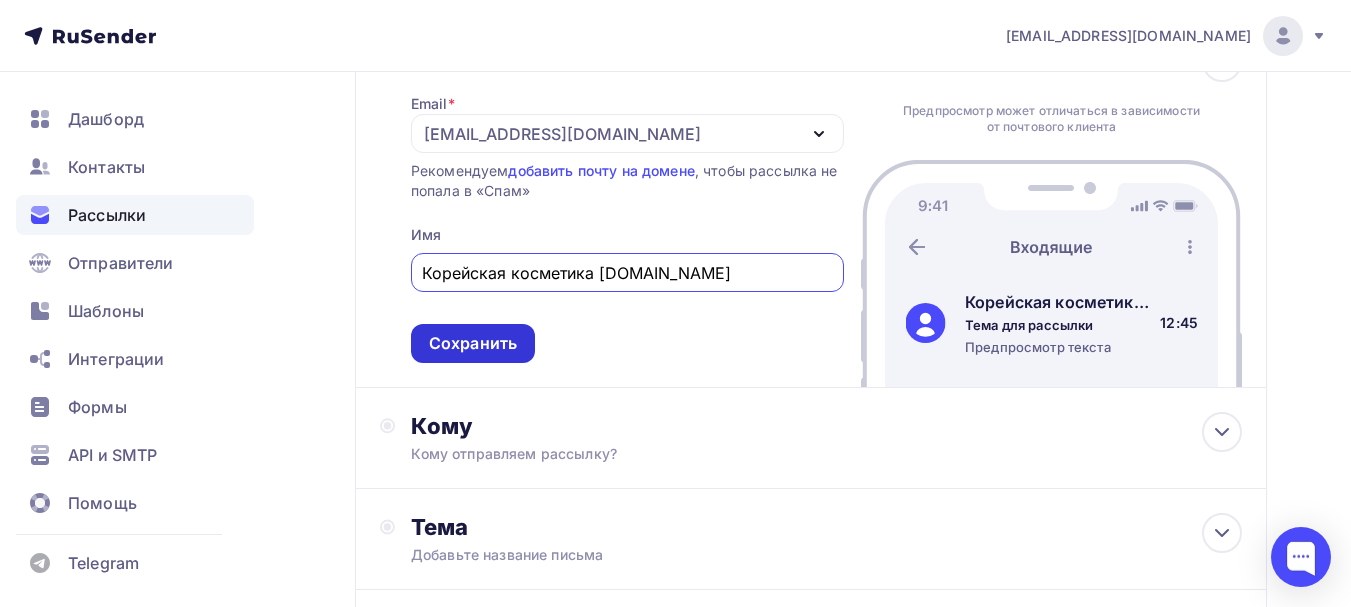 type on "Корейская косметика KoreanShopping.ru" 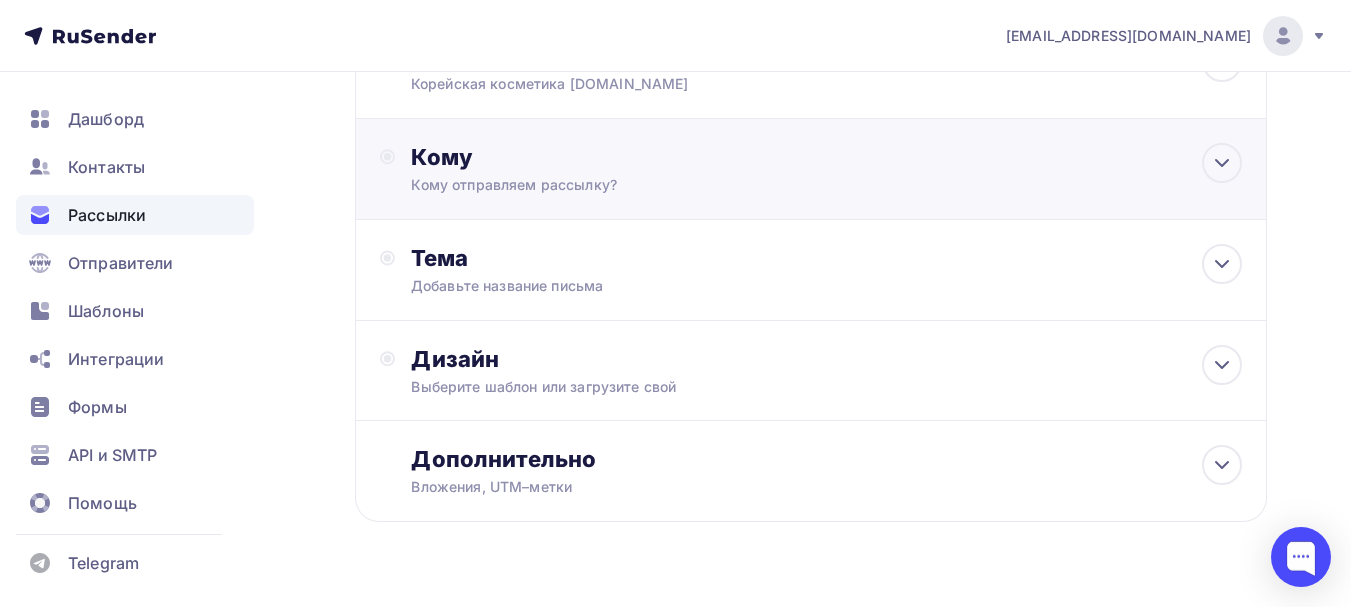 click on "Кому" at bounding box center (826, 157) 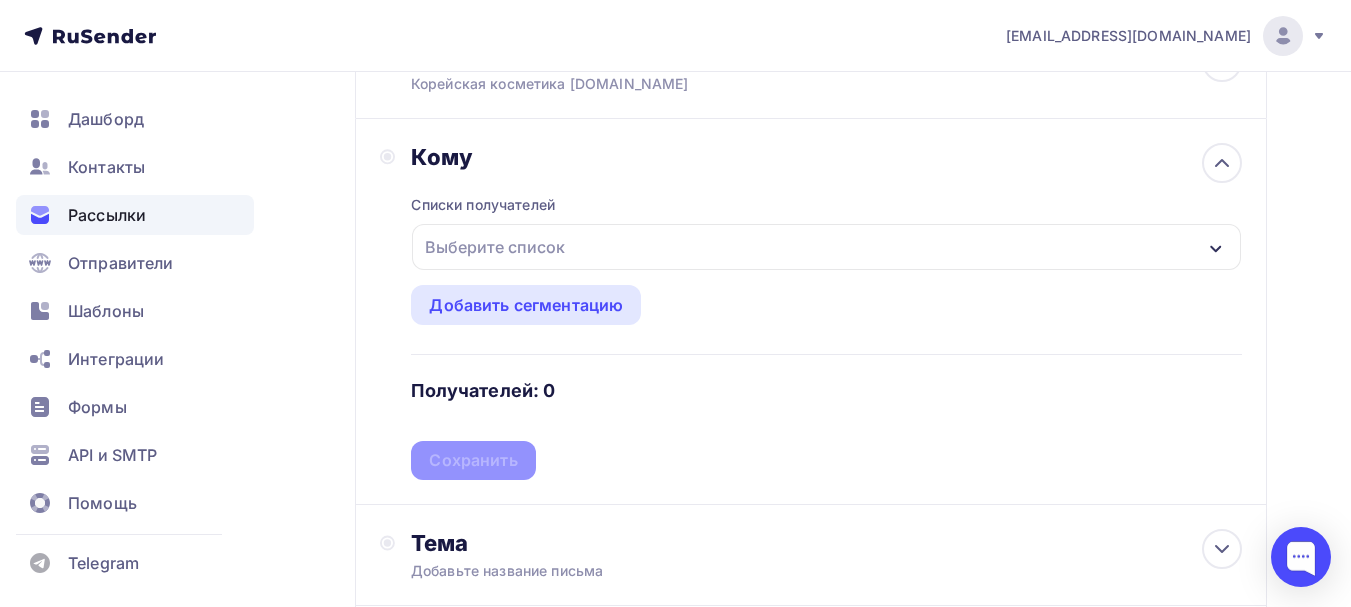 click on "Выберите список" at bounding box center (826, 247) 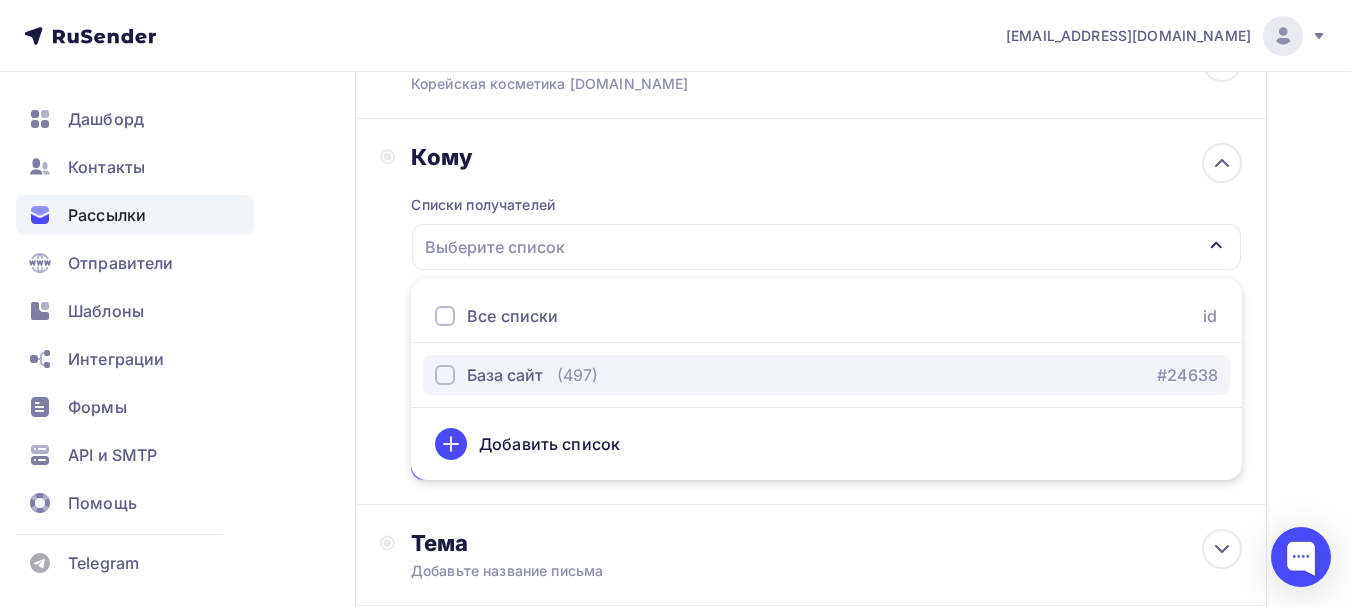 click at bounding box center (445, 375) 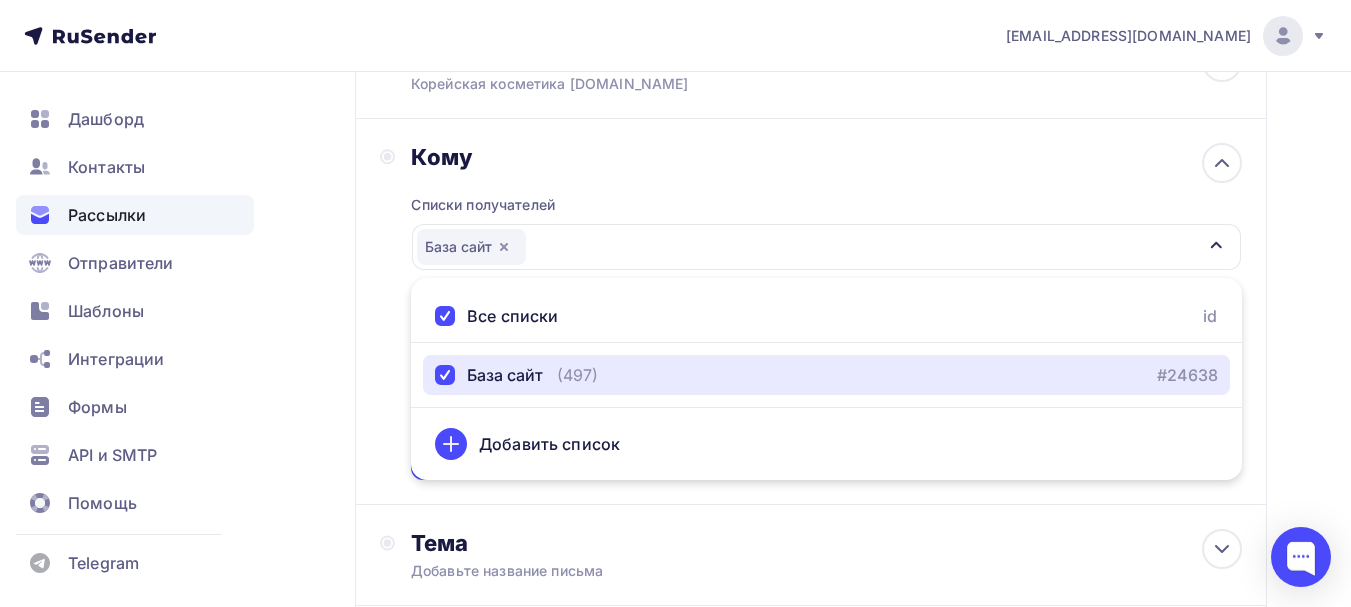 click on "База сайт" at bounding box center (826, 247) 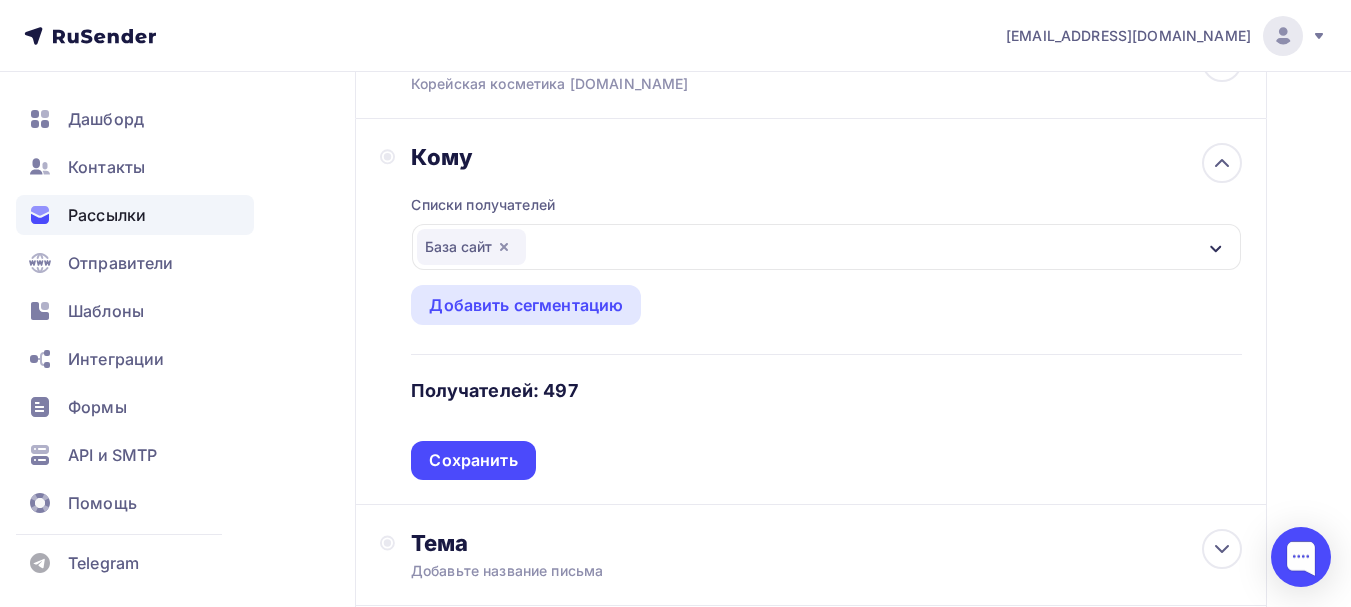 scroll, scrollTop: 333, scrollLeft: 0, axis: vertical 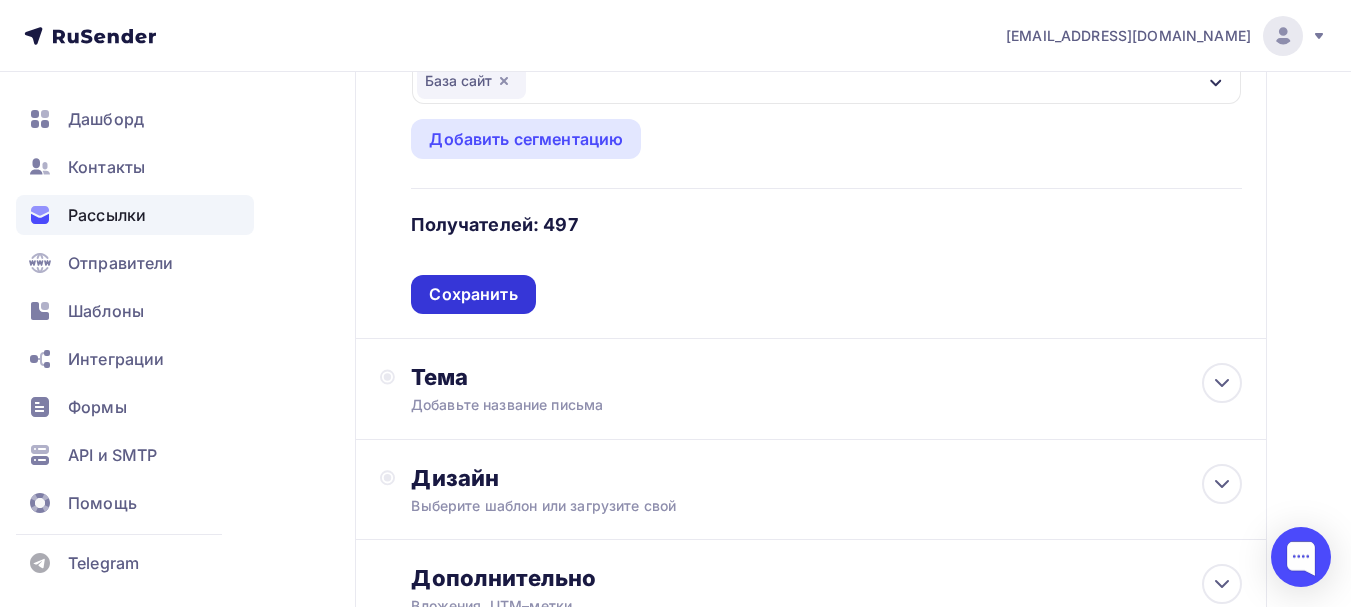 click on "Сохранить" at bounding box center [473, 294] 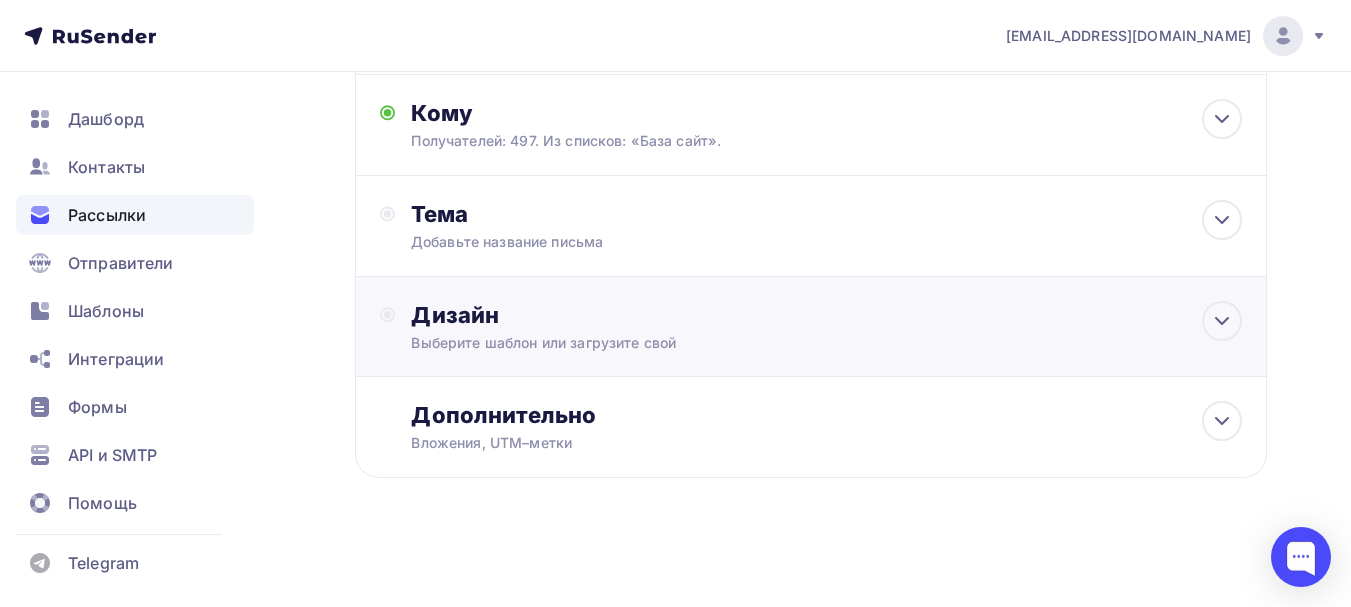 scroll, scrollTop: 211, scrollLeft: 0, axis: vertical 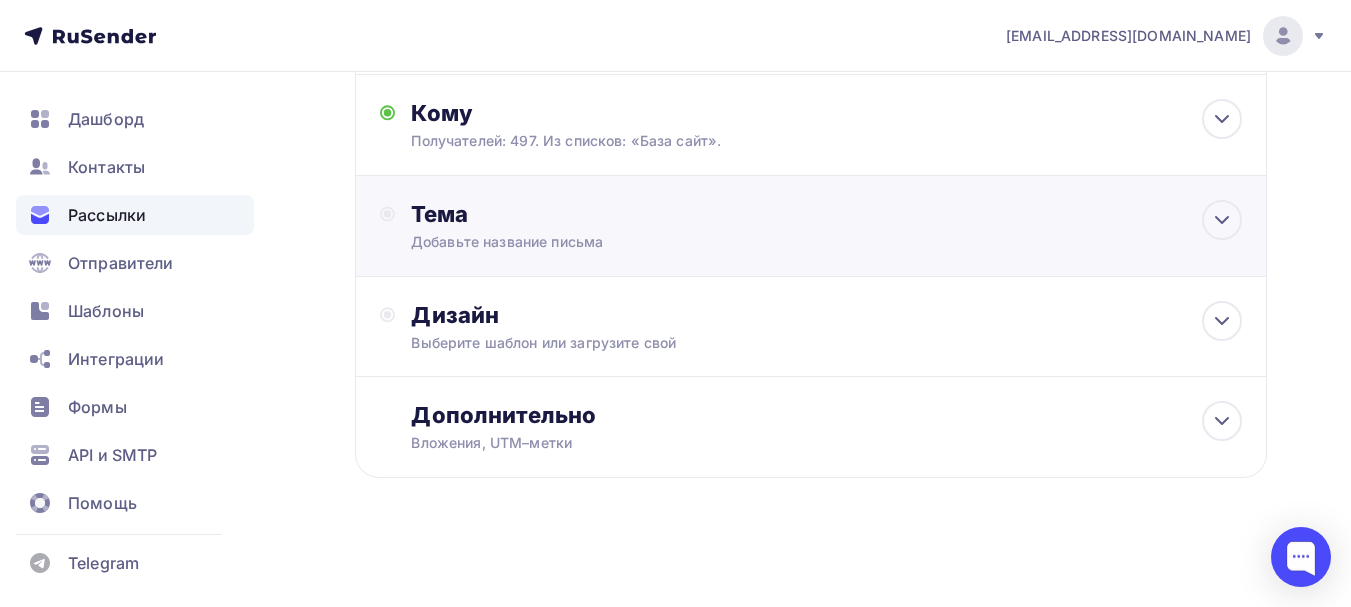 click on "Добавьте название письма" at bounding box center (589, 242) 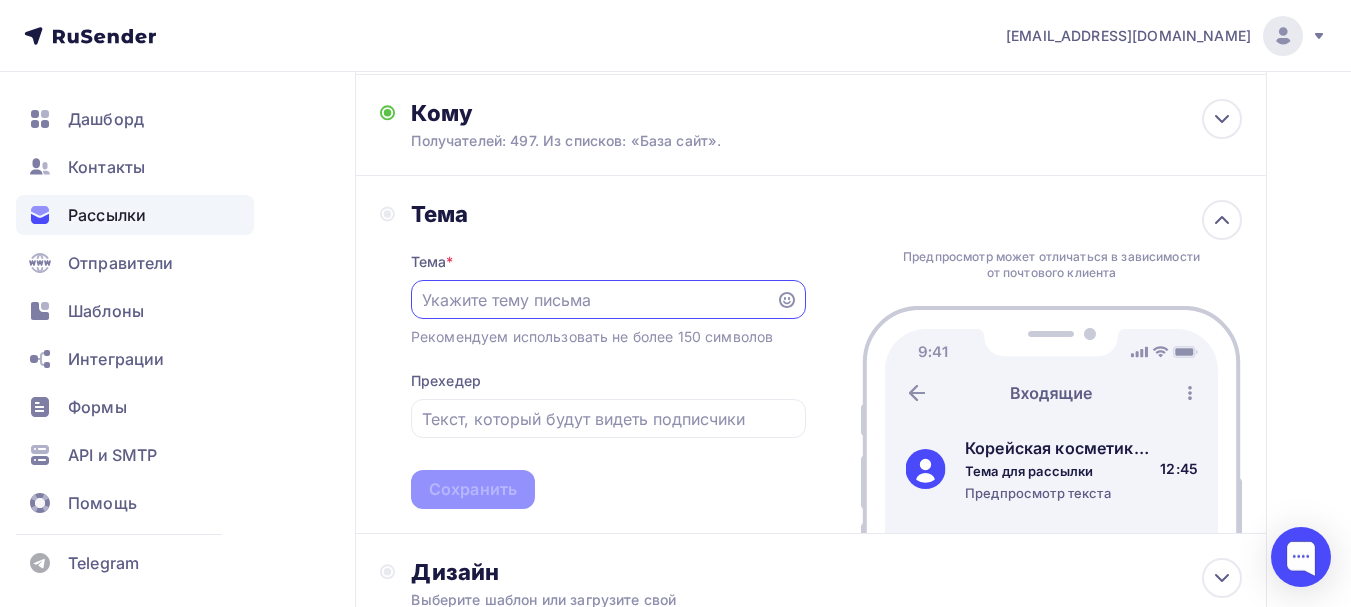 scroll, scrollTop: 210, scrollLeft: 0, axis: vertical 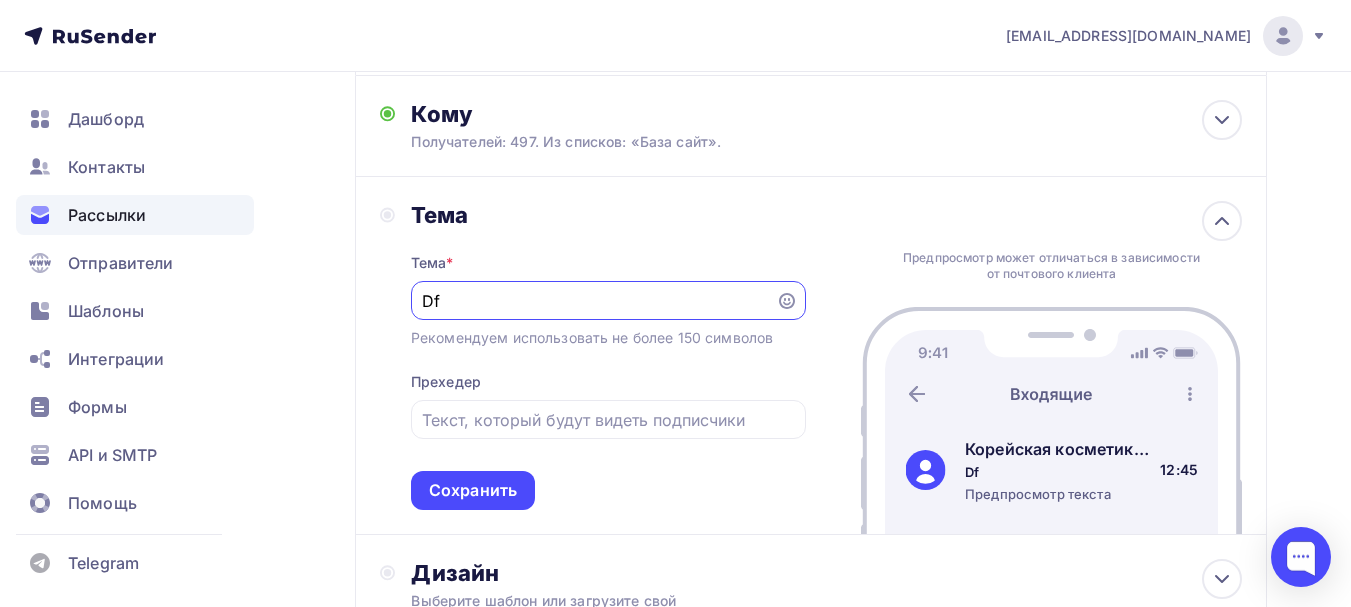 type on "D" 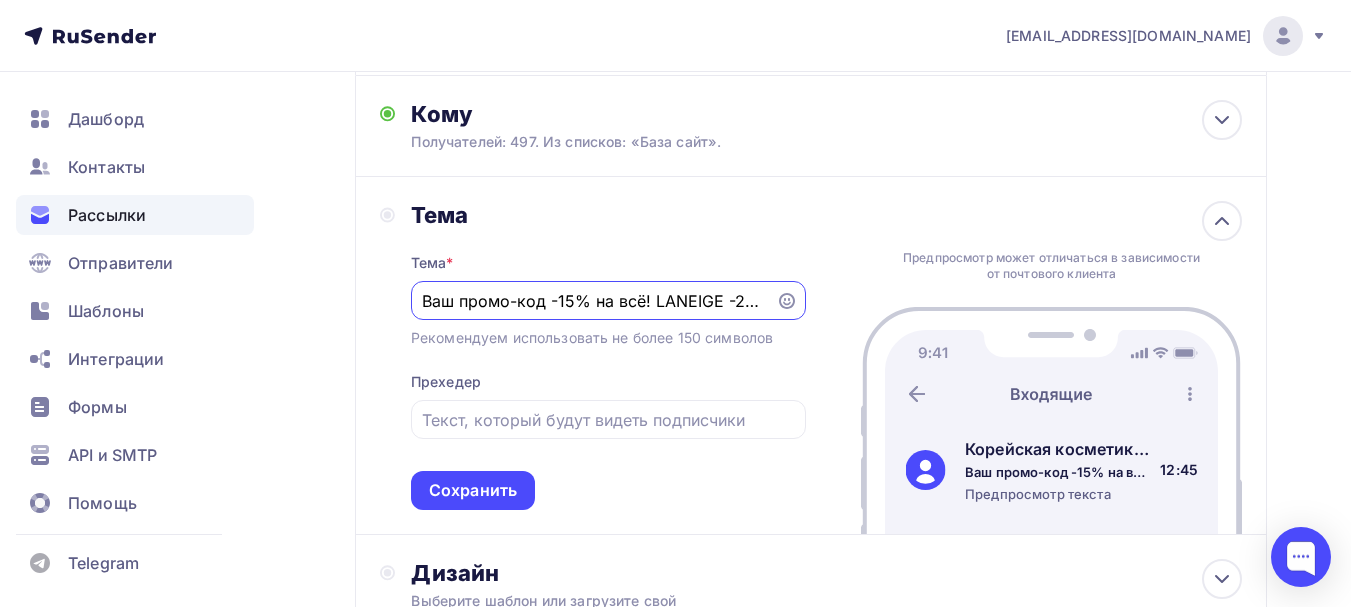 scroll, scrollTop: 0, scrollLeft: 2, axis: horizontal 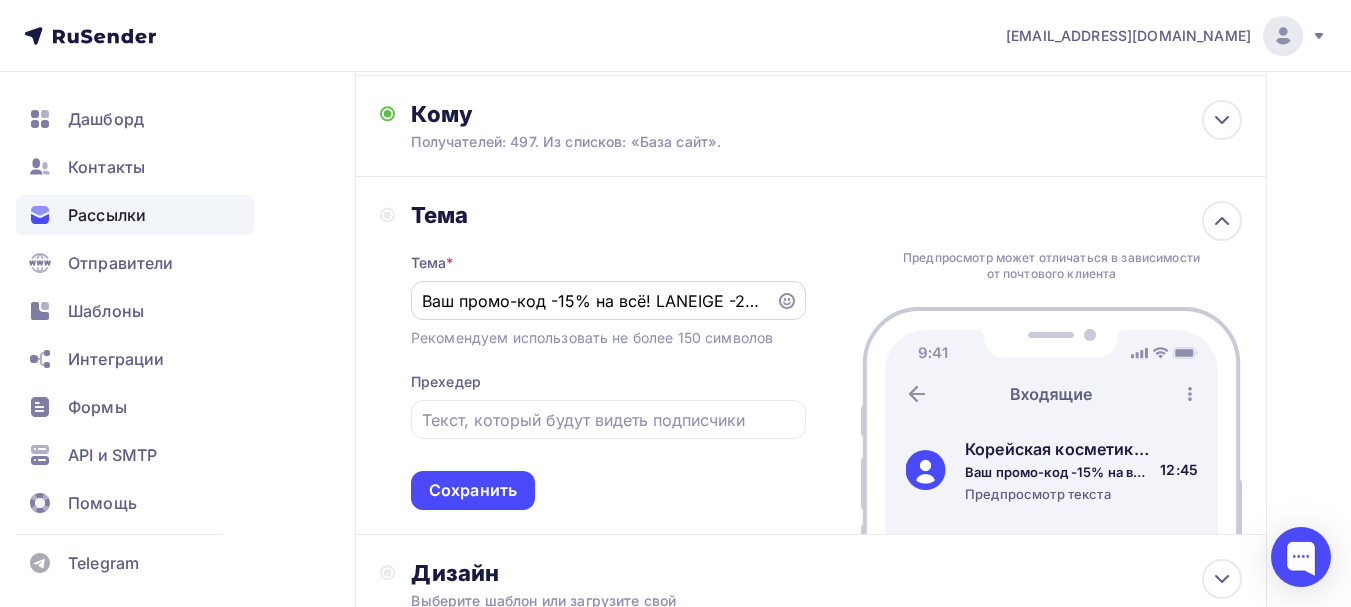 click on "Ваш промо-код -15% на всё! LANEIGE -25%" at bounding box center [608, 300] 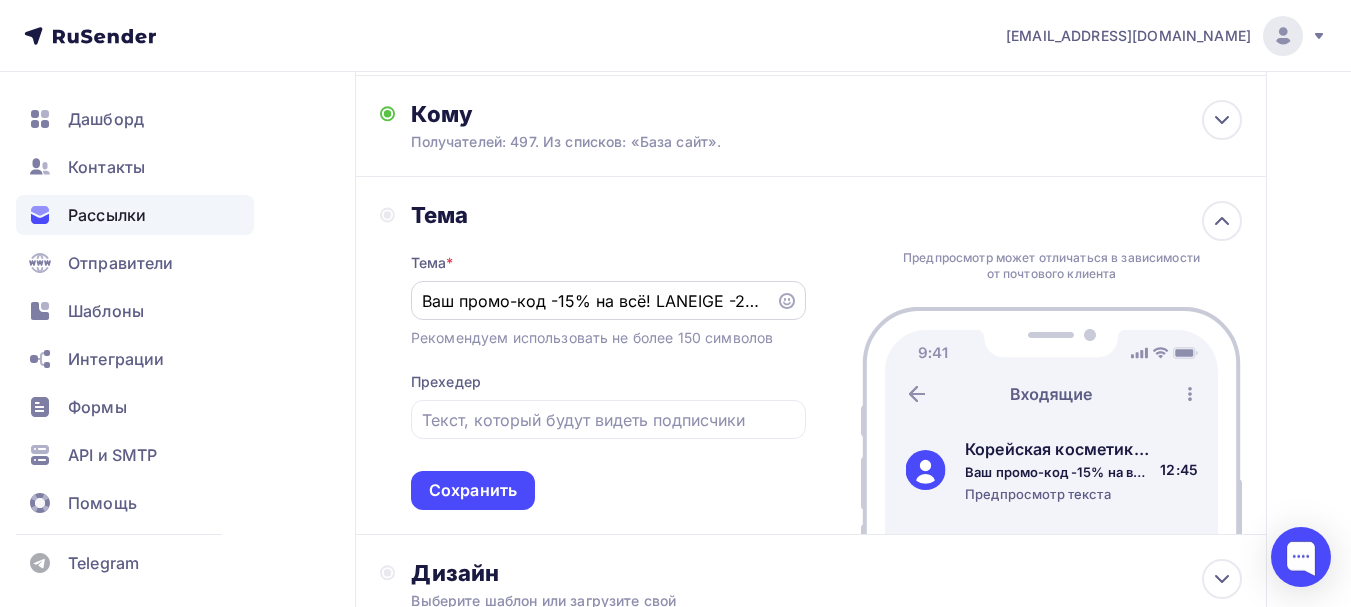 click 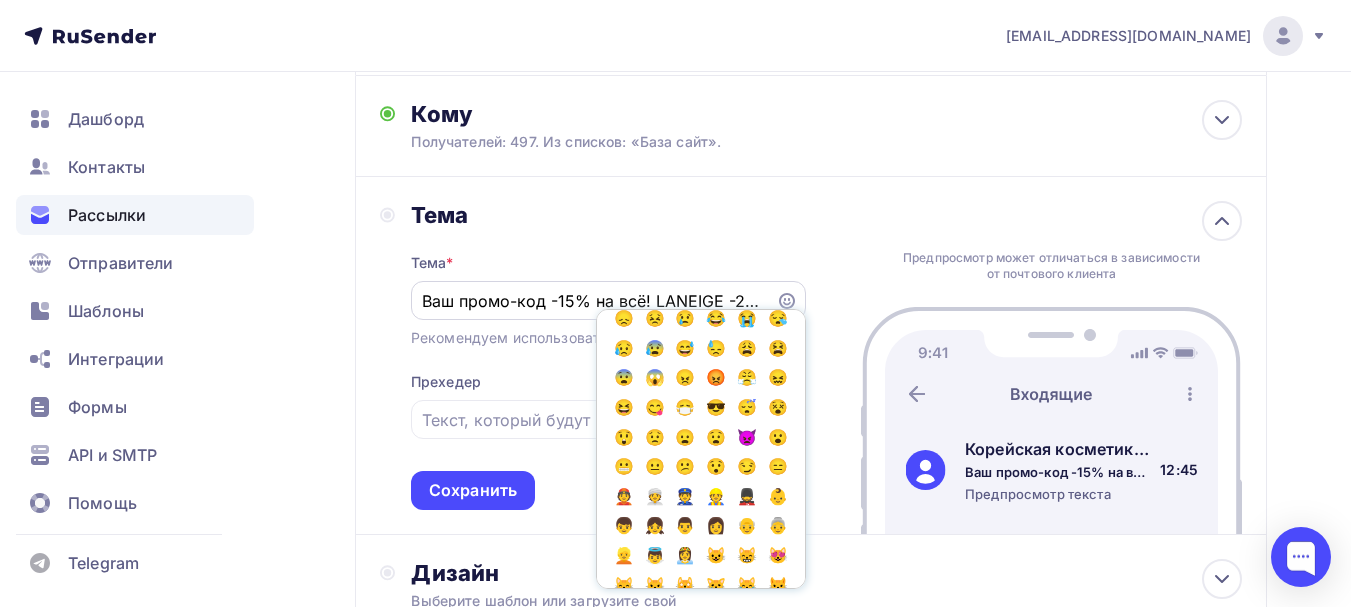 scroll, scrollTop: 167, scrollLeft: 0, axis: vertical 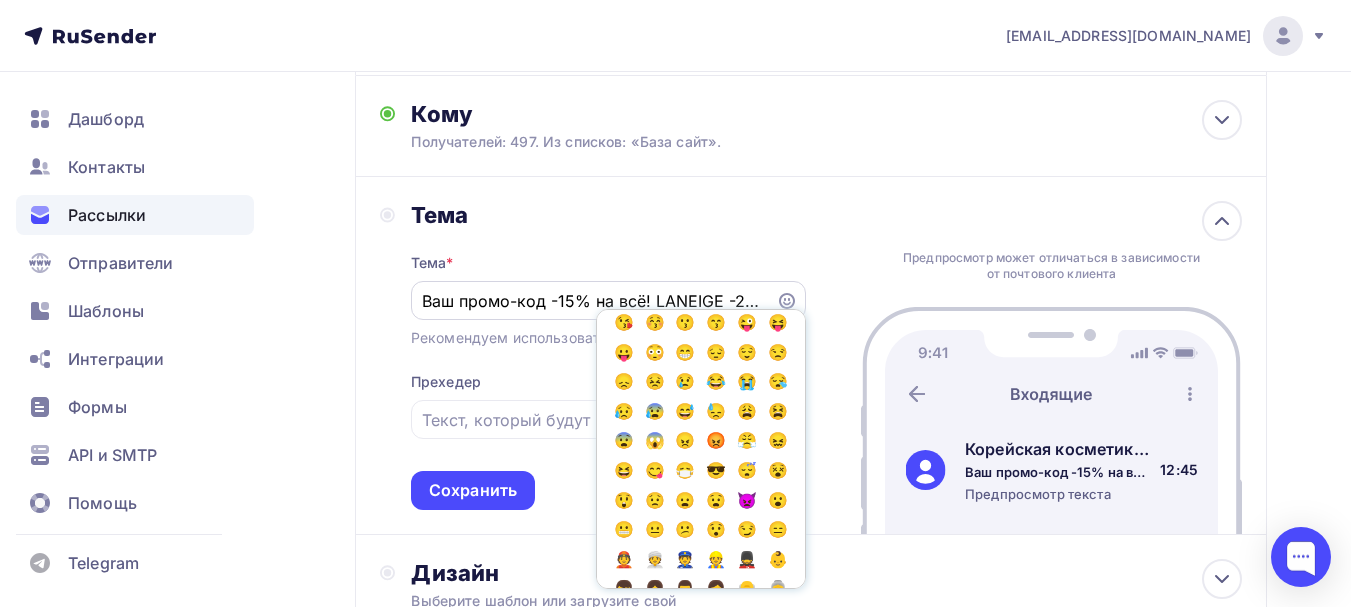 click on "😍" at bounding box center [778, 293] 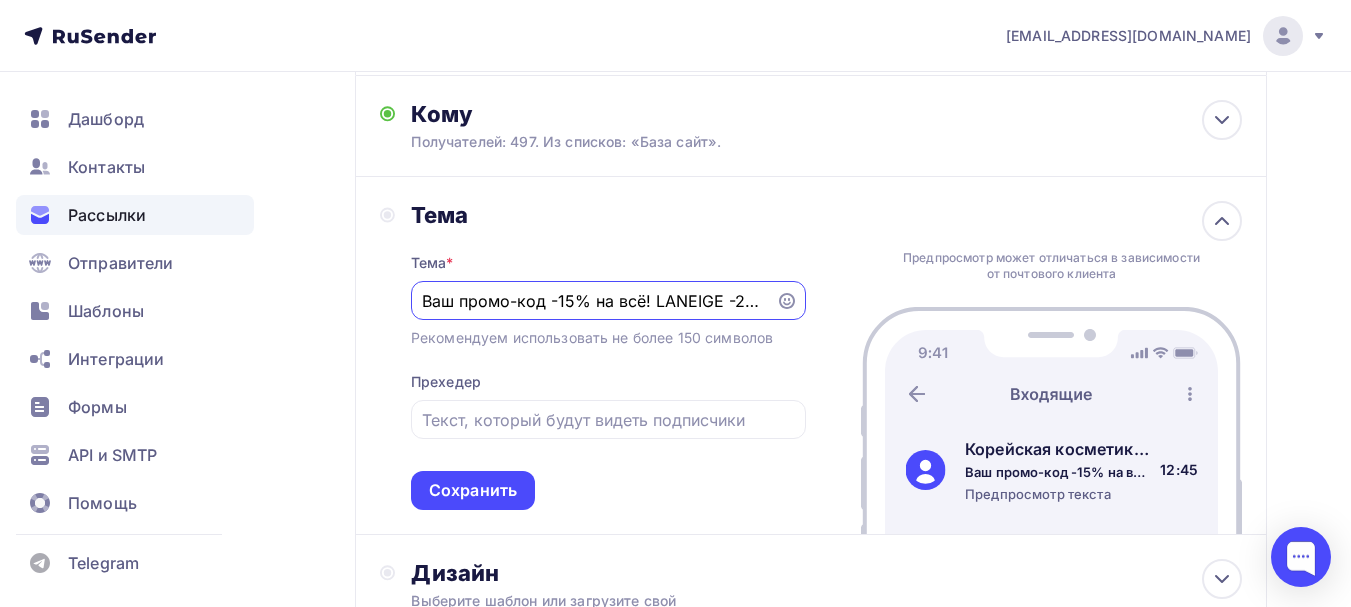 drag, startPoint x: 554, startPoint y: 307, endPoint x: 366, endPoint y: 307, distance: 188 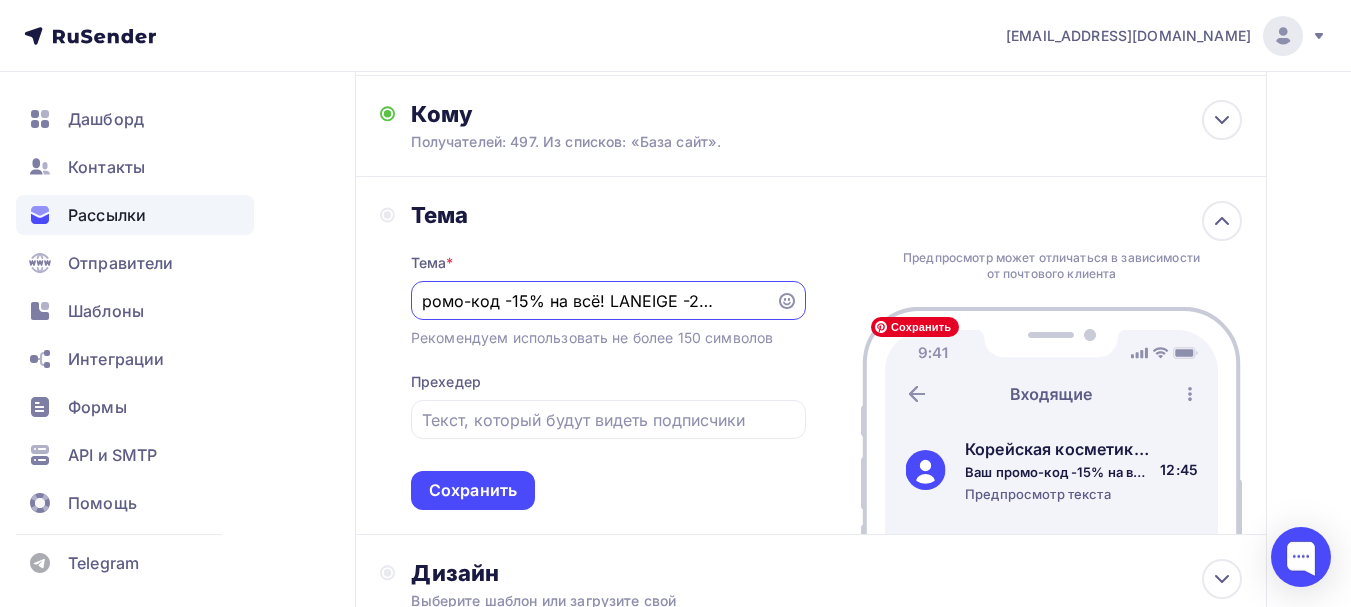 drag, startPoint x: 541, startPoint y: 301, endPoint x: 909, endPoint y: 333, distance: 369.38867 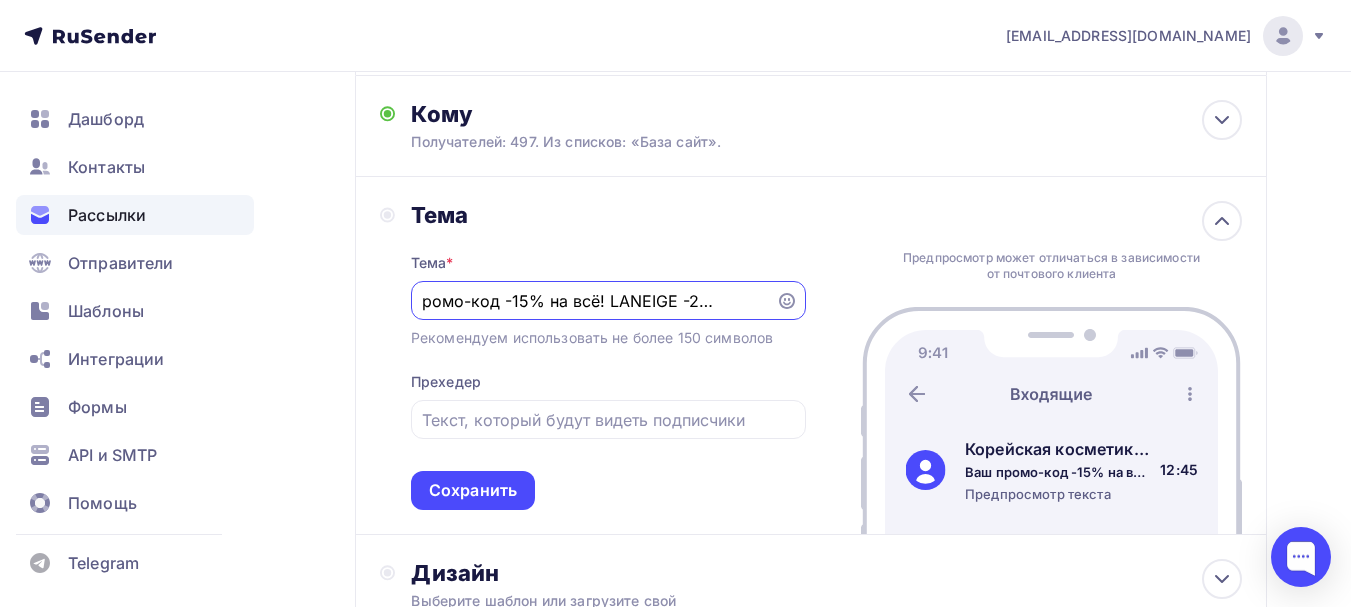 click on "Ваш промо-код -15% на всё! LANEIGE -25%😍😍" at bounding box center [593, 301] 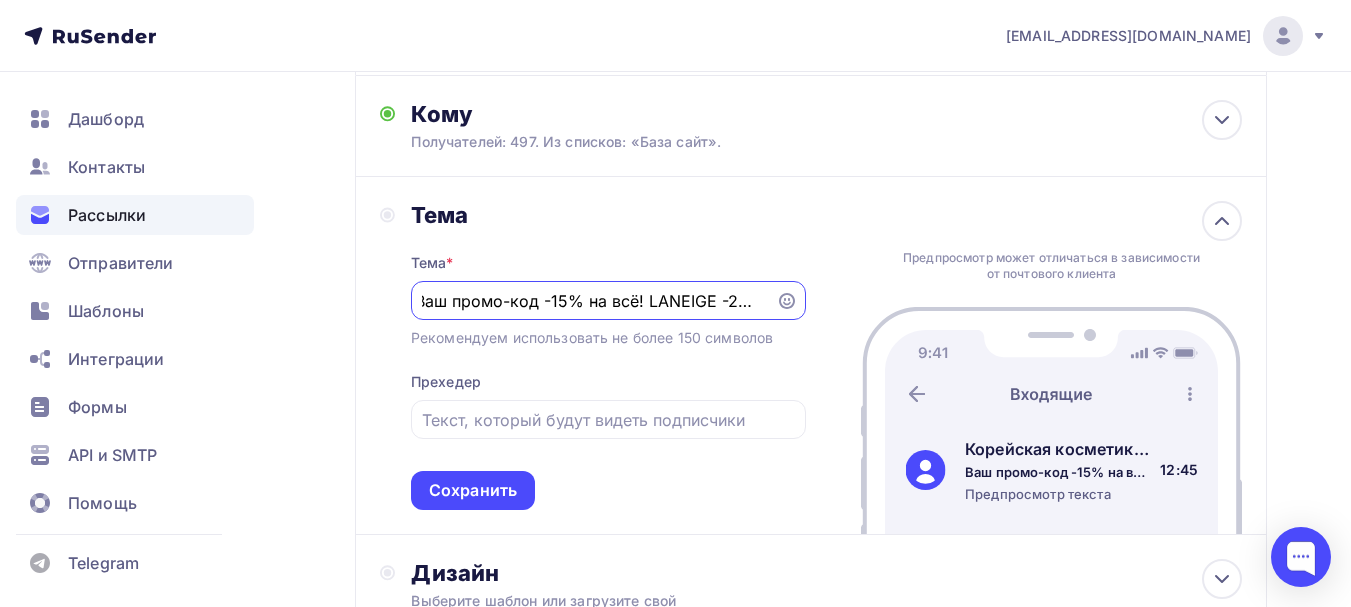 scroll, scrollTop: 0, scrollLeft: 2, axis: horizontal 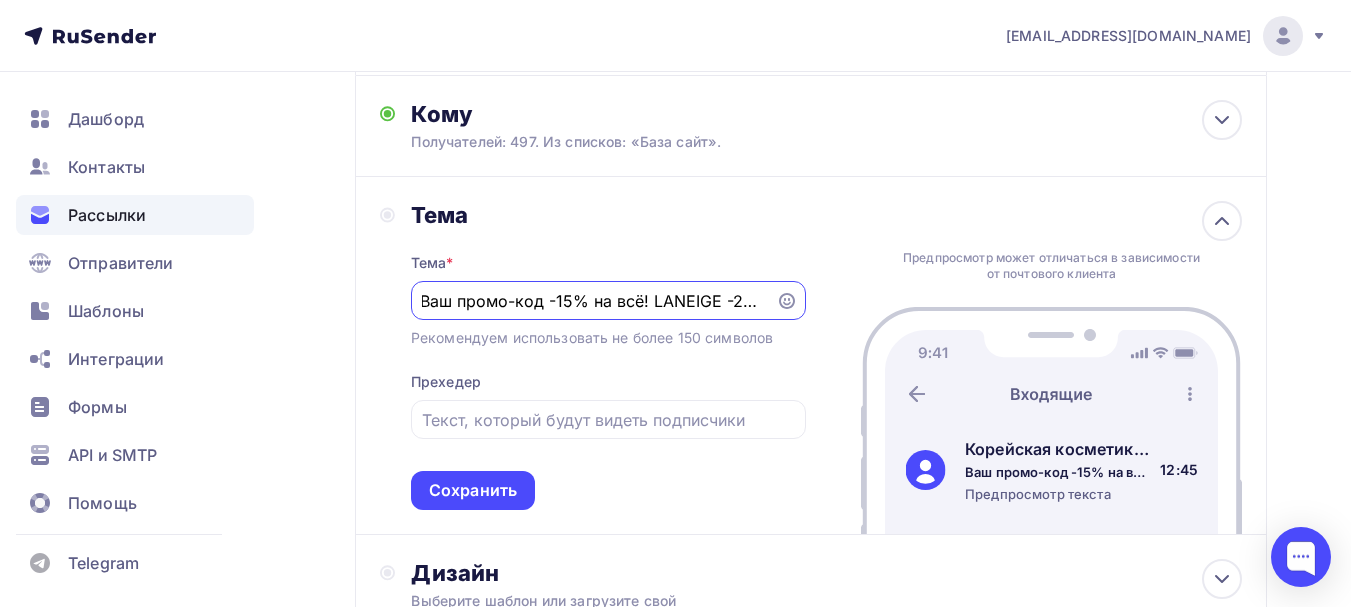 click on "Ваш промо-код -15% на всё! LANEIGE -25%" at bounding box center [593, 301] 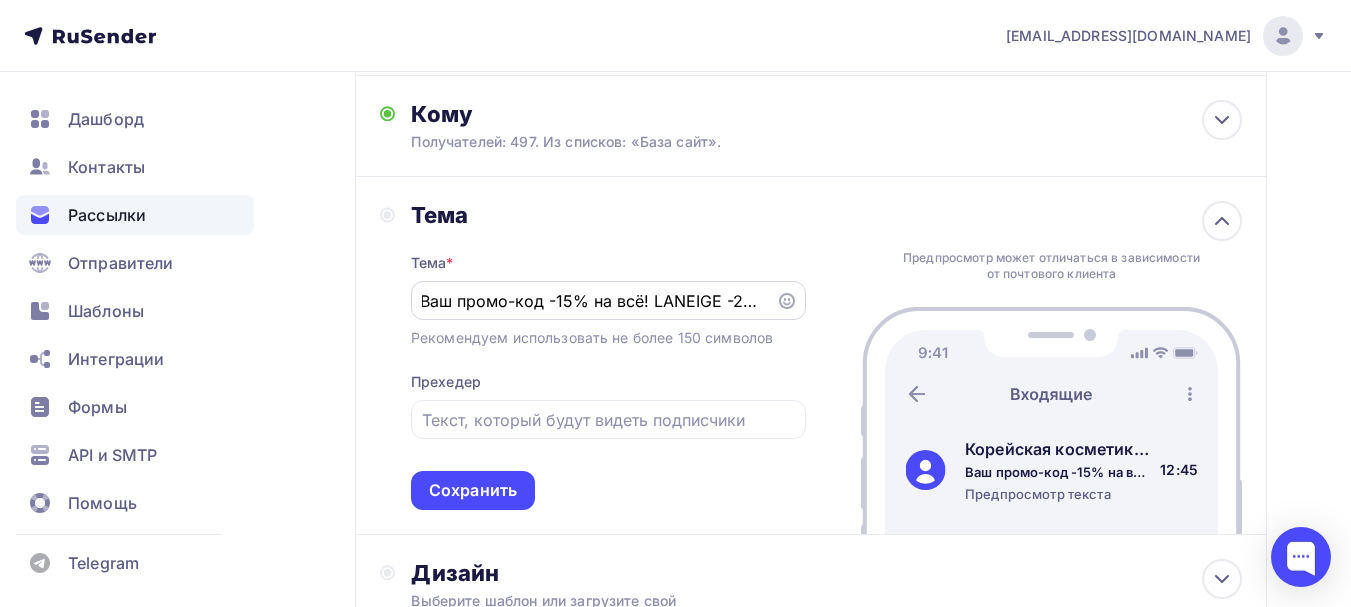 click 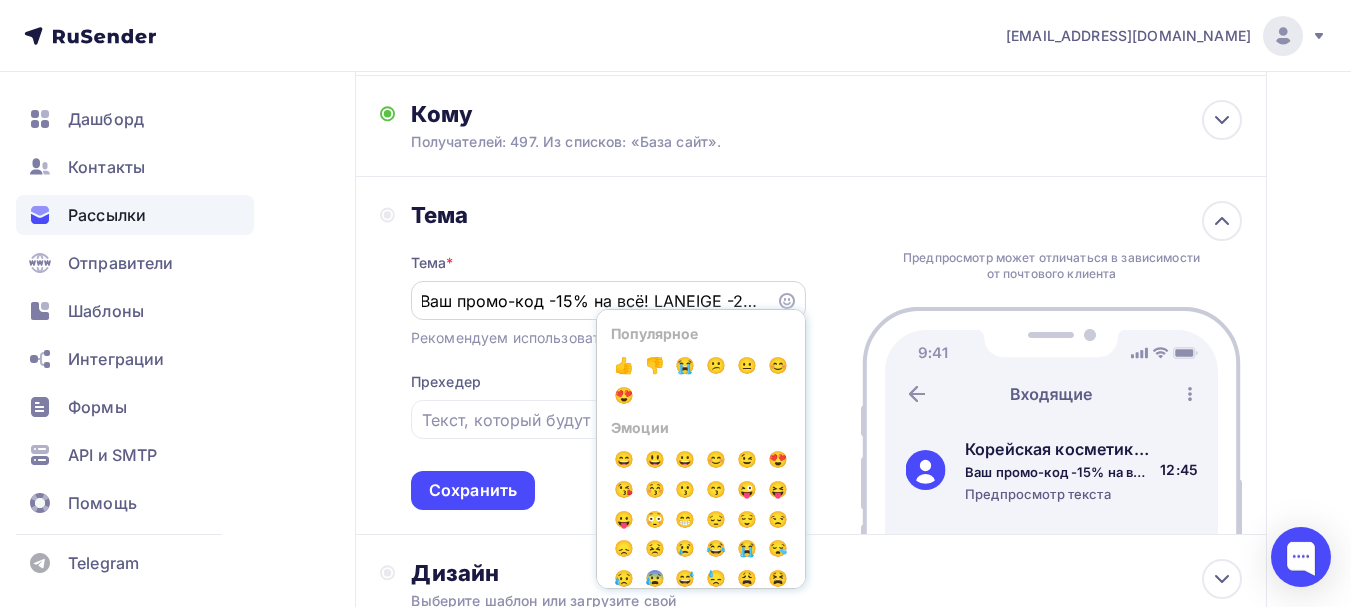 scroll, scrollTop: 0, scrollLeft: 0, axis: both 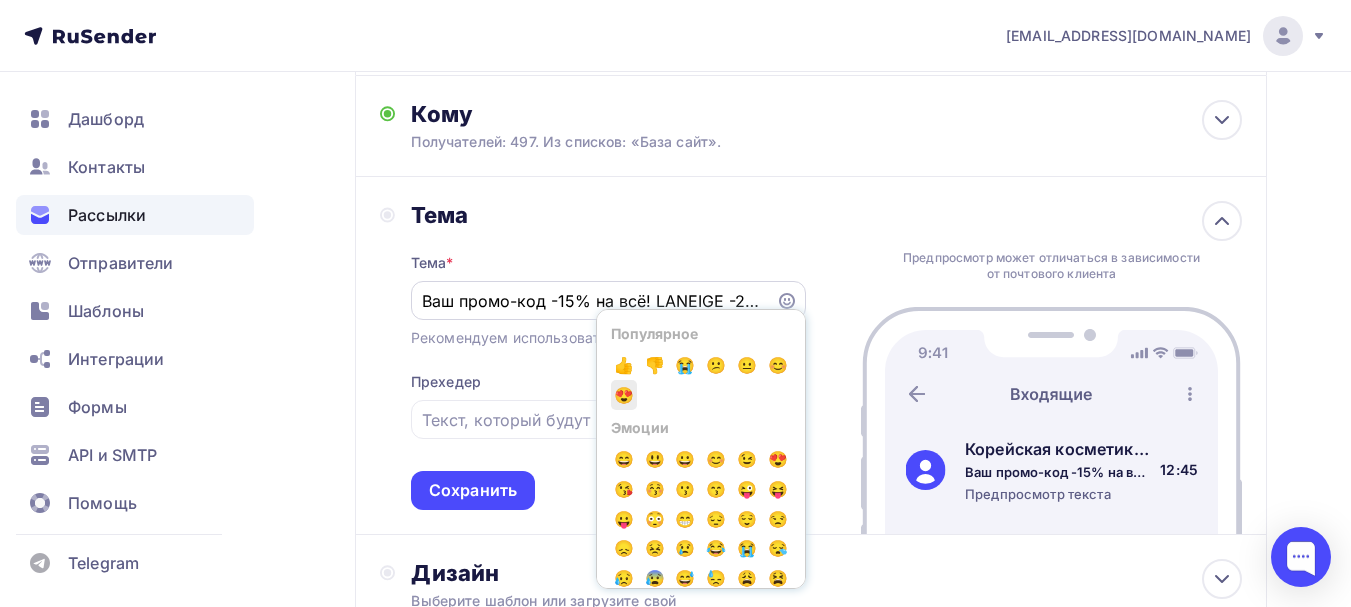 click on "😍" at bounding box center [624, 395] 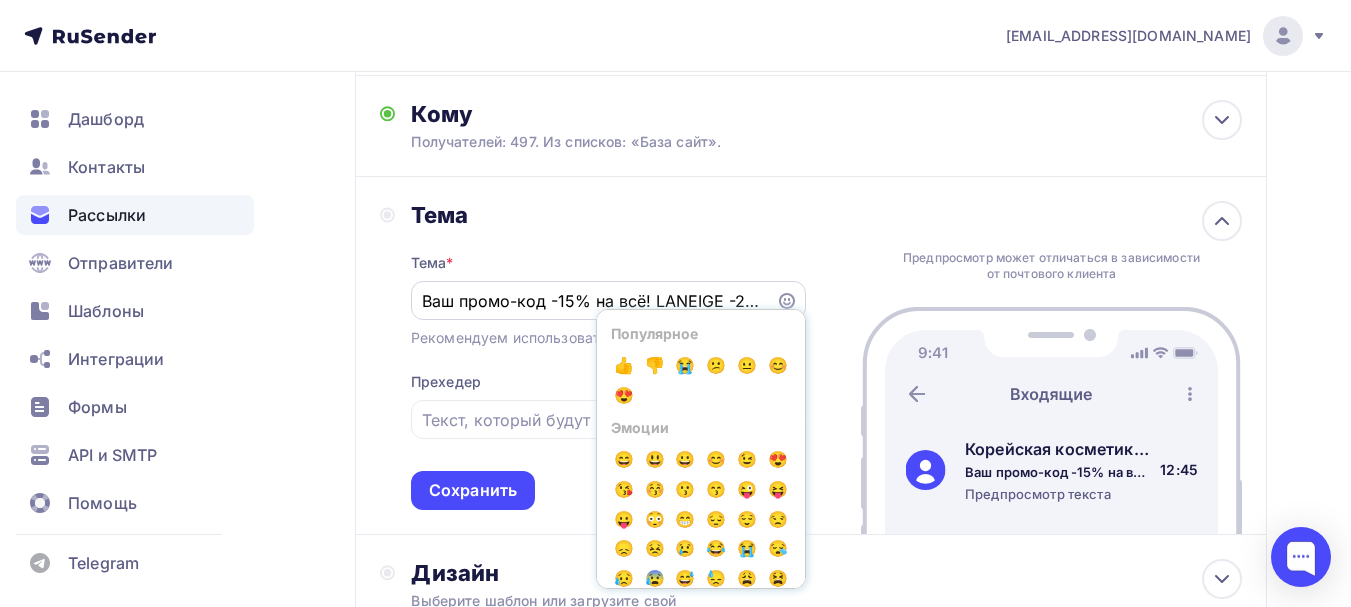 click on "Ваш промо-код -15% на всё! LANEIGE -25%😍" at bounding box center (593, 301) 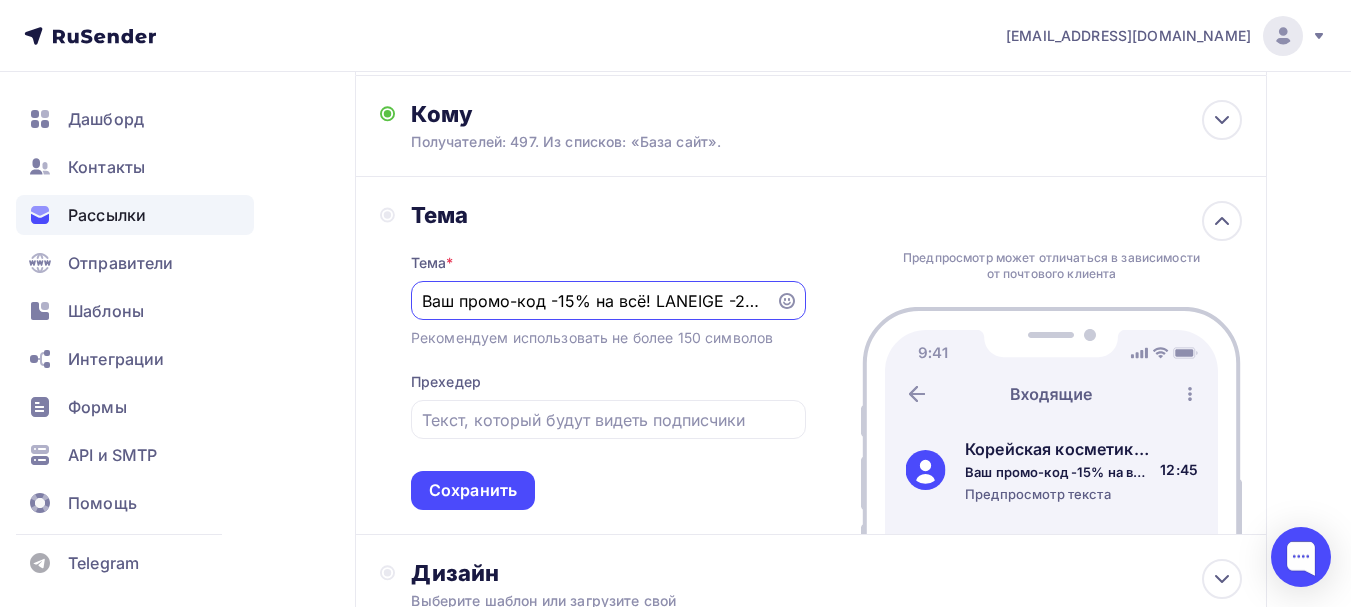 click on "Ваш промо-код -15% на всё! LANEIGE -25%😍" at bounding box center [593, 301] 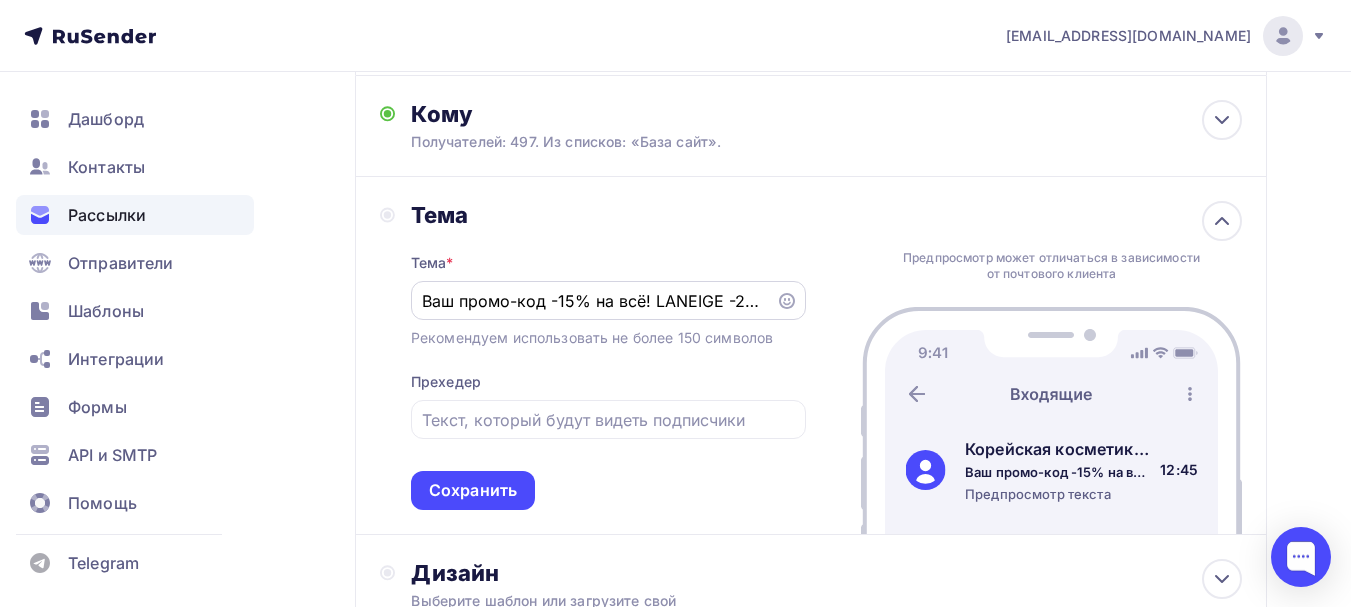 click 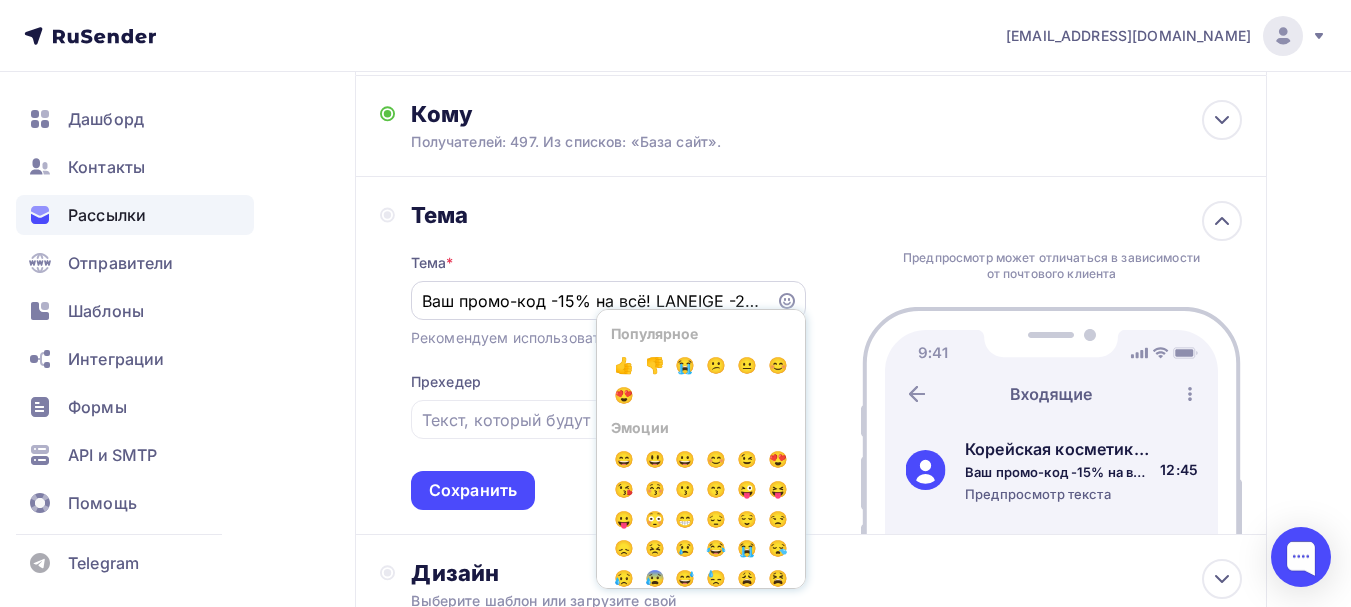 click on "Ваш промо-код -15% на всё! LANEIGE -25%😍" at bounding box center (593, 301) 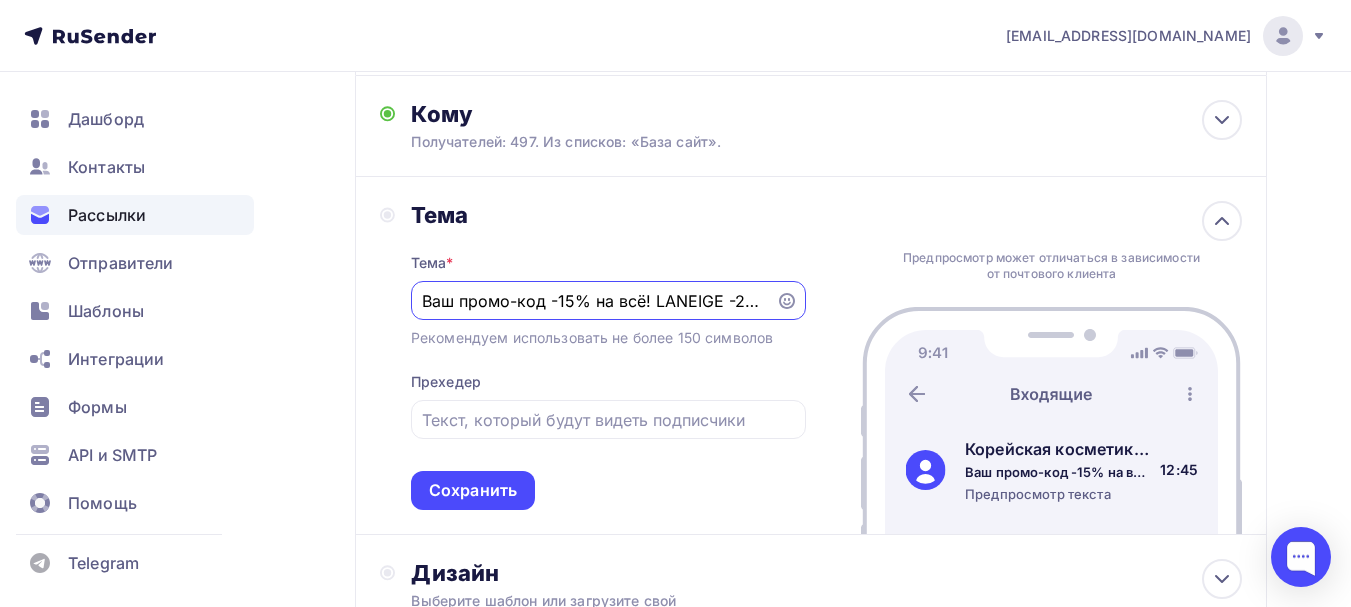 click on "Ваш промо-код -15% на всё! LANEIGE -25%😍" at bounding box center [593, 301] 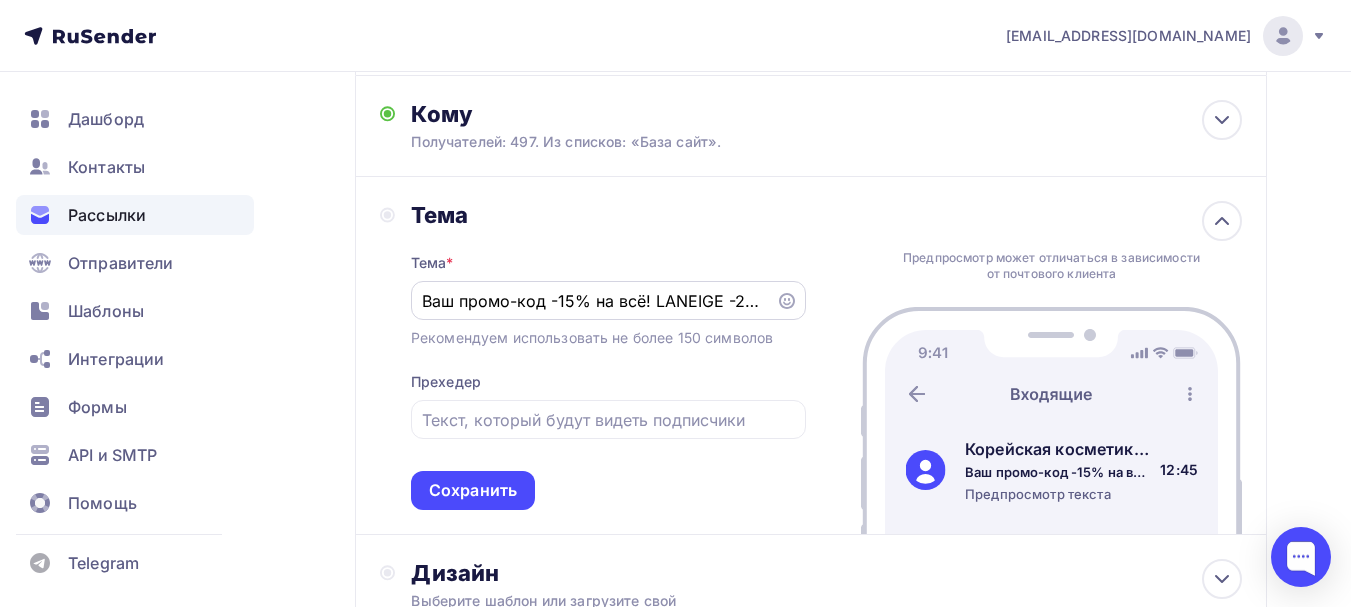 click 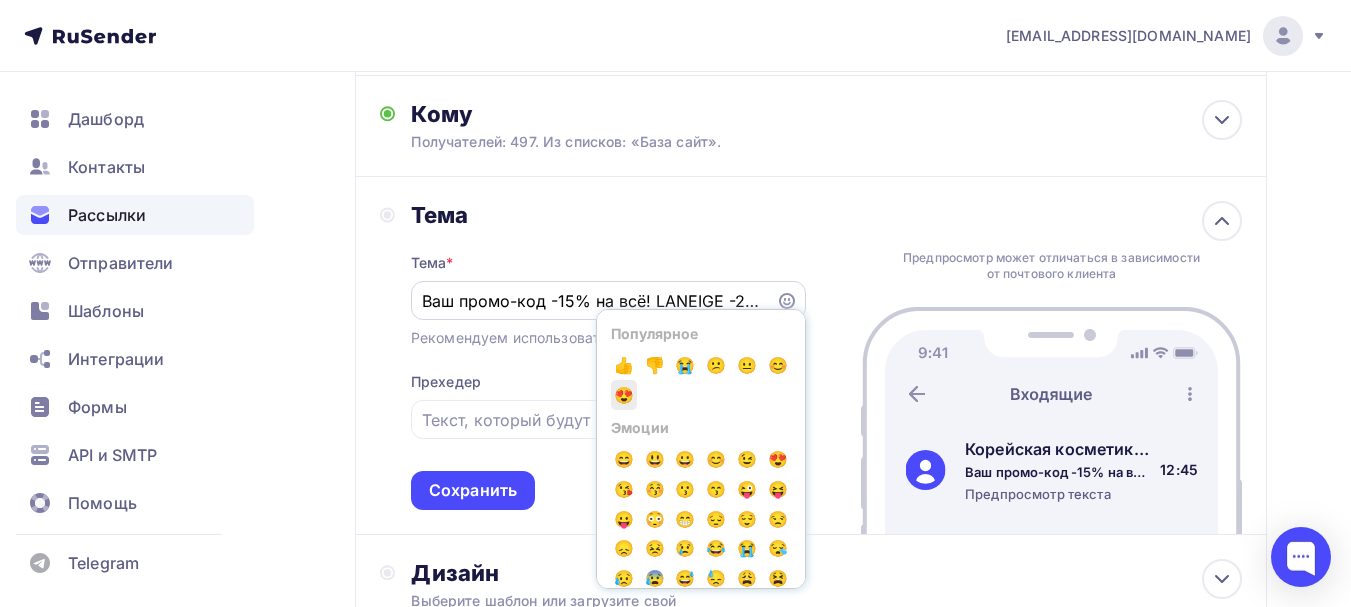 click on "😍" at bounding box center (624, 395) 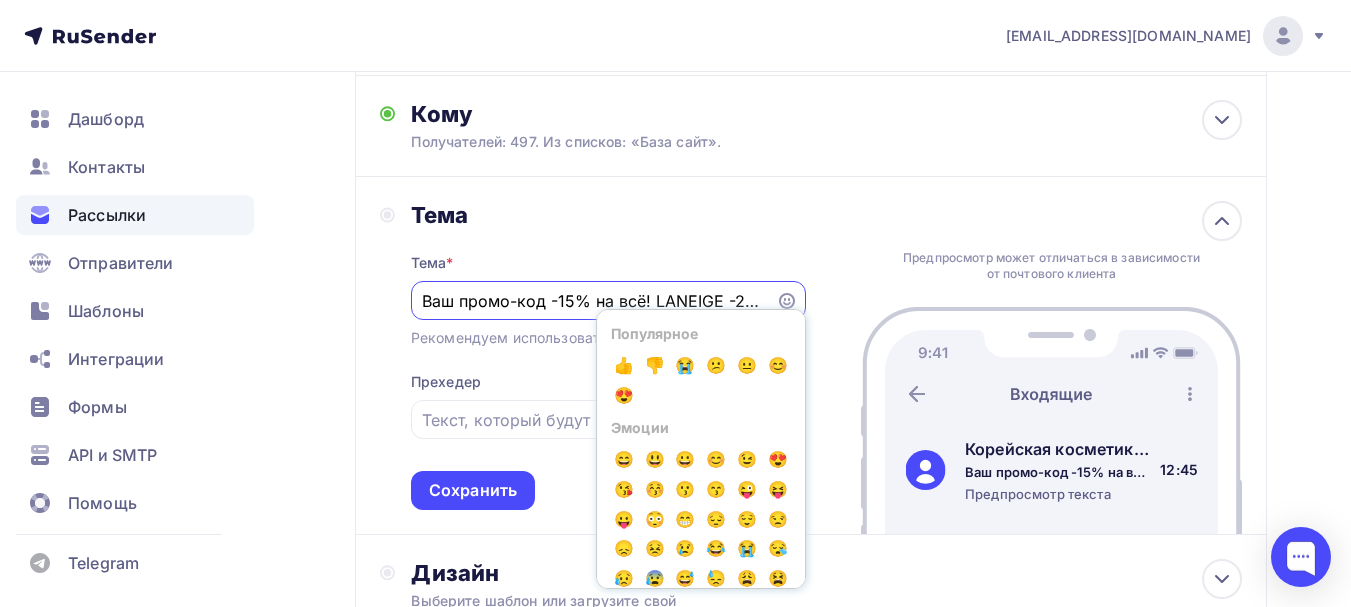click on "Ваш промо-код -15% на всё! LANEIGE -25%😍😍" at bounding box center (593, 301) 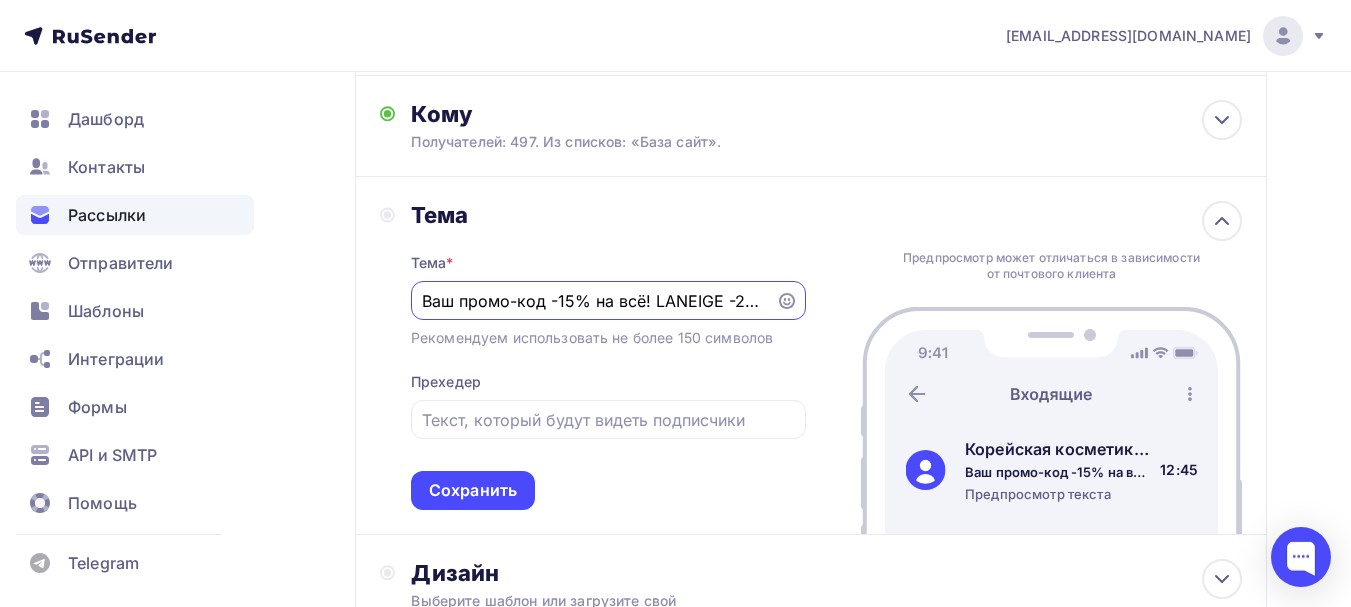 drag, startPoint x: 693, startPoint y: 303, endPoint x: 454, endPoint y: 284, distance: 239.75404 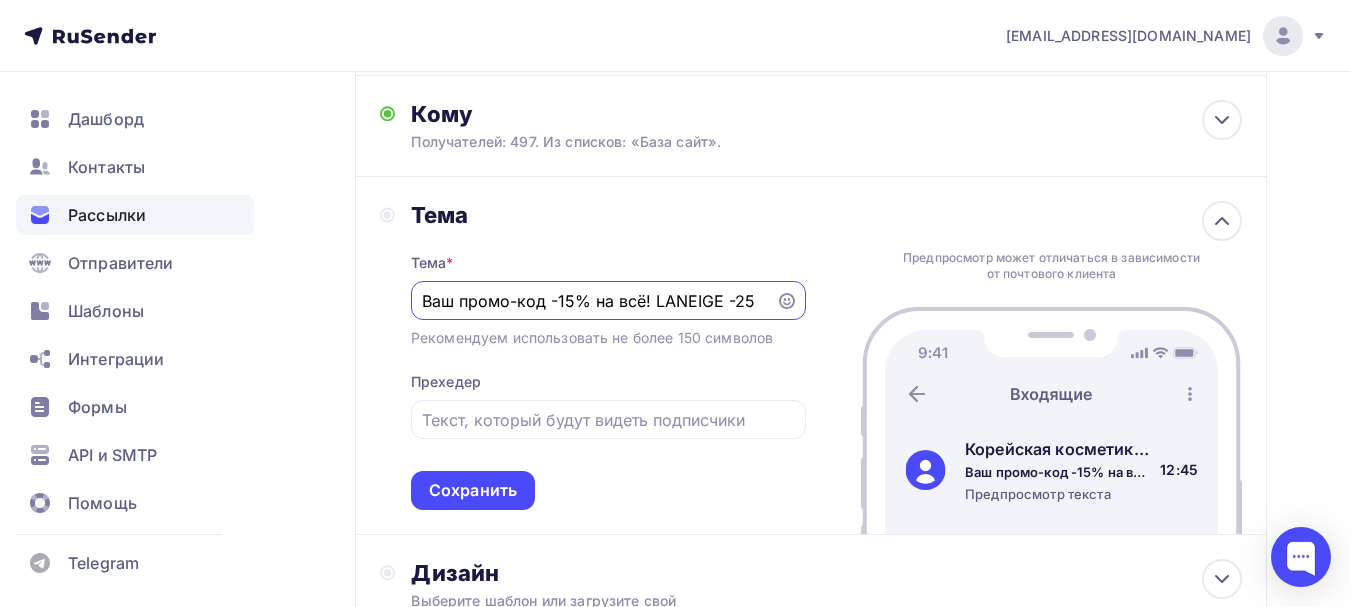 scroll, scrollTop: 0, scrollLeft: 0, axis: both 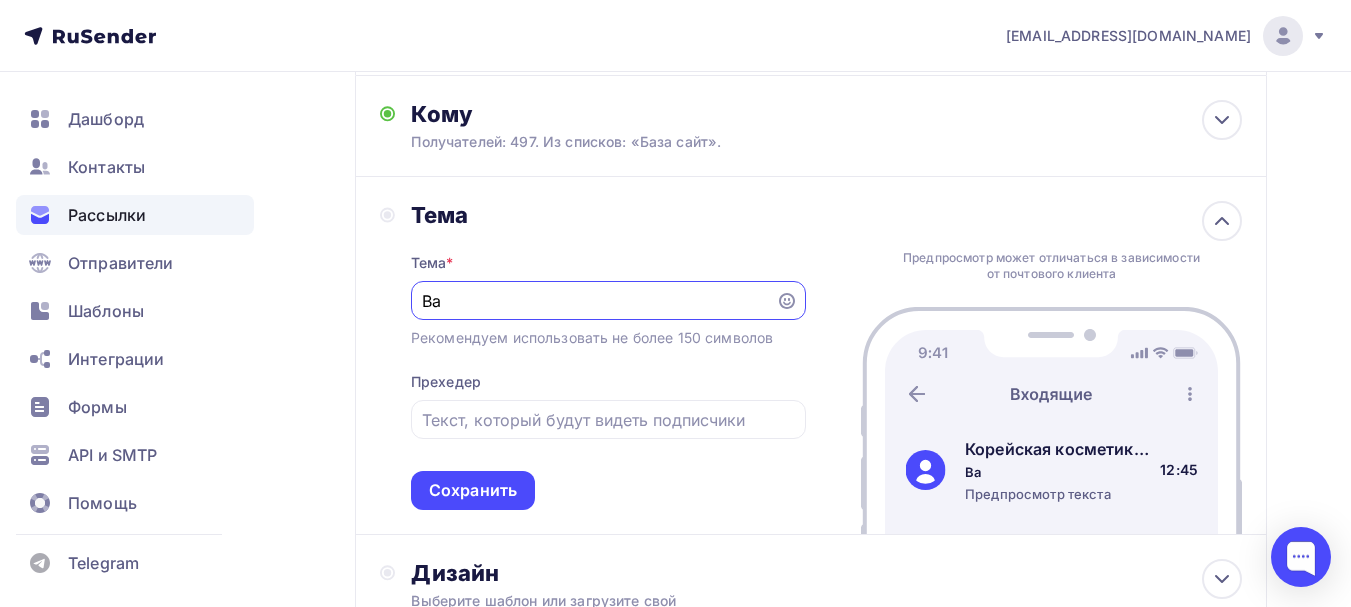 type on "В" 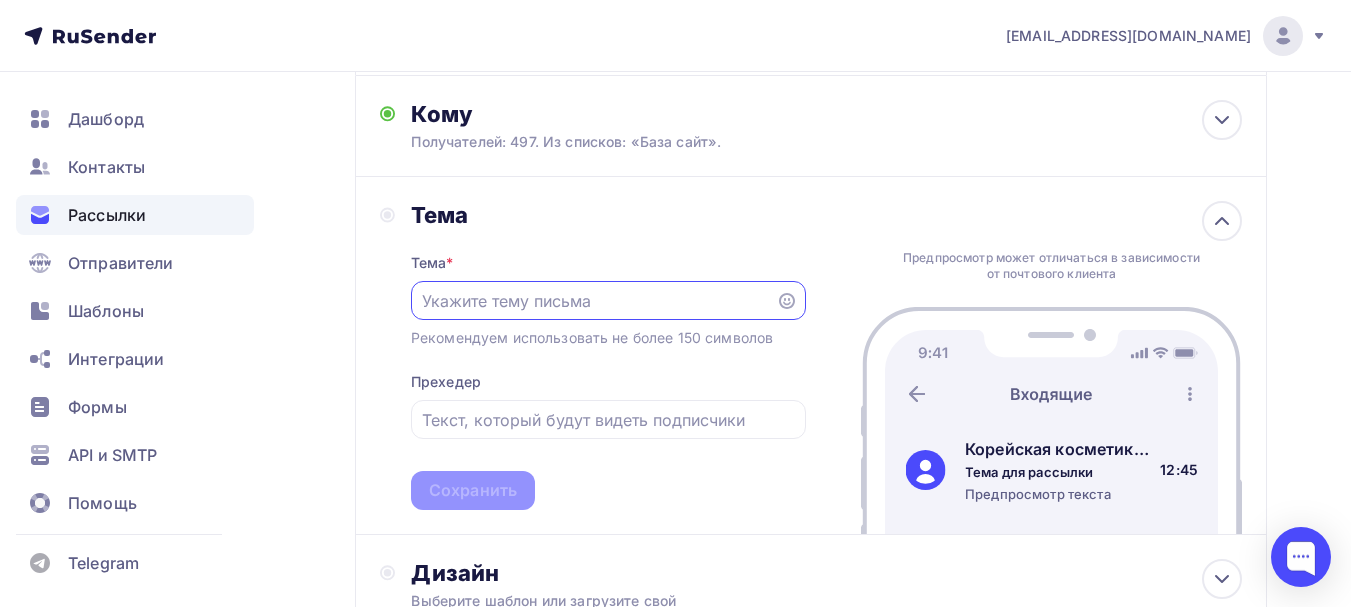 click 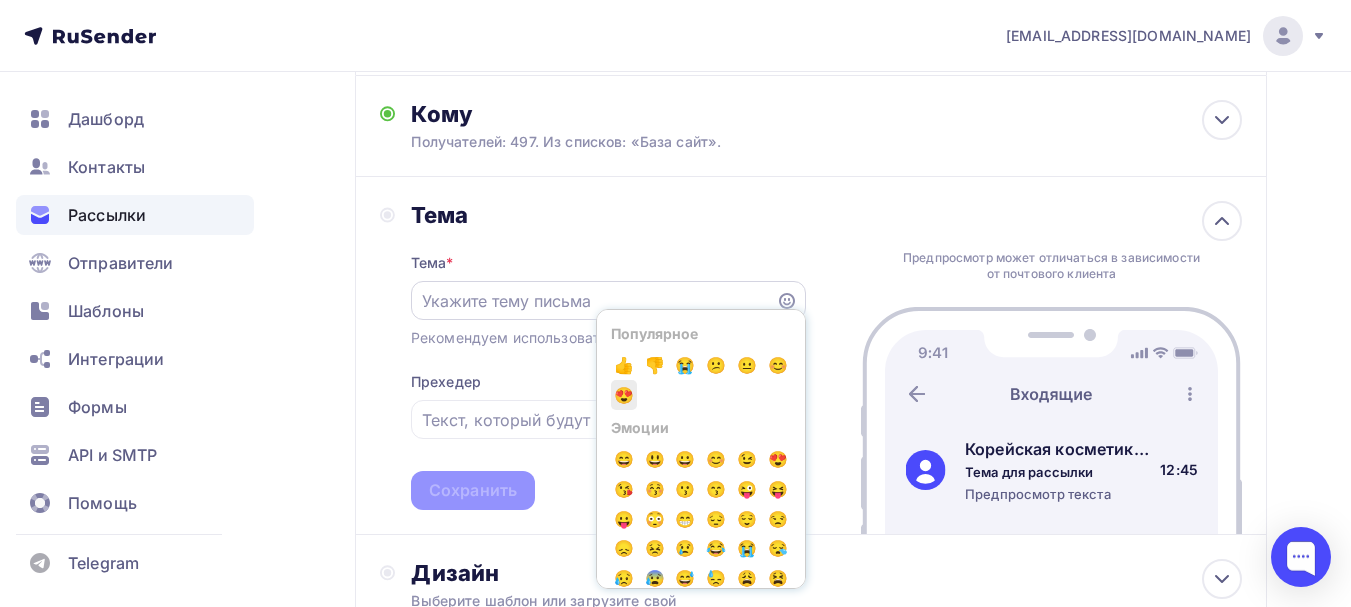 click on "😍" at bounding box center [624, 395] 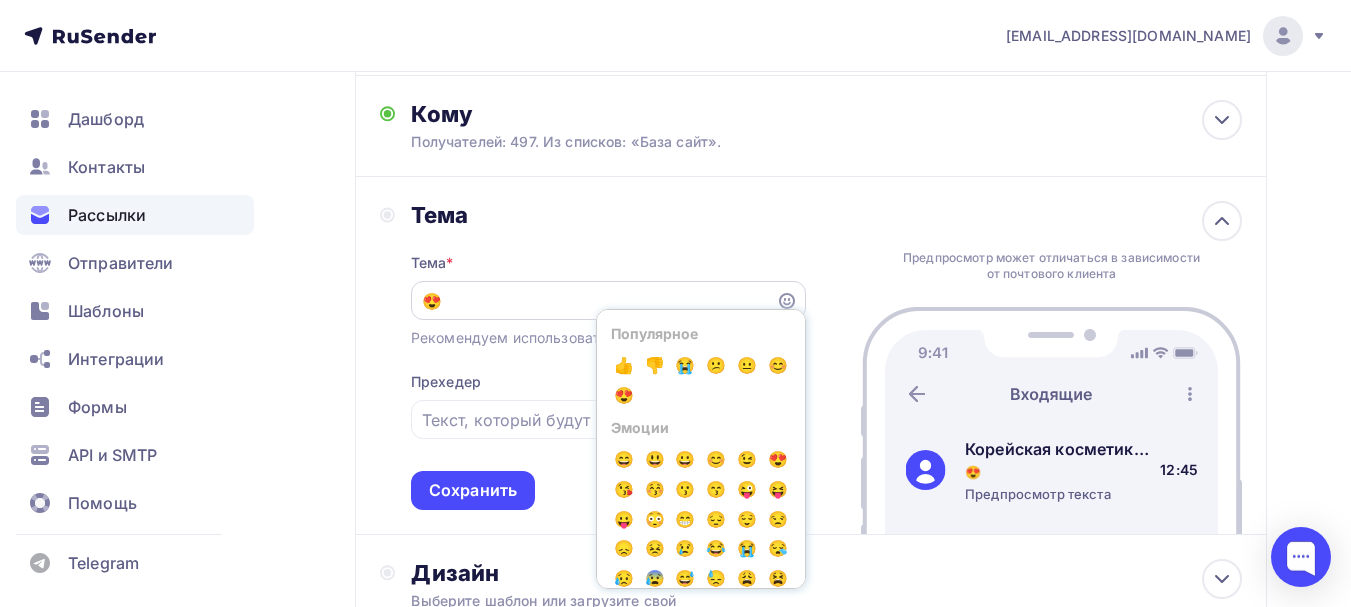 click on "😍" at bounding box center (593, 301) 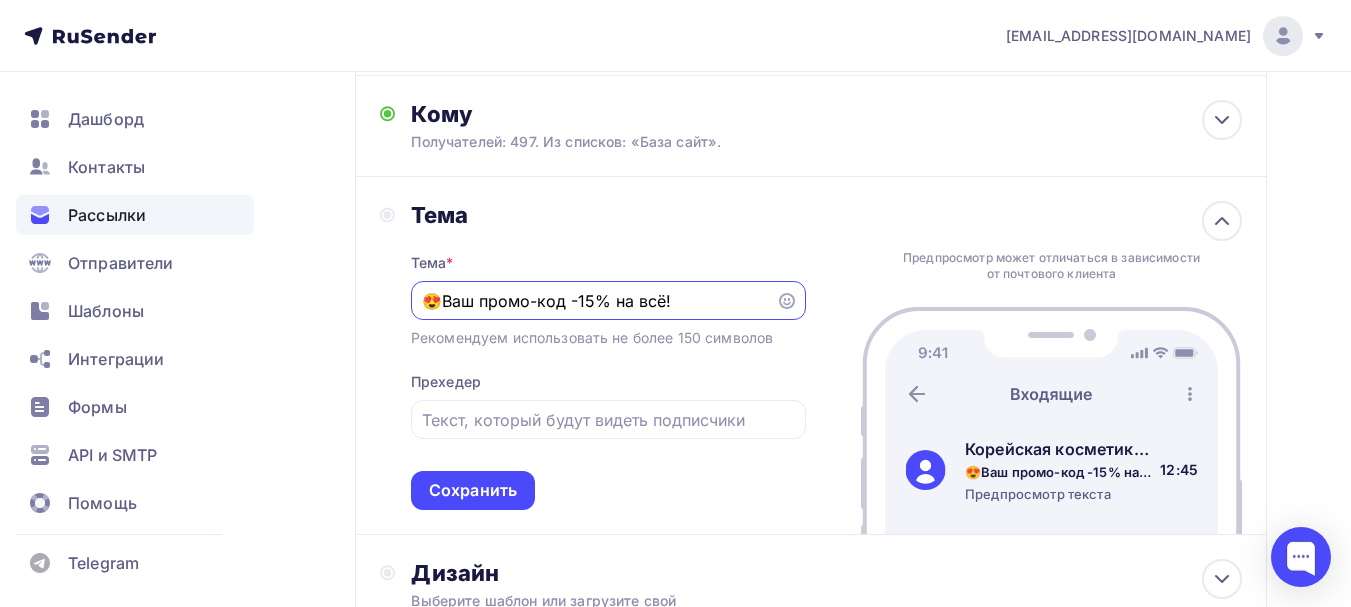 click 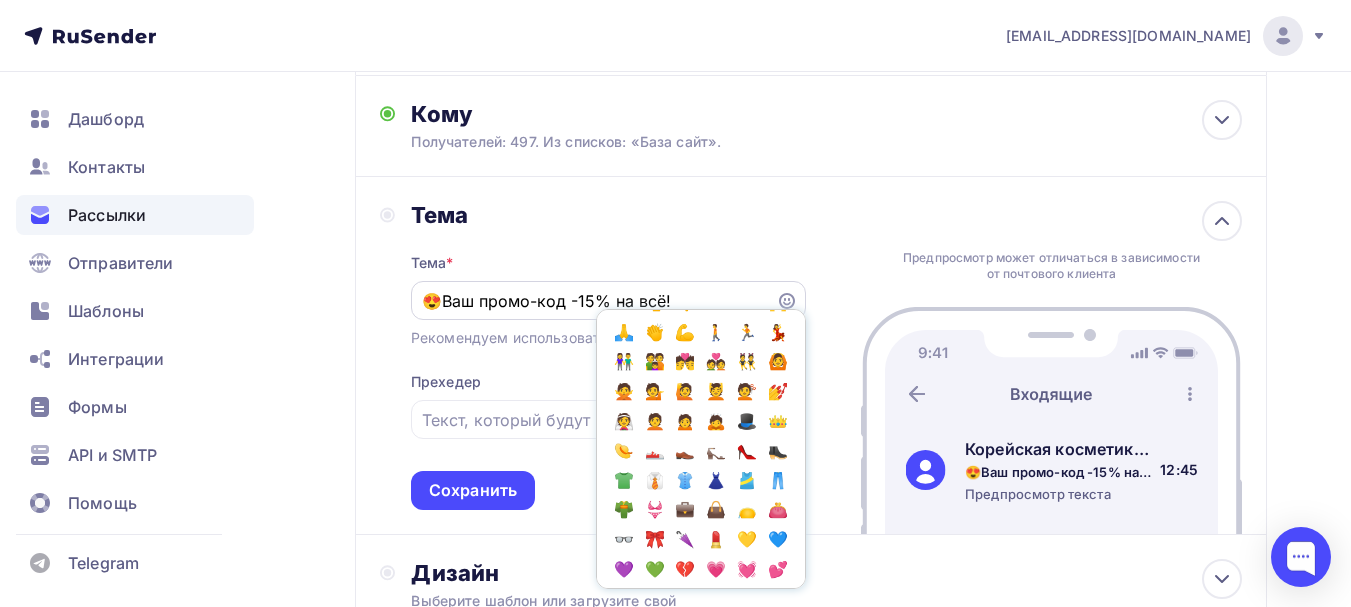 scroll, scrollTop: 857, scrollLeft: 0, axis: vertical 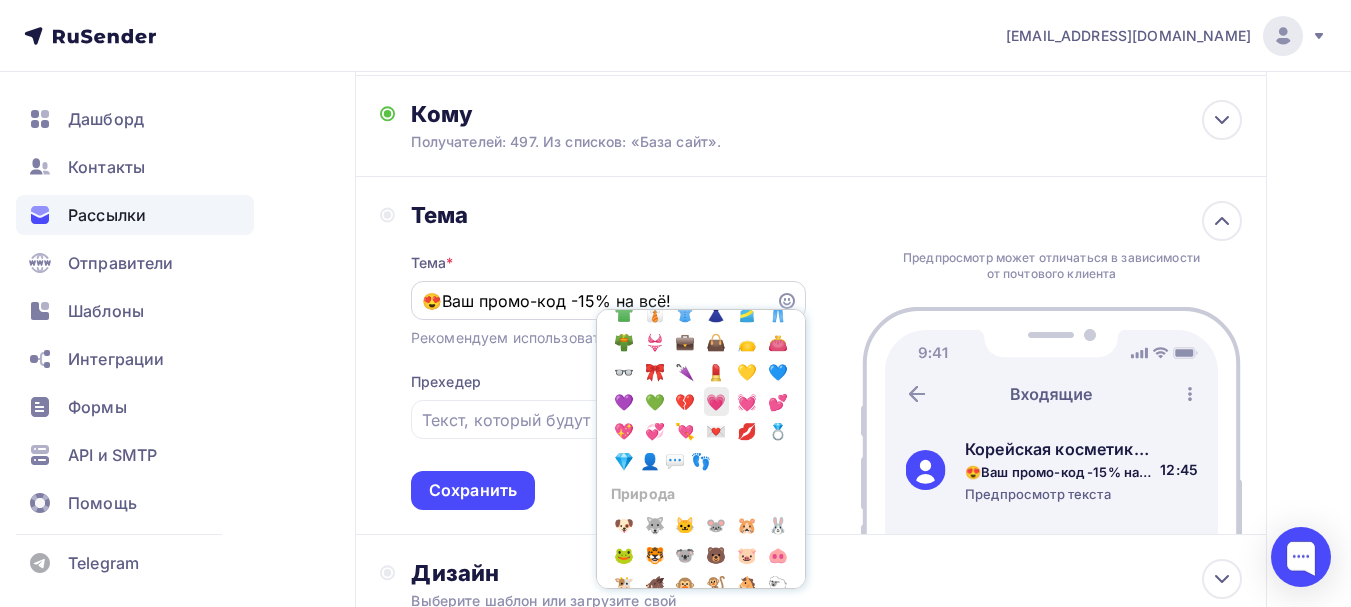 click on "💗" at bounding box center [717, 402] 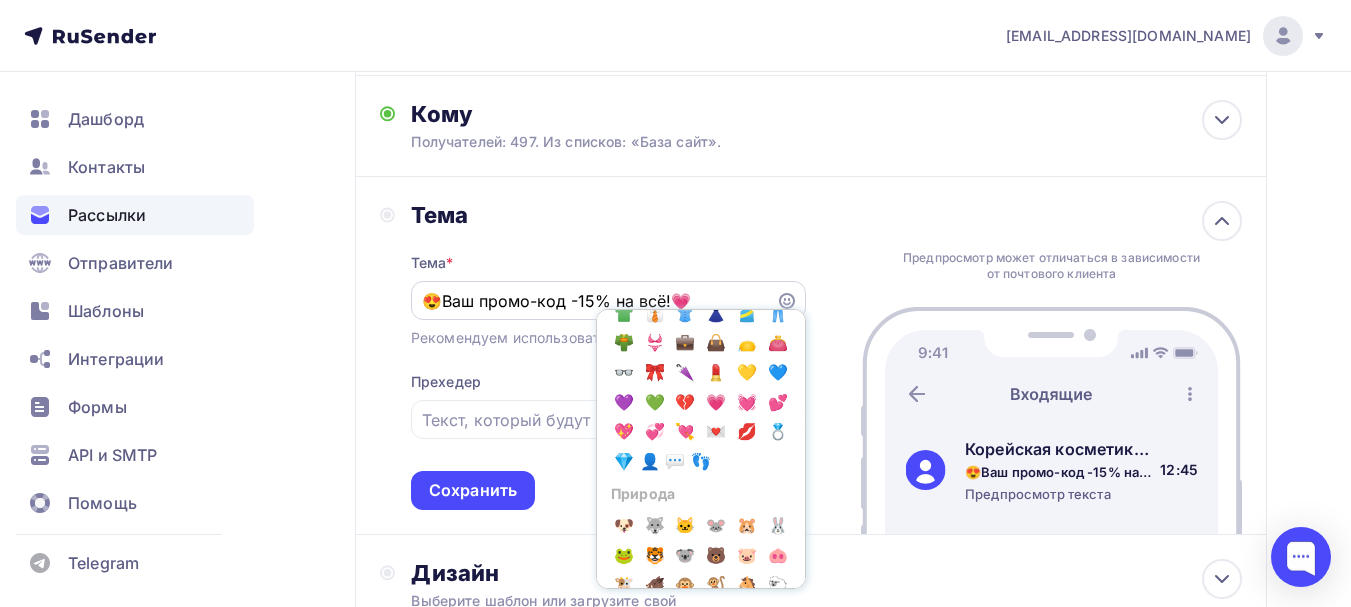 click on "😍Ваш промо-код -15% на всё!💗" at bounding box center [593, 301] 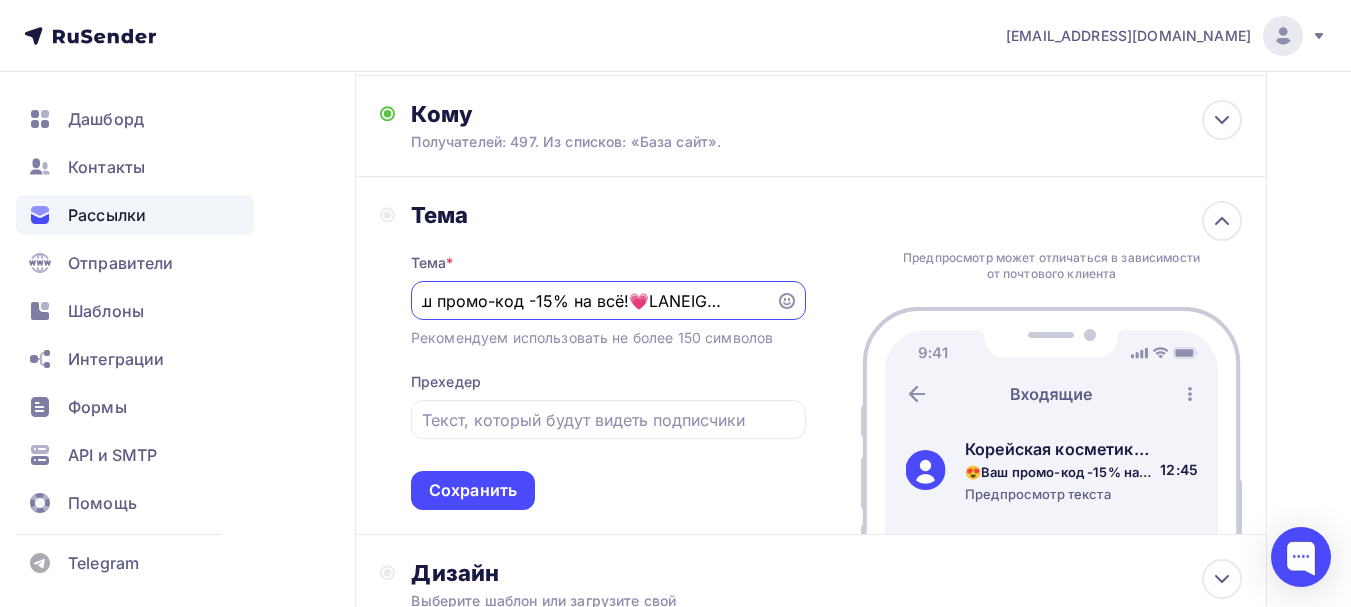 scroll, scrollTop: 0, scrollLeft: 46, axis: horizontal 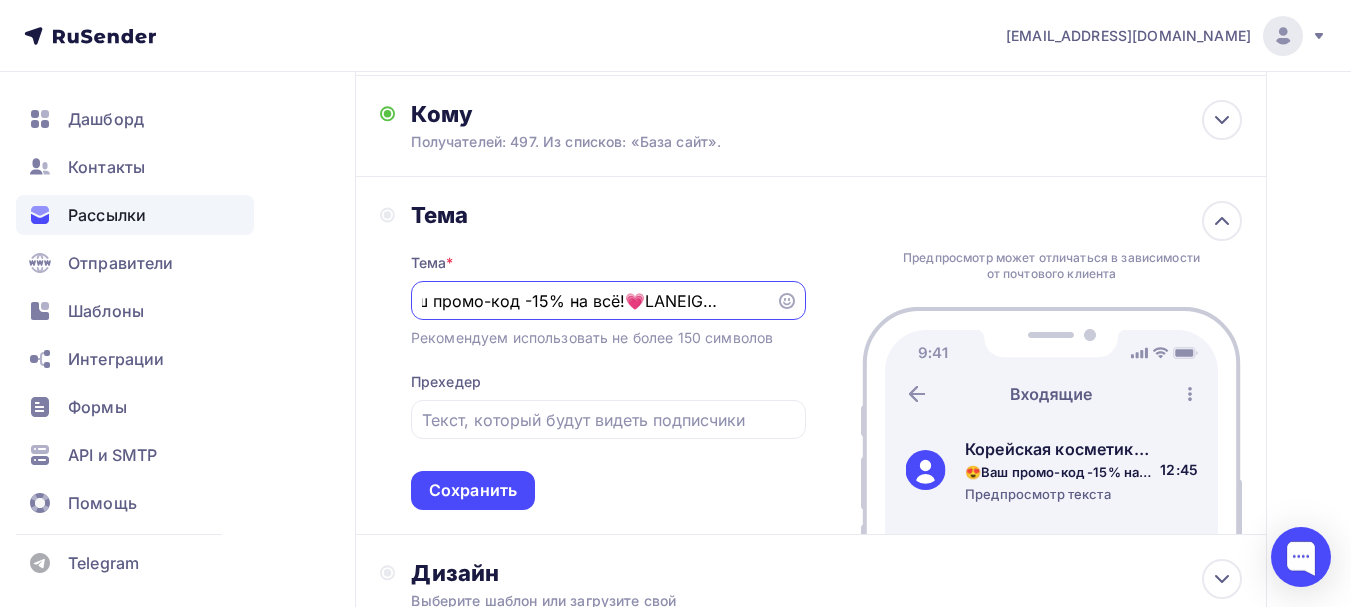 click 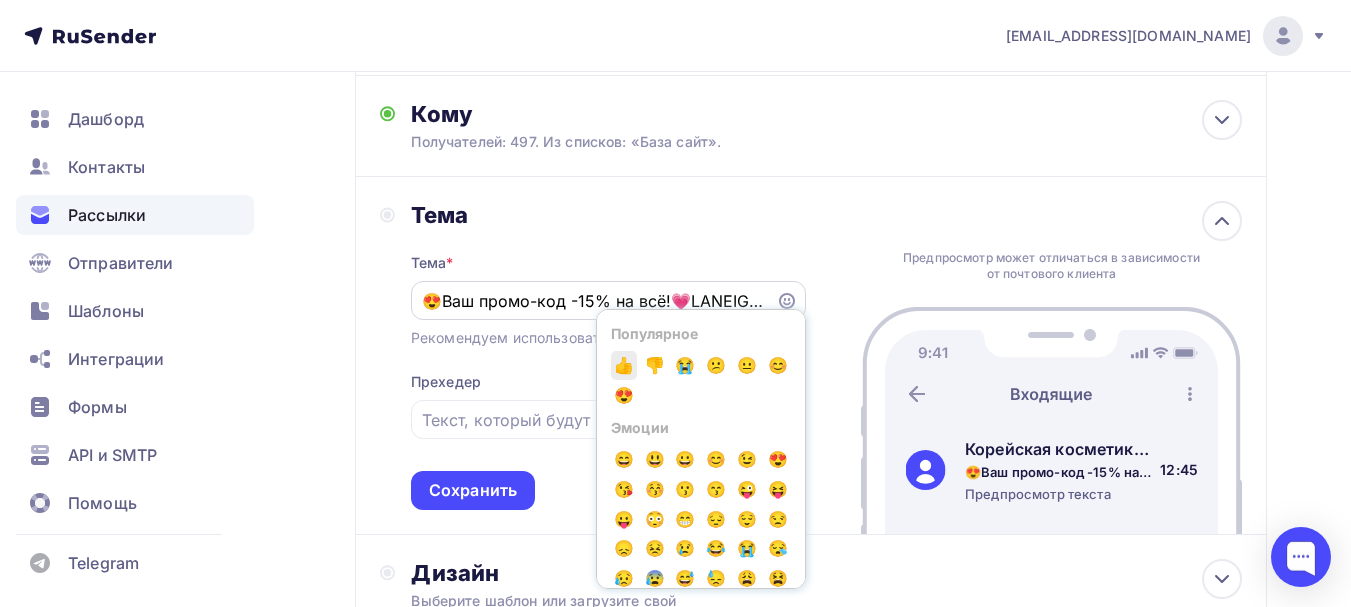 click on "👍" at bounding box center [624, 366] 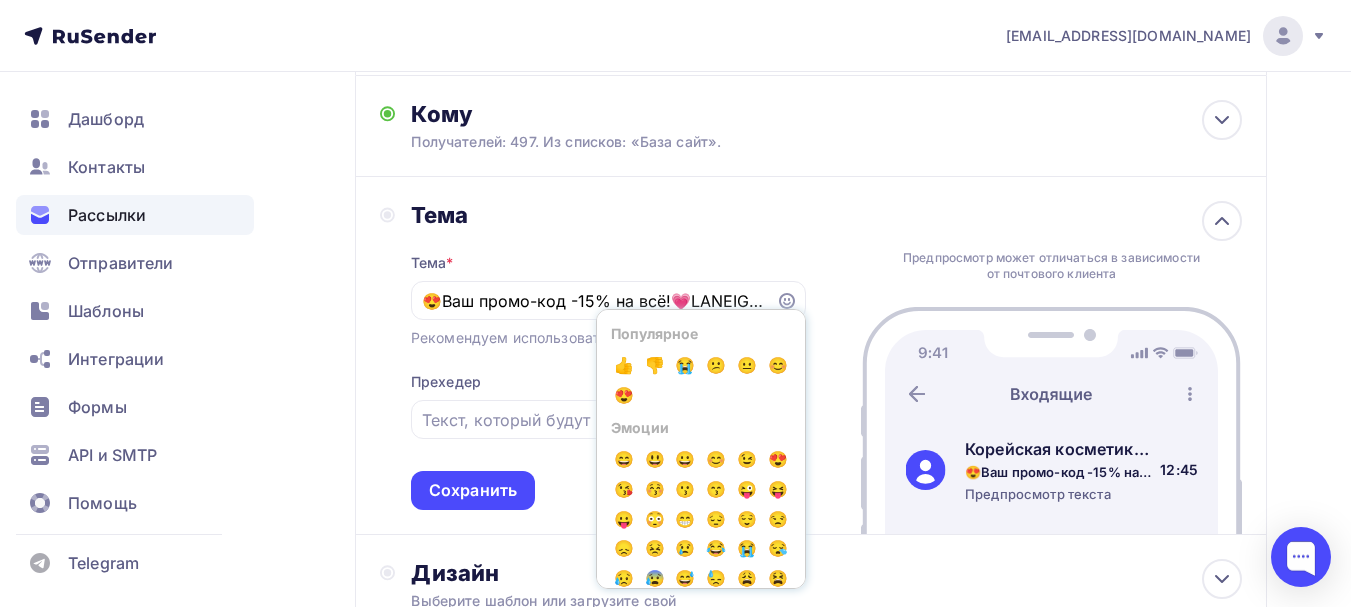 click on "Тема
Тема  *     😍Ваш промо-код -15% на всё!💗LANEIGE -25%!👍       Популярное   👍 👎 😭 😕 😐 😊 😍 Эмоции   😄 😃 😀 😊 😉 😍 😘 😚 😗 😙 😜 😝 😛 😳 😁 😔 😌 😒 😞 😣 😢 😂 😭 😪 😥 😰 😅 😓 😩 😫 😨 😱 😠 😡 😤 😖 😆 😋 😷 😎 😴 😵 😲 😟 😦 😧 👿 😮 😬 😐 😕 😯 😏 😑 👲 👳 👮 👷 💂 👶 👦 👧 👨 👩 👴 👵 👱 👼 👸 😺 😸 😻 😽 😼 🙀 😿 😹 😾 👹 👺 🙈 🙉 🙊 💀 👽 💩 🔥 ✨ 🌟 💫 💥 💢 💦 💧 💤 💨 👂 👀 👃 👅 👄 👍 👎 👌 👊 ✊ 👋 ✋ 👐 👆 👇 👉 👈 🙌 🙏 👏 💪 🚶 🏃 💃 👫 👪 💏 💑 👯 🙆 🙅 💁 🙋 💆 💇 💅 👰 🙎 🙍 🙇 🎩 👑 👒 👟 👞 👡 👠 👢 👕 👔 👚 👗 🎽 👖 👘 👙 💼 👜 👝 👛 👓 🎀 🌂 💄 💛 💙 💜 💚" at bounding box center [811, 356] 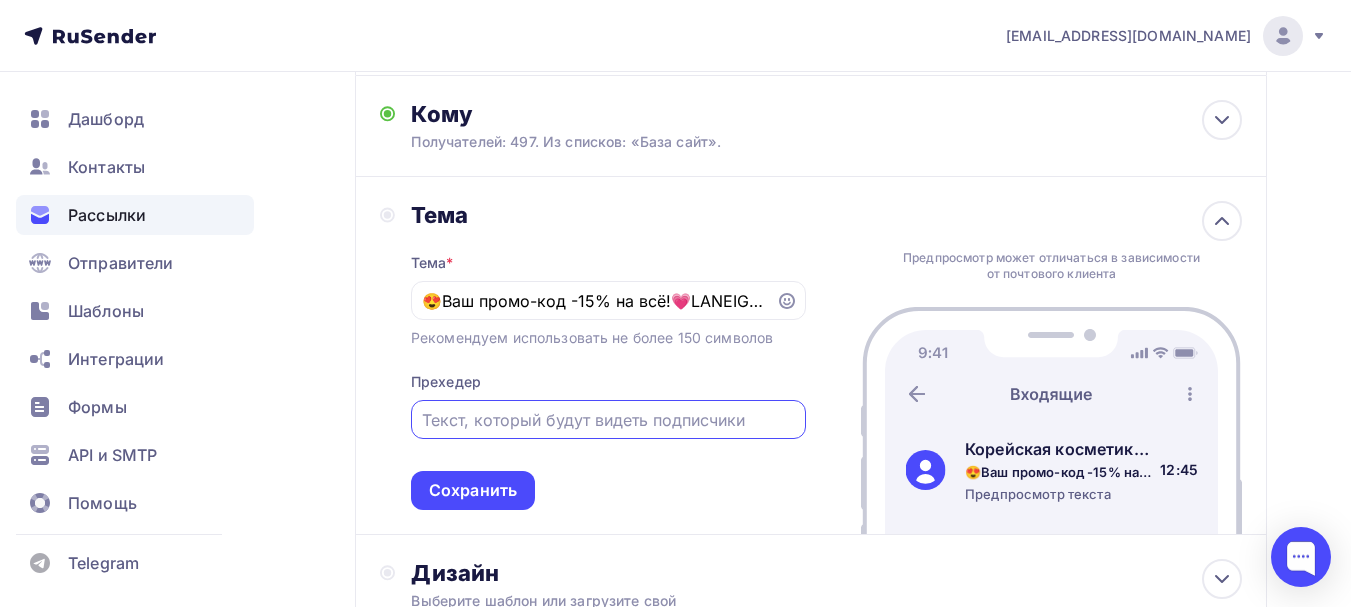 click at bounding box center [608, 420] 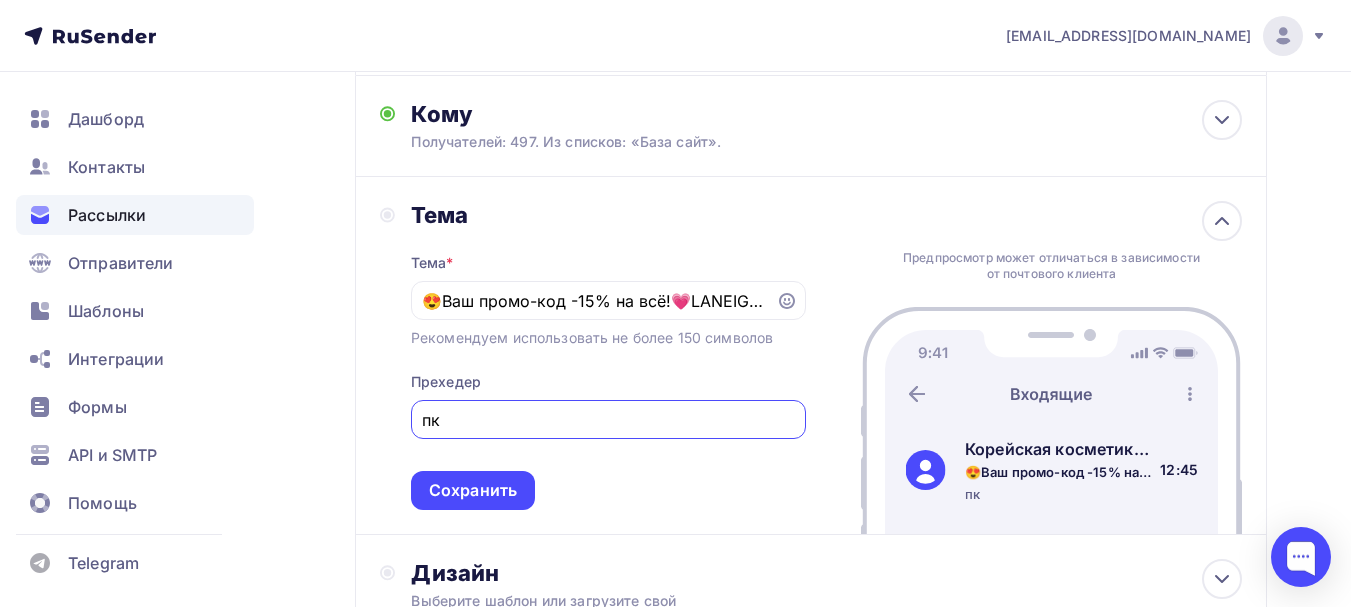 type on "п" 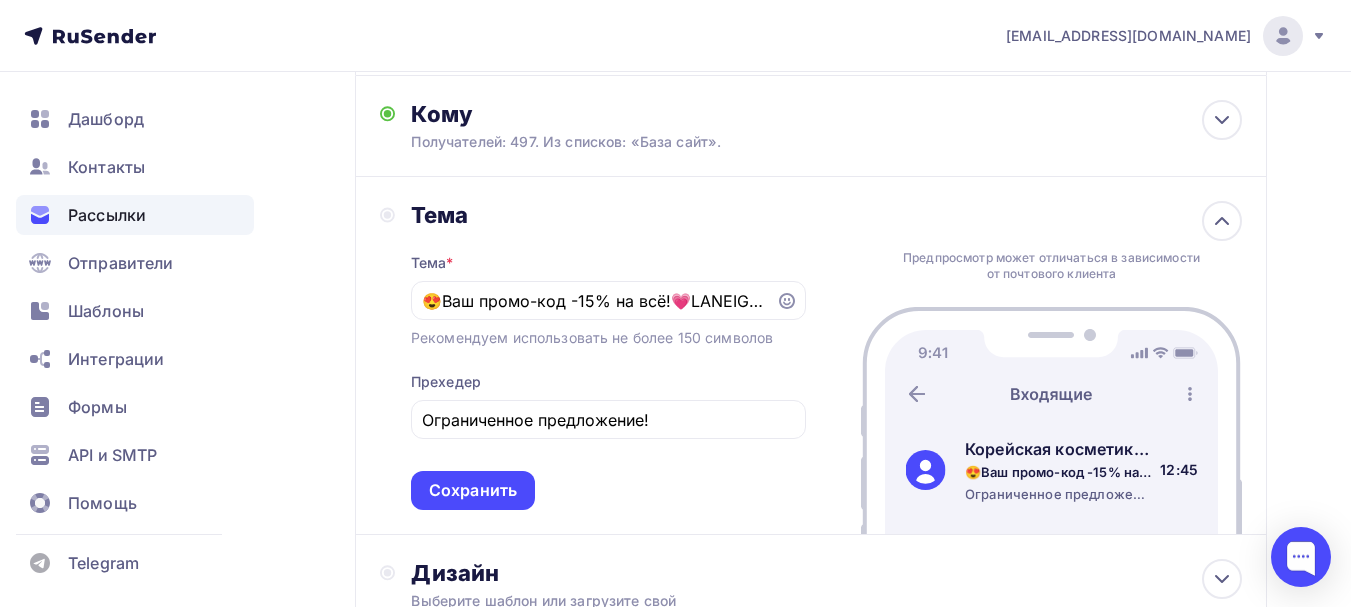 click on "Тема  *     😍Ваш промо-код -15% на всё!💗LANEIGE -25%!👍
Рекомендуем использовать не более 150 символов
Прехедер     Ограниченное предложение!           Сохранить" at bounding box center [608, 369] 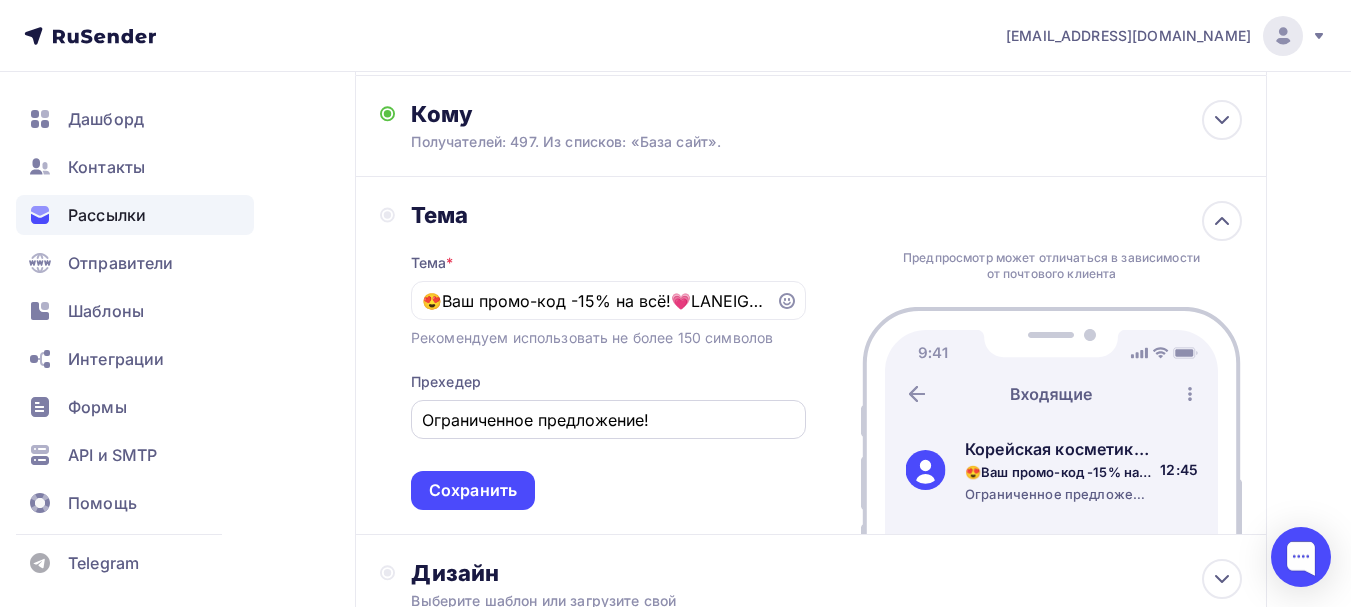 click on "Ограниченное предложение!" at bounding box center [608, 420] 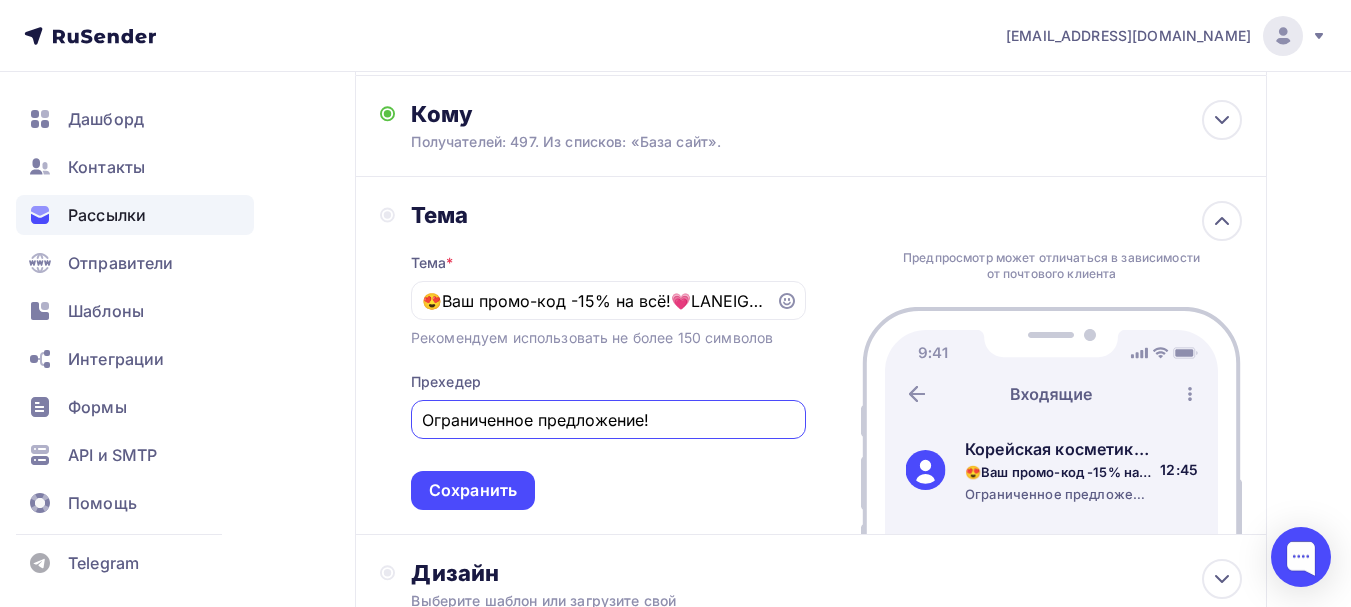 drag, startPoint x: 653, startPoint y: 423, endPoint x: 421, endPoint y: 417, distance: 232.07758 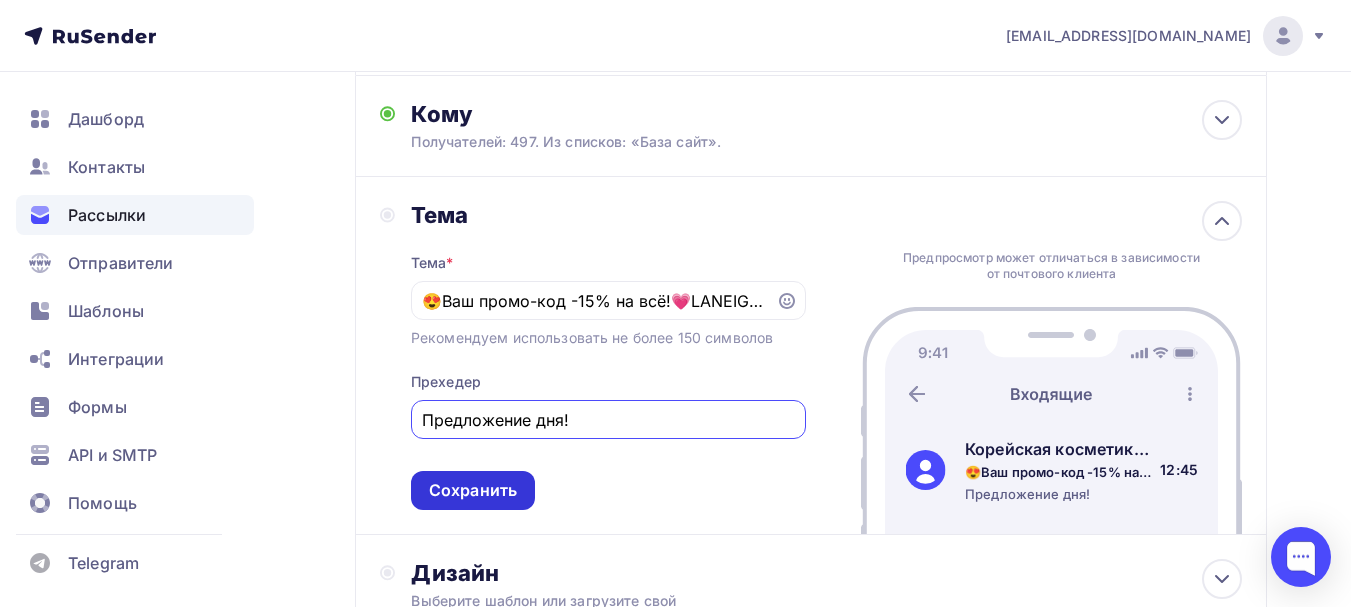 type on "Предложение дня!" 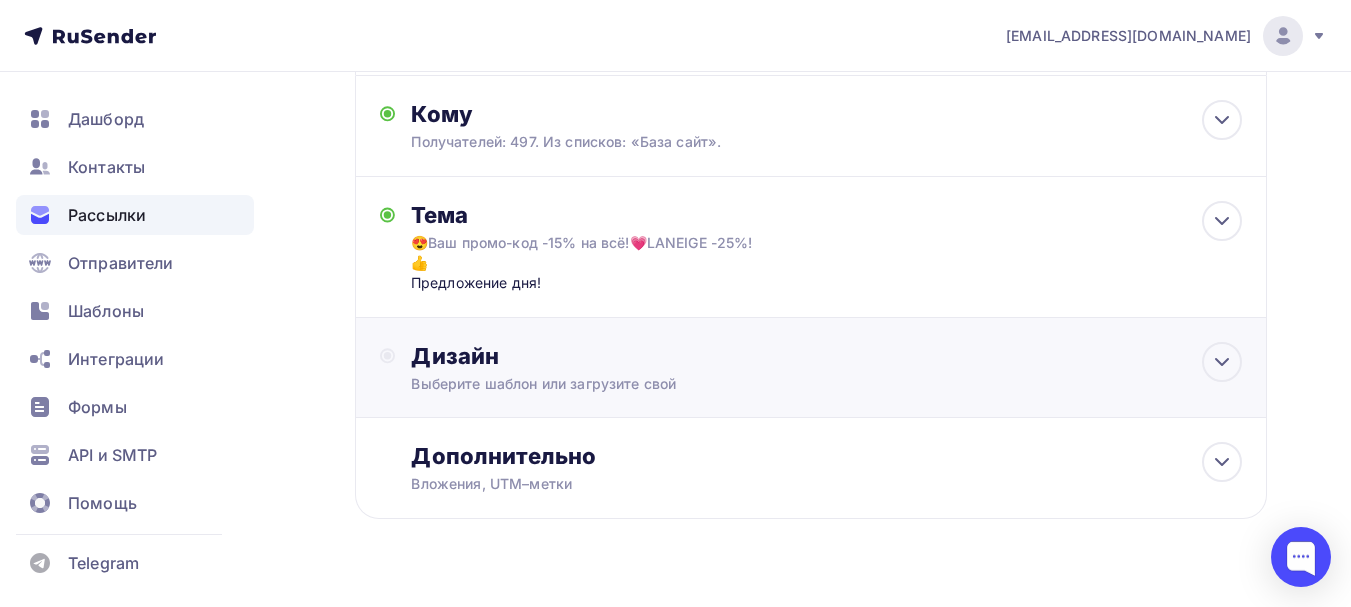 click on "Дизайн" at bounding box center (826, 356) 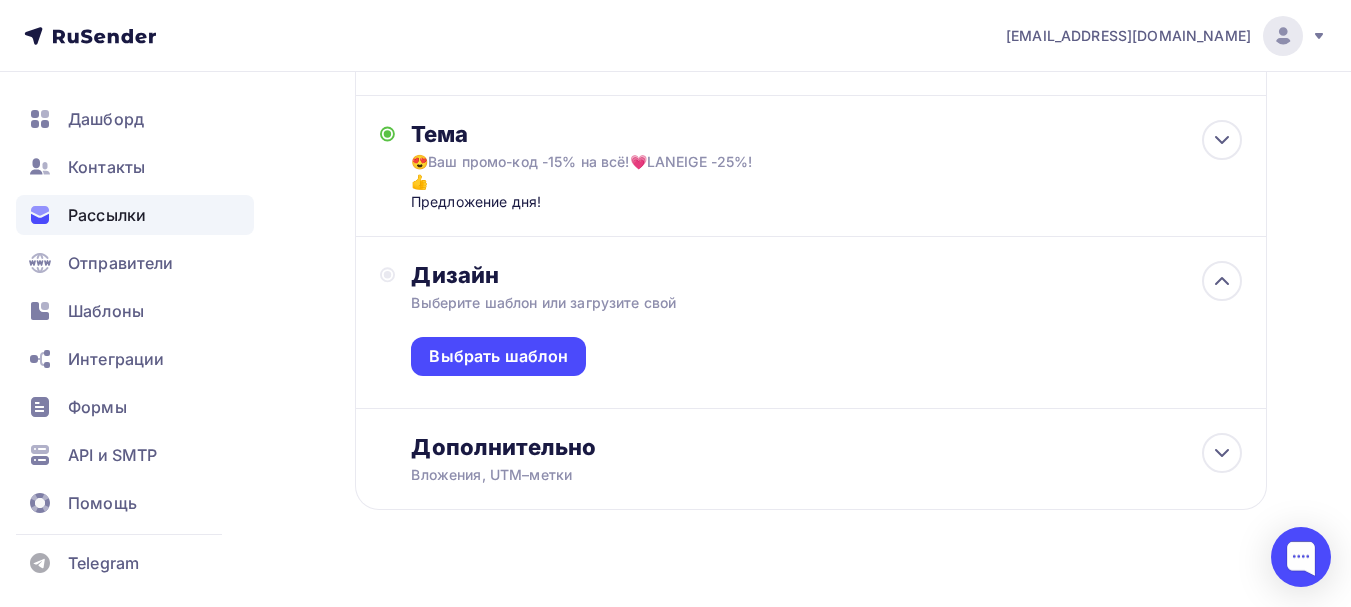 scroll, scrollTop: 323, scrollLeft: 0, axis: vertical 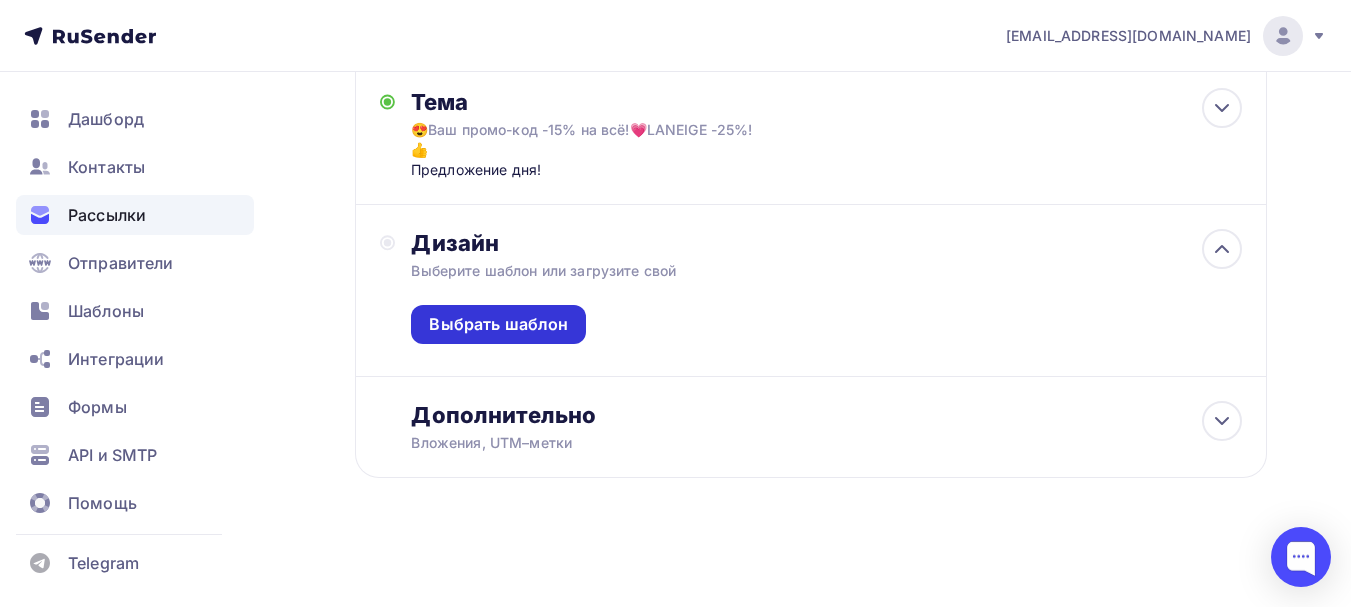 click on "Выбрать шаблон" at bounding box center (498, 324) 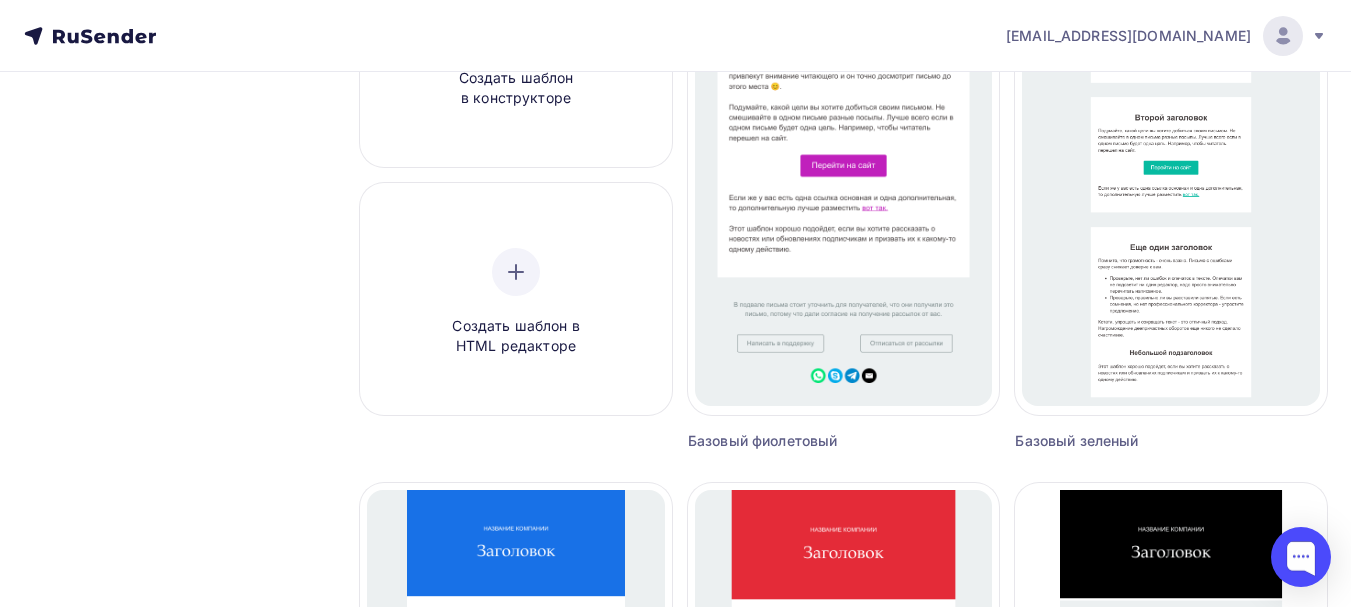 scroll, scrollTop: 0, scrollLeft: 0, axis: both 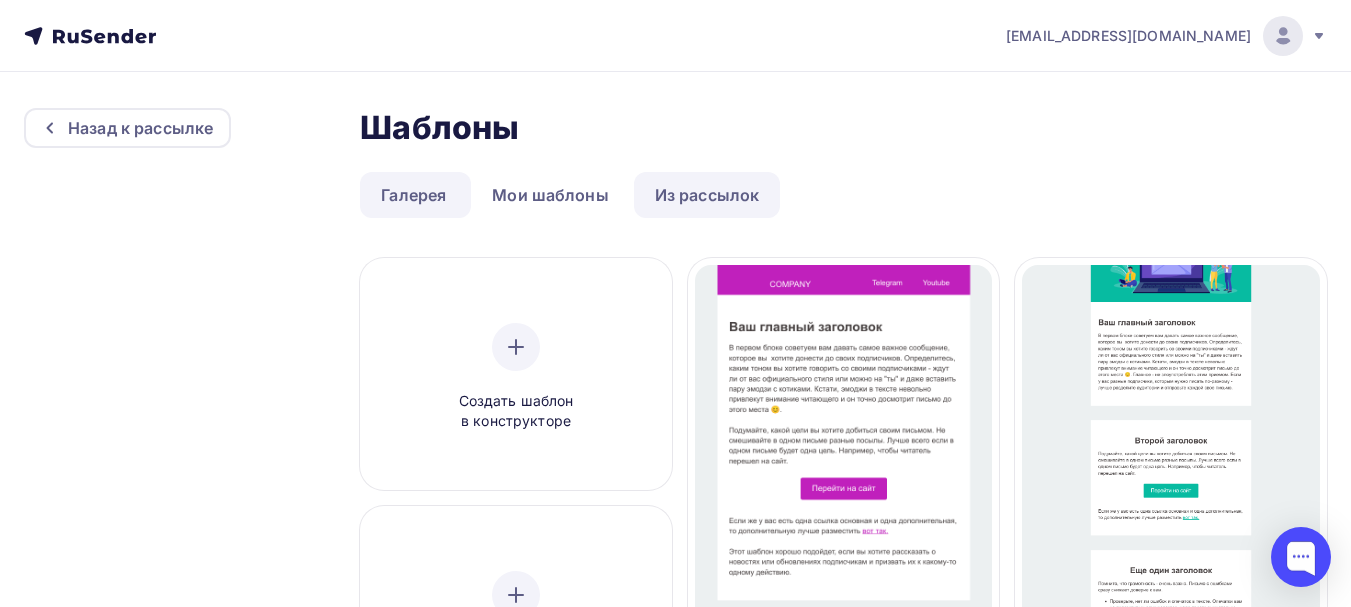 click on "Из рассылок" at bounding box center [707, 195] 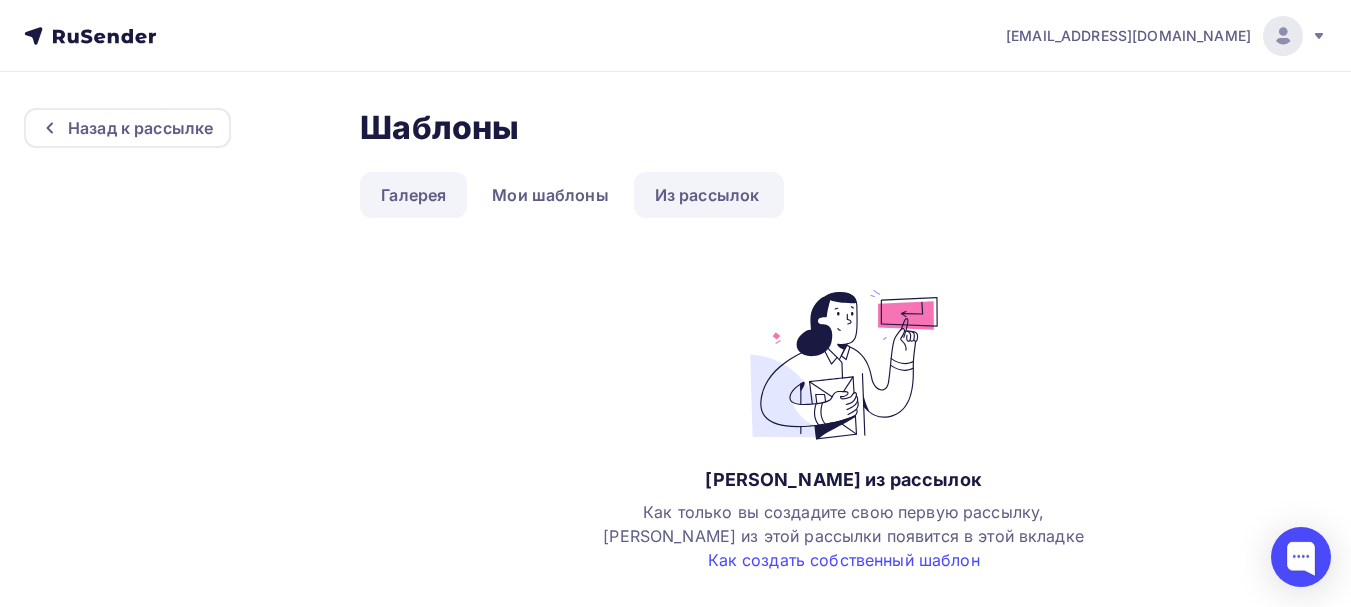click on "Галерея" at bounding box center (413, 195) 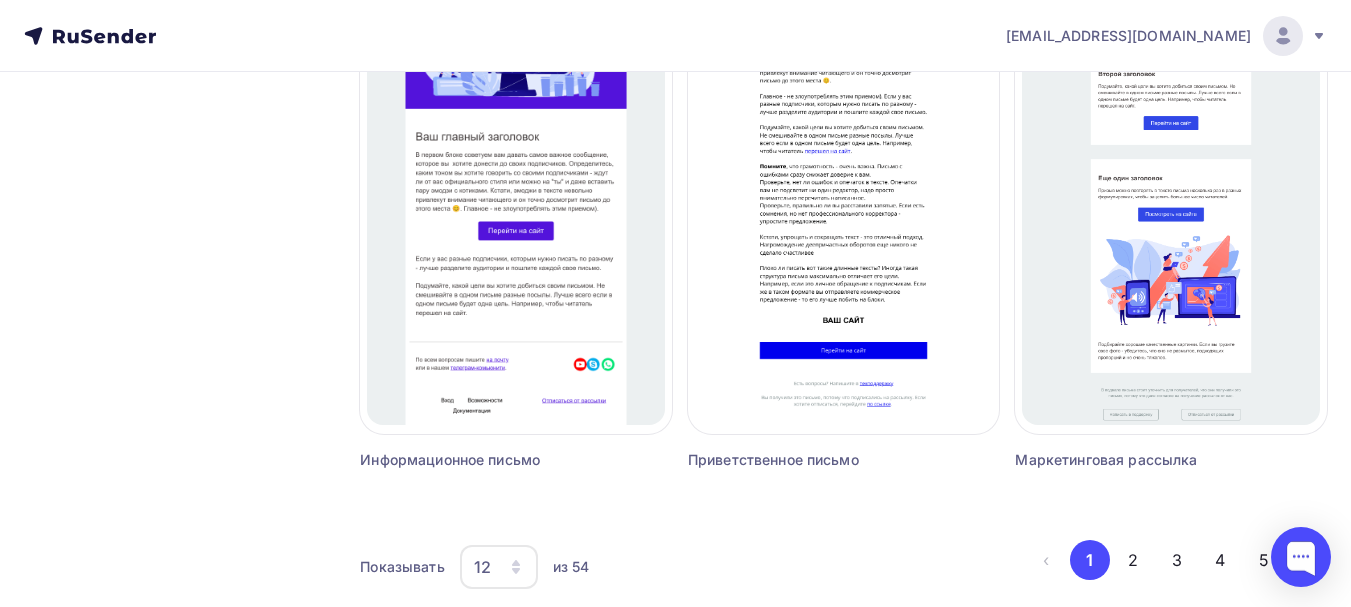 scroll, scrollTop: 1992, scrollLeft: 0, axis: vertical 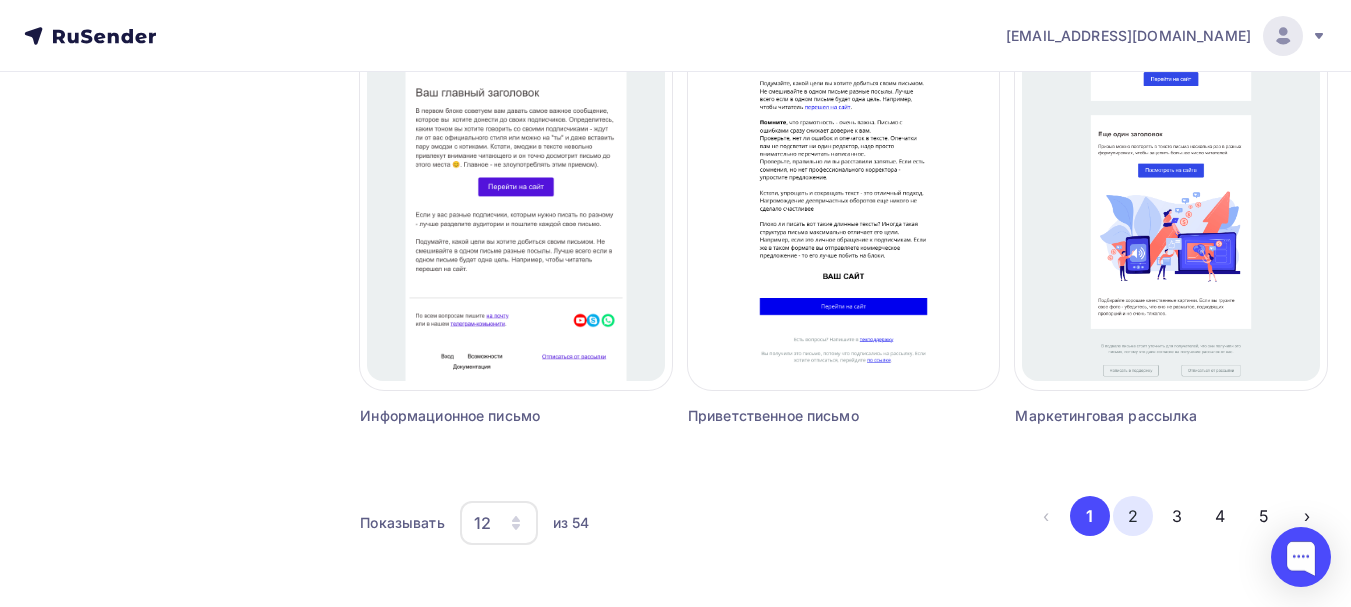 click on "2" at bounding box center (1133, 516) 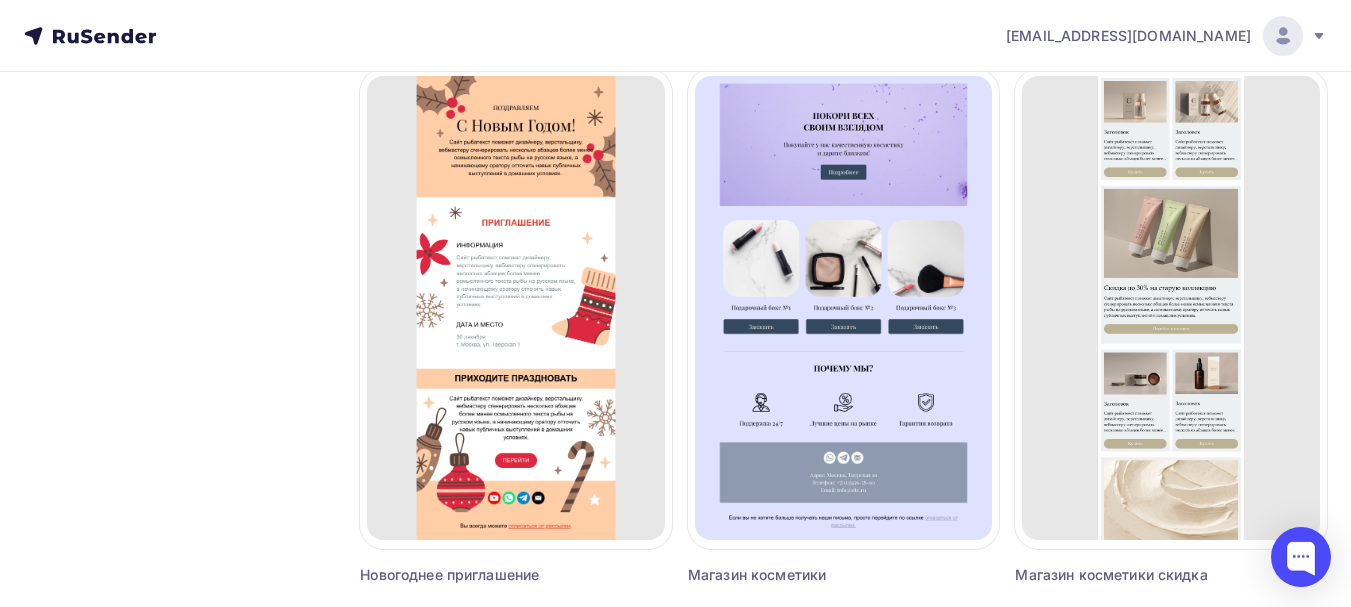 scroll, scrollTop: 1992, scrollLeft: 0, axis: vertical 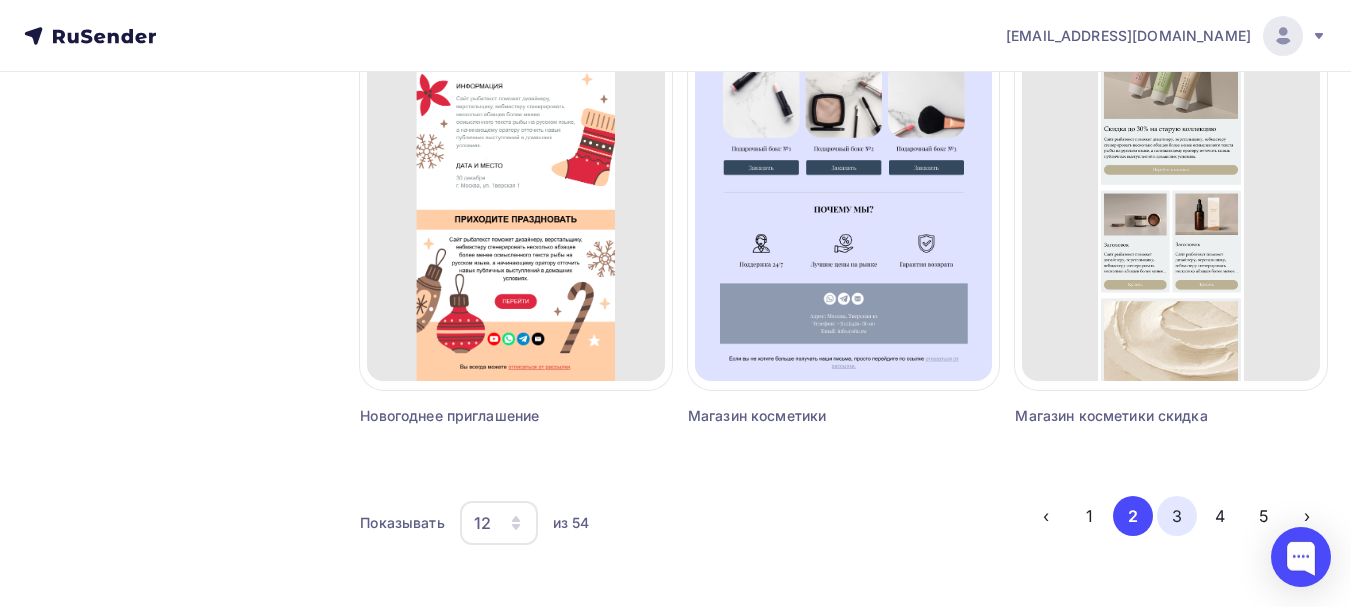 click on "3" at bounding box center (1177, 516) 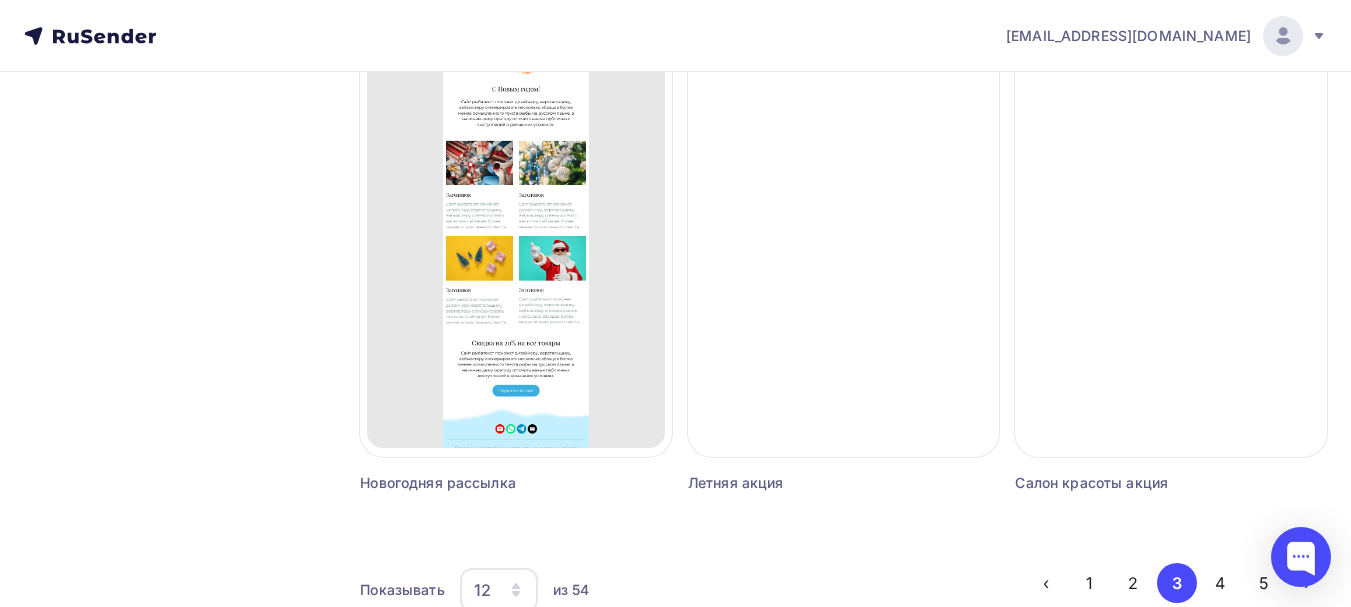 scroll, scrollTop: 1992, scrollLeft: 0, axis: vertical 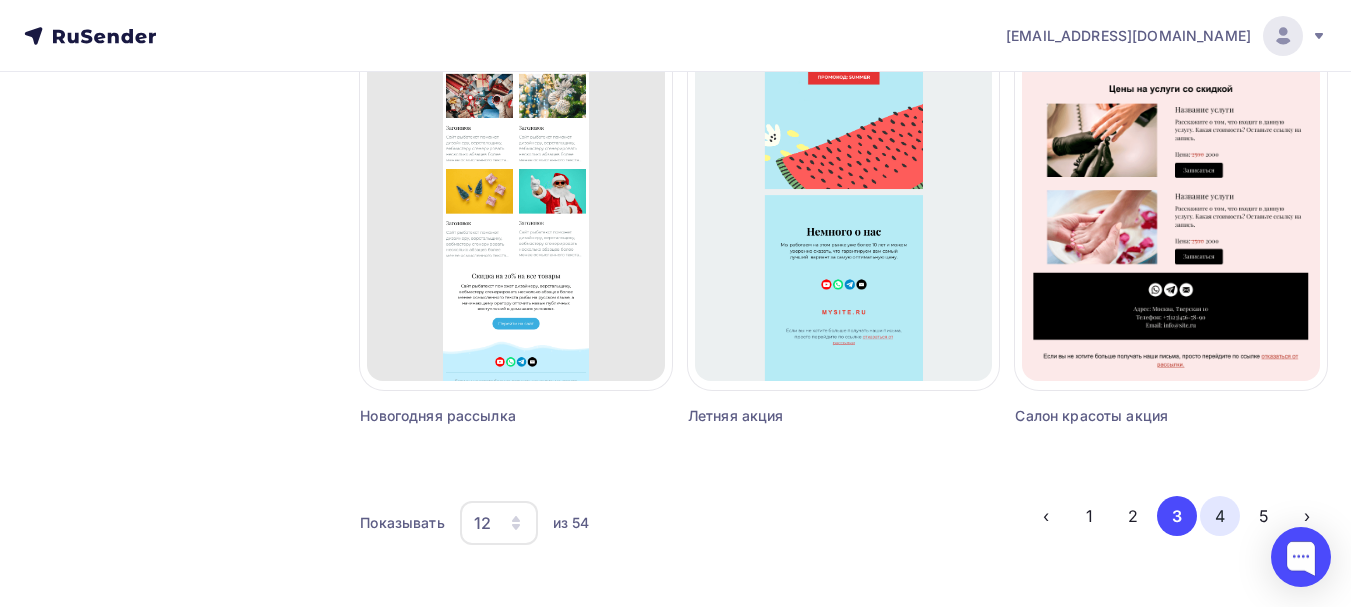 click on "4" at bounding box center [1220, 516] 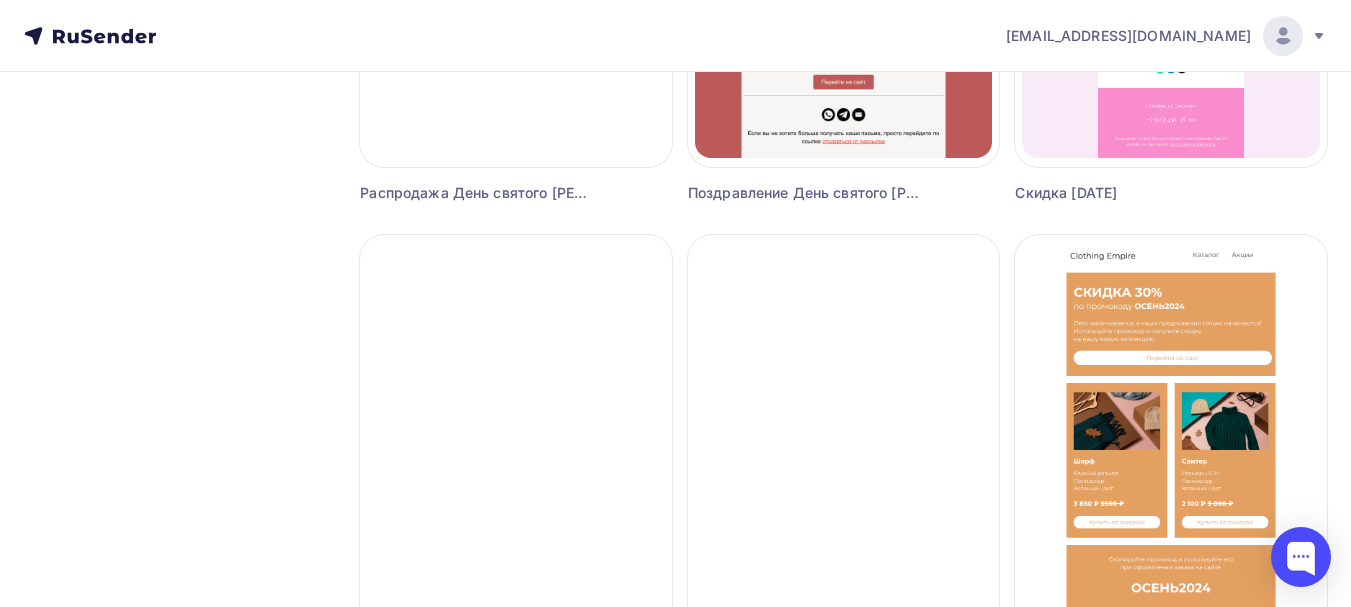 scroll, scrollTop: 1992, scrollLeft: 0, axis: vertical 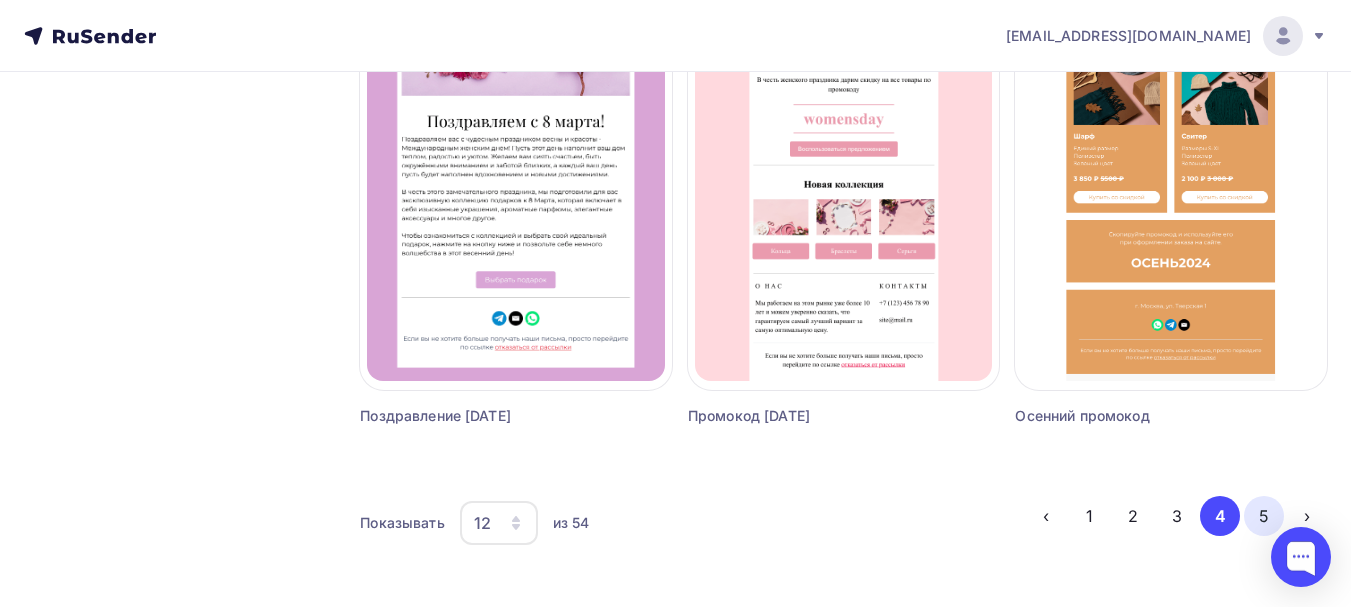 click on "5" at bounding box center (1264, 516) 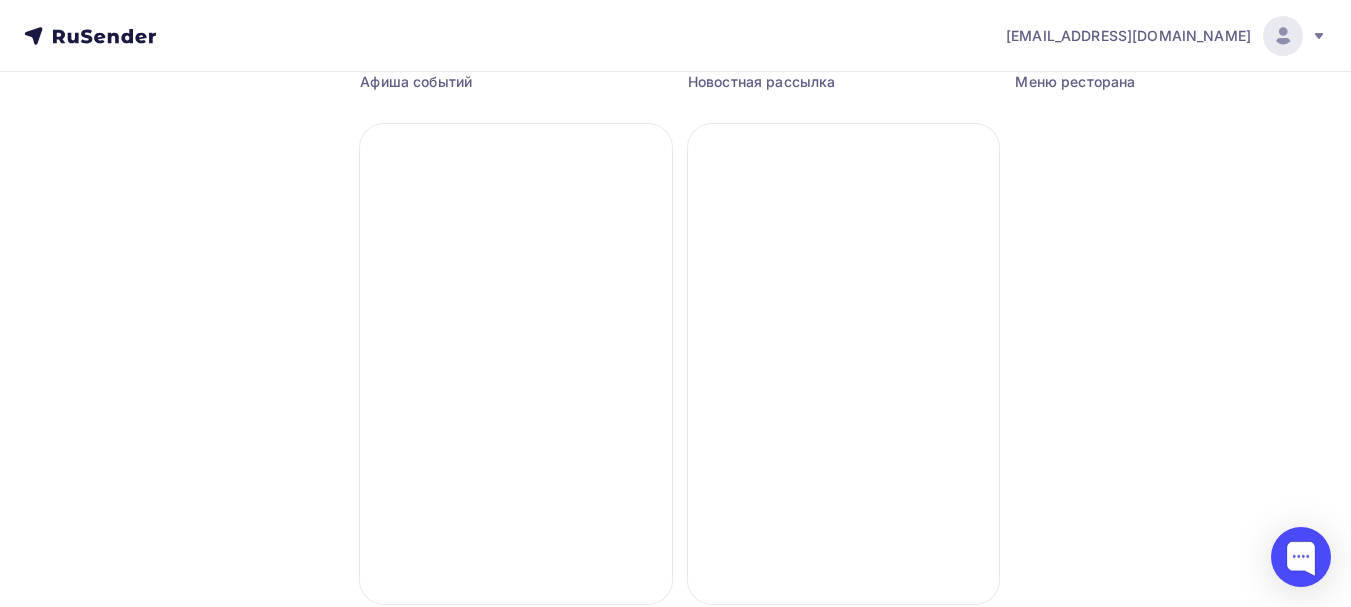 scroll, scrollTop: 1992, scrollLeft: 0, axis: vertical 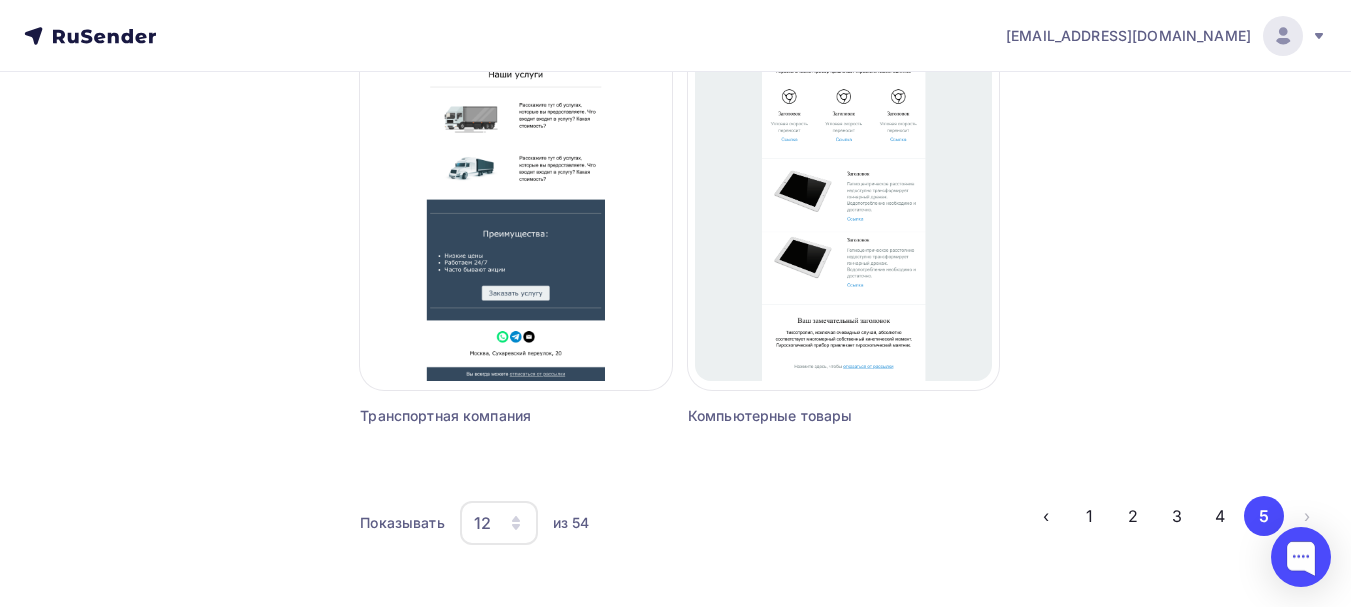 click on "›" at bounding box center [1306, 516] 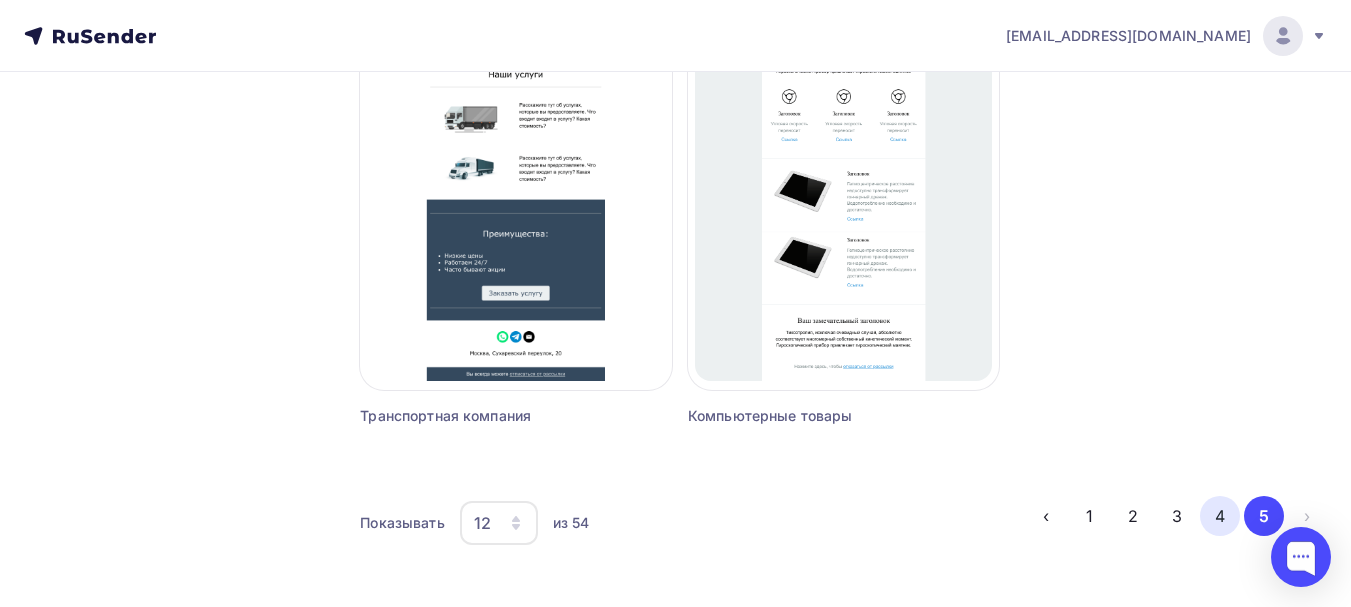 click on "4" at bounding box center (1220, 516) 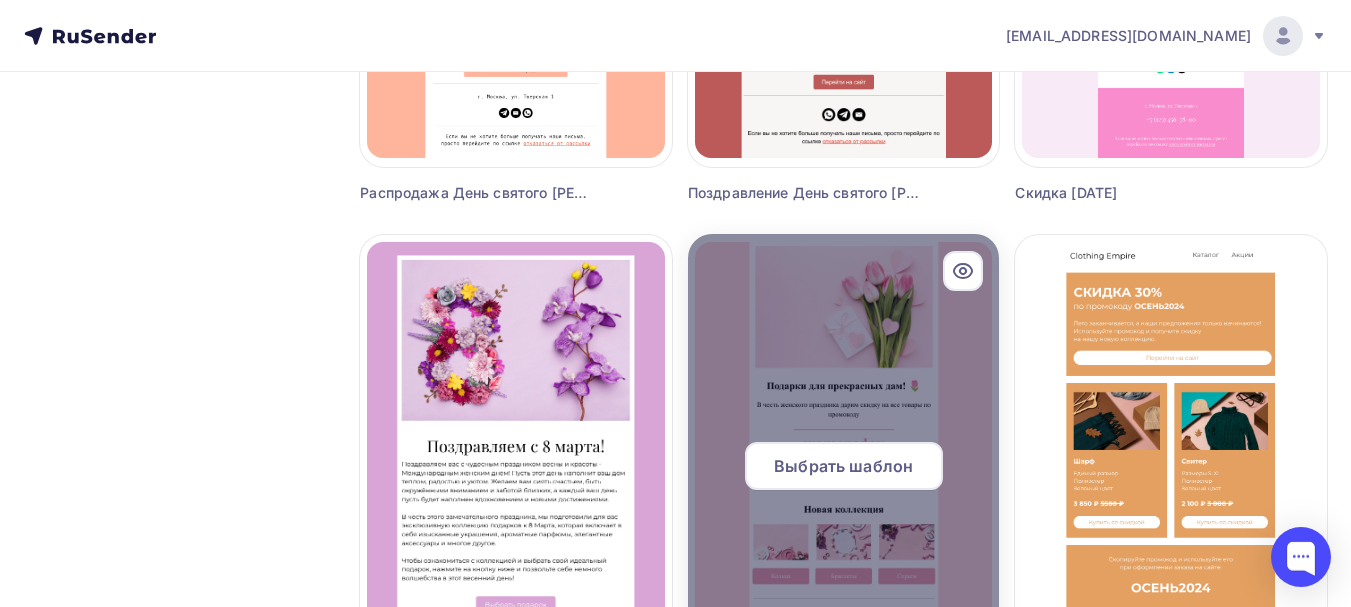 scroll, scrollTop: 1992, scrollLeft: 0, axis: vertical 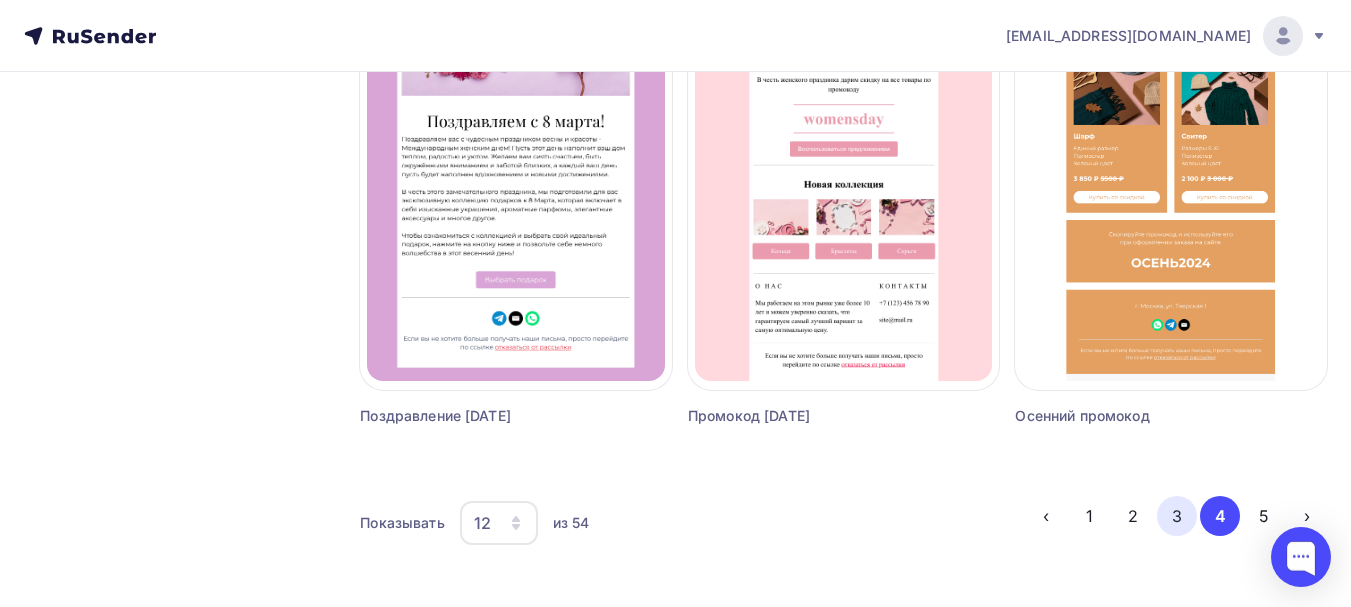 click on "3" at bounding box center [1177, 516] 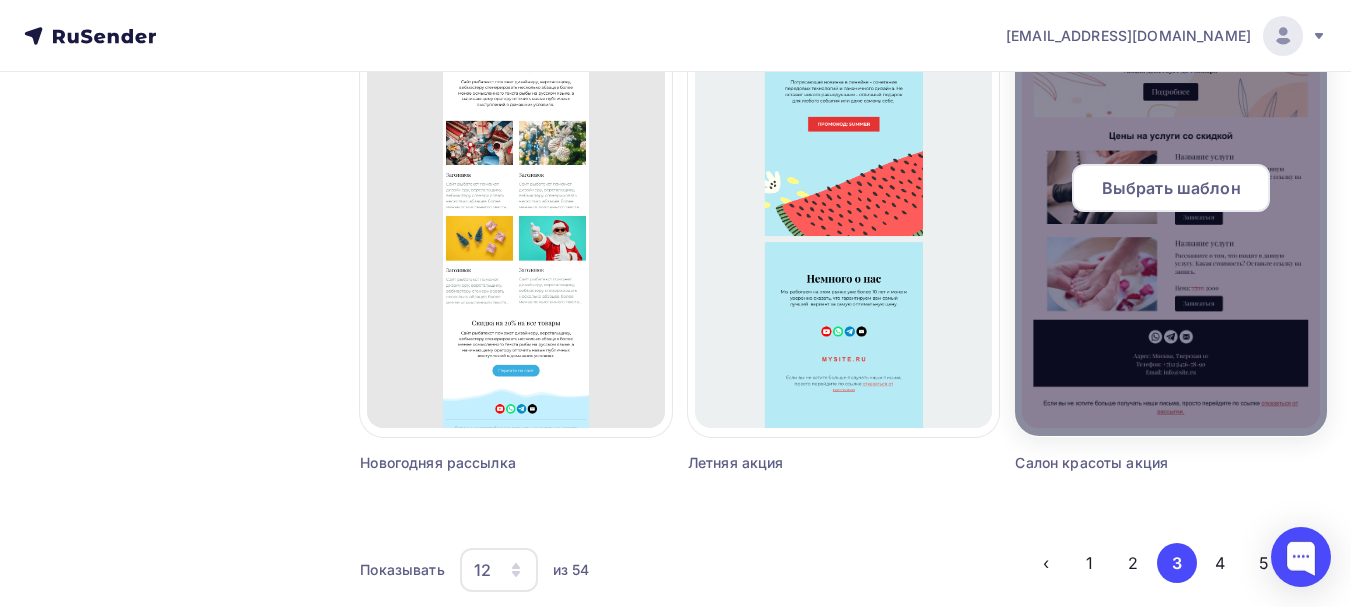scroll, scrollTop: 1825, scrollLeft: 0, axis: vertical 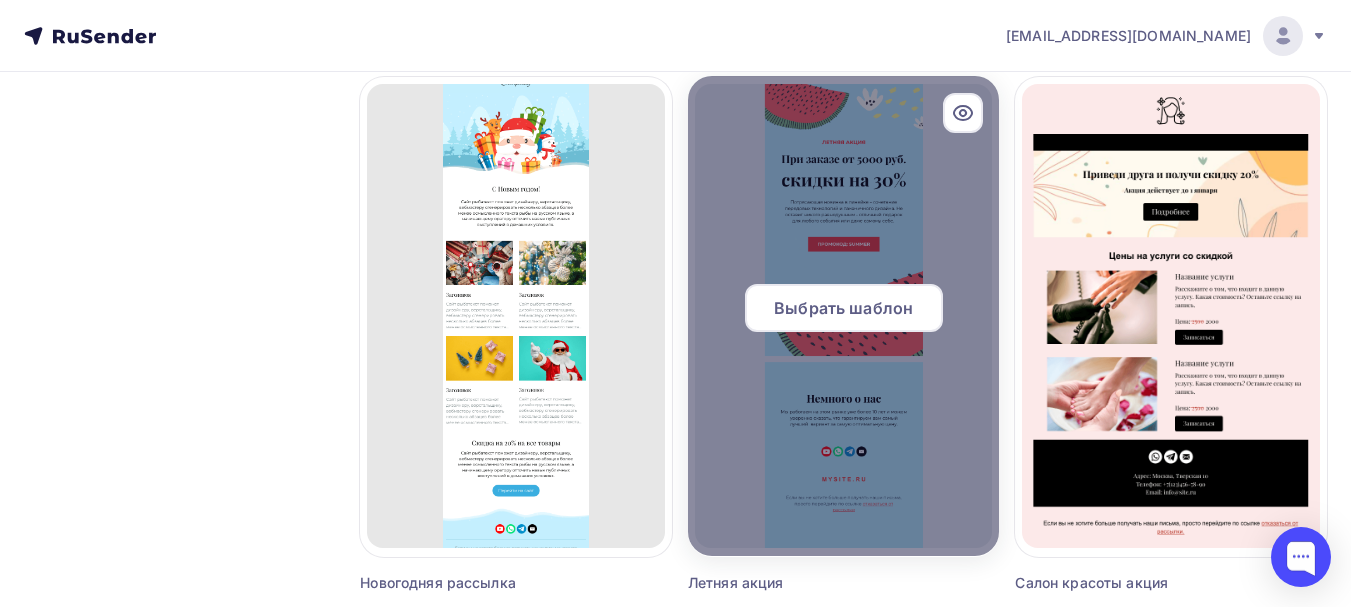 click on "Выбрать шаблон" at bounding box center (843, 308) 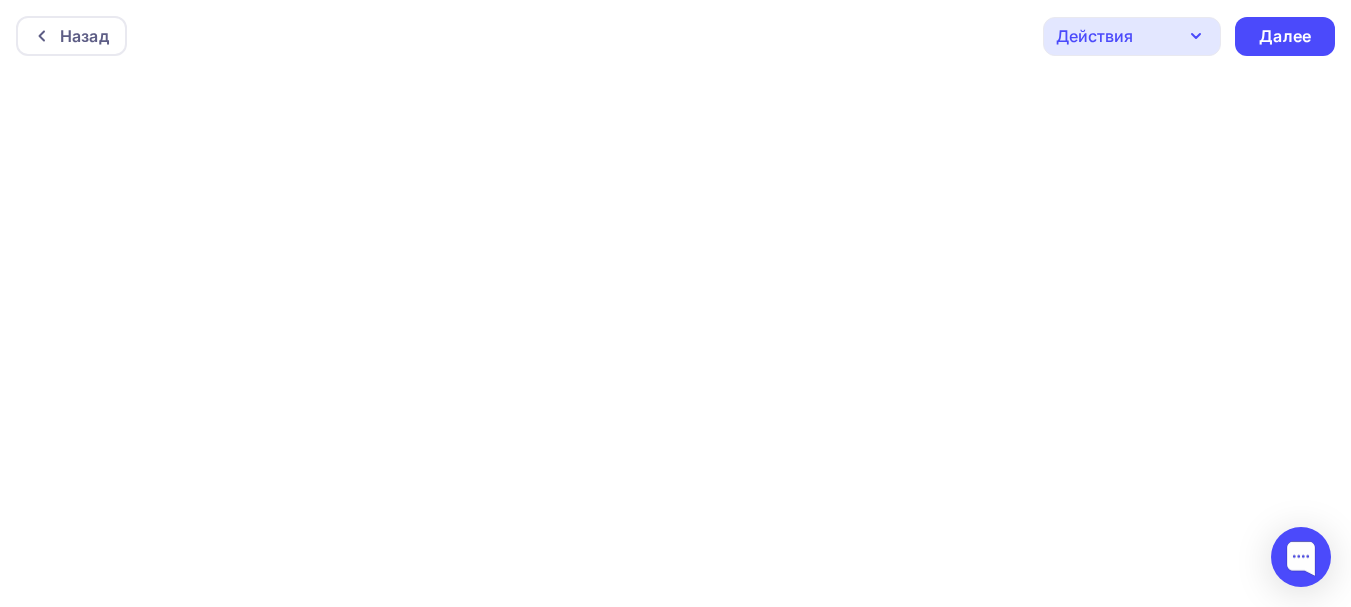 scroll, scrollTop: 0, scrollLeft: 0, axis: both 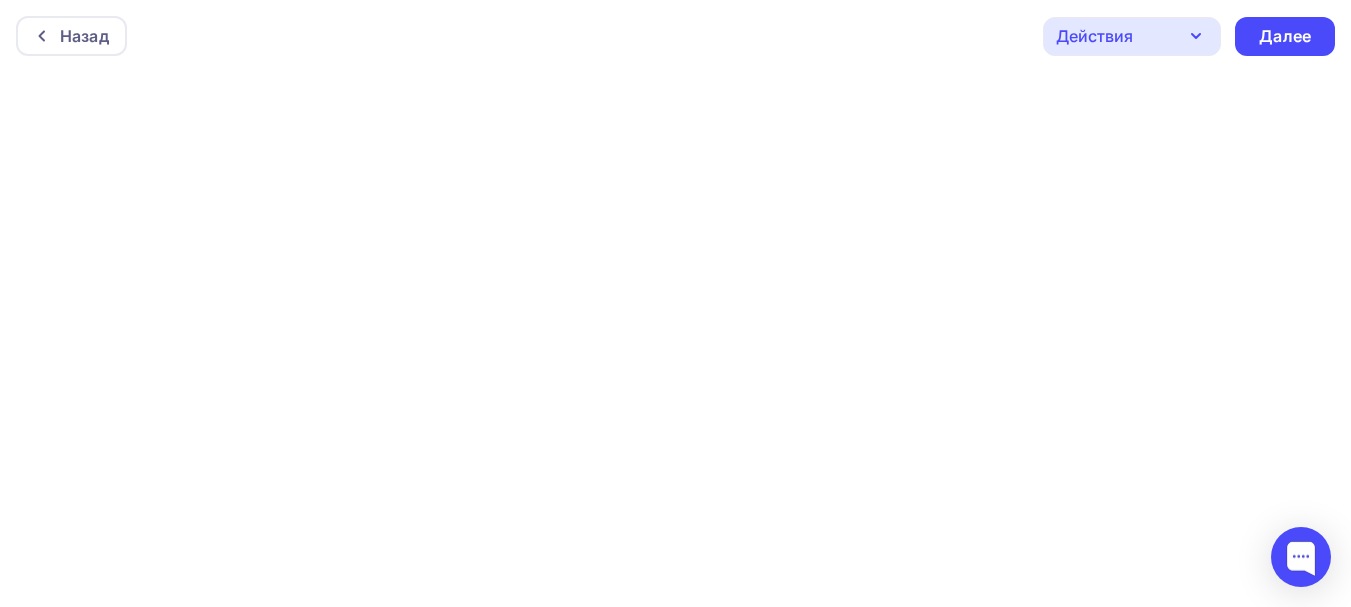 click on "Назад
Действия
Отправить тестовое письмо             Предпросмотр               Сохранить в Мои шаблоны               Выйти без сохранения               Далее" at bounding box center [675, 36] 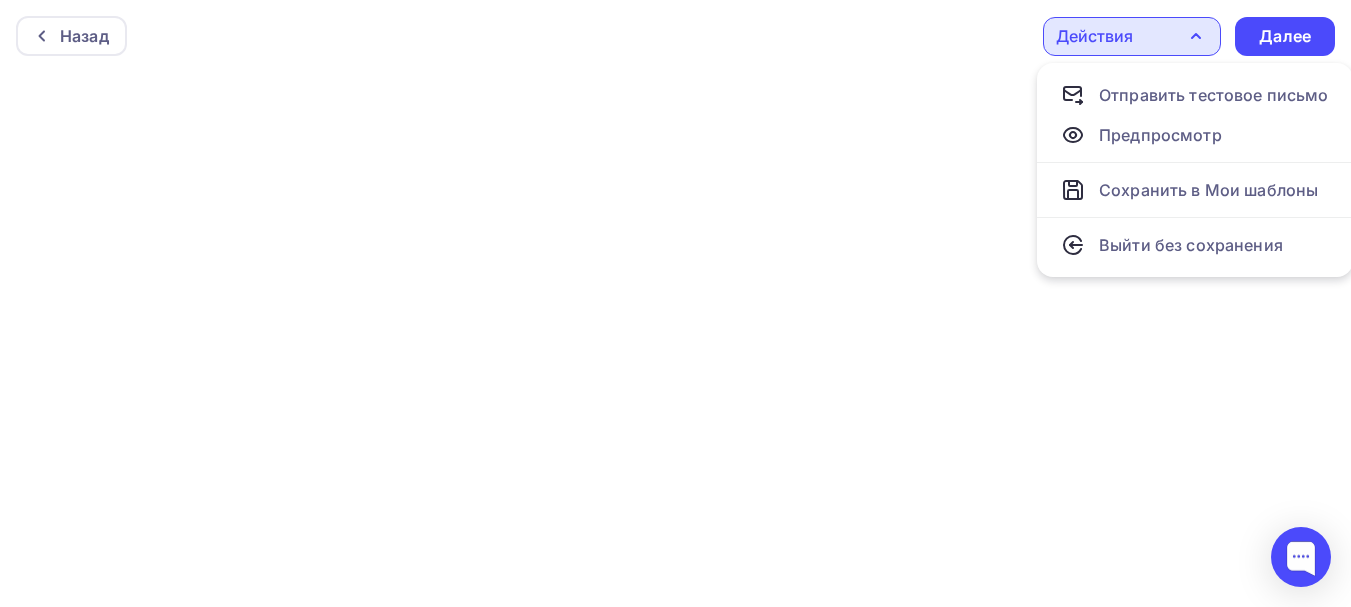 click on "Назад
Действия
Отправить тестовое письмо             Предпросмотр               Сохранить в Мои шаблоны               Выйти без сохранения               Далее" at bounding box center [675, 36] 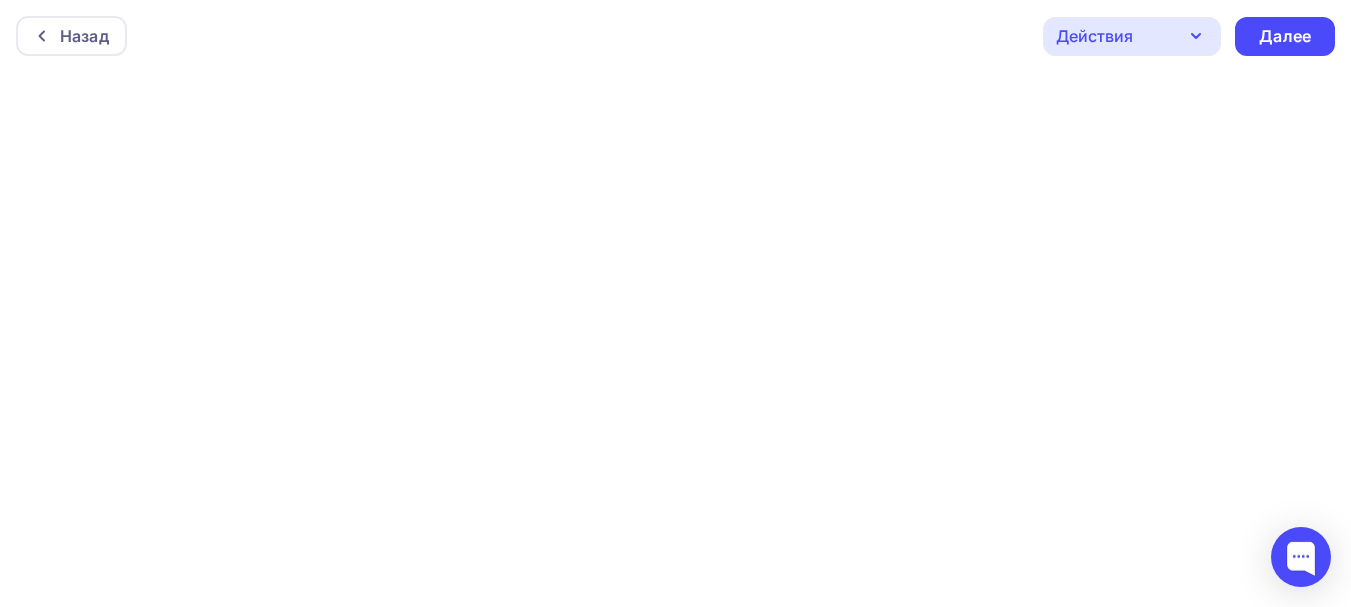 scroll, scrollTop: 5, scrollLeft: 0, axis: vertical 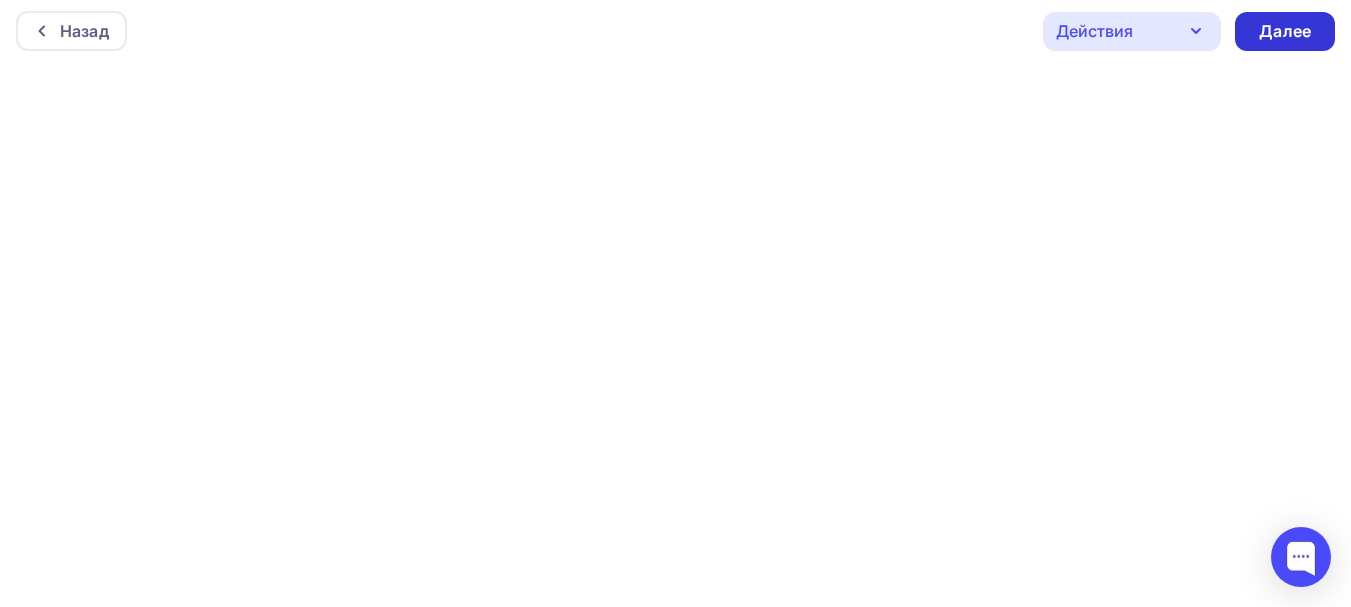click on "Далее" at bounding box center [1285, 31] 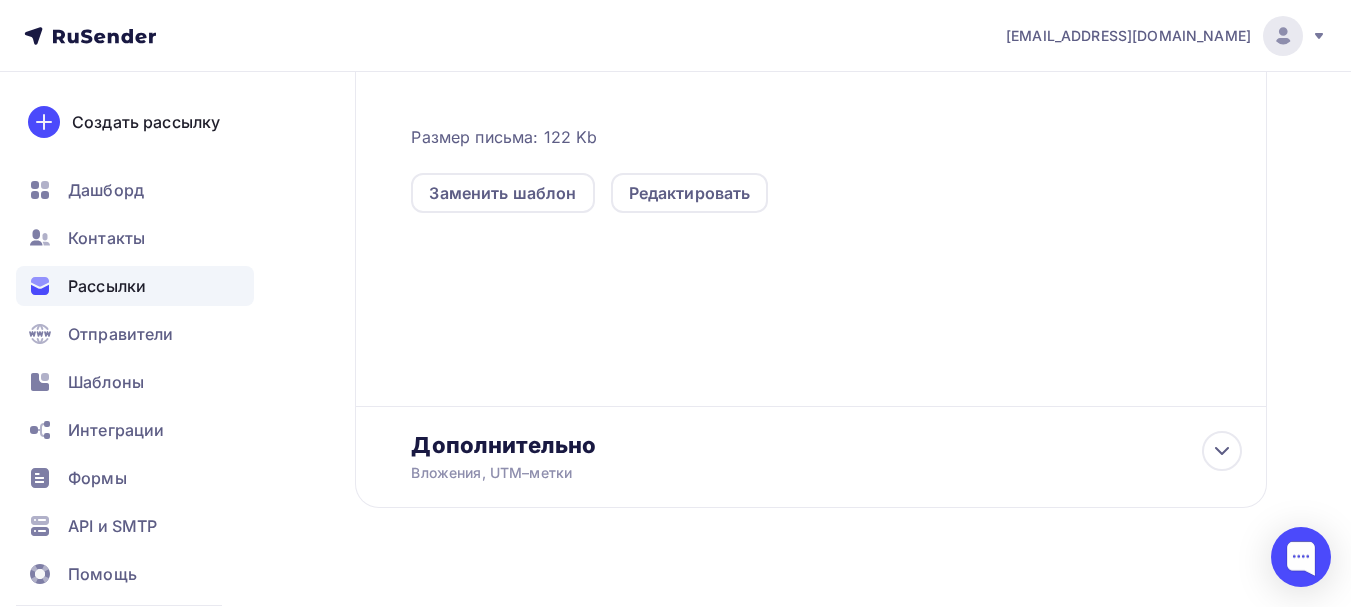 scroll, scrollTop: 593, scrollLeft: 0, axis: vertical 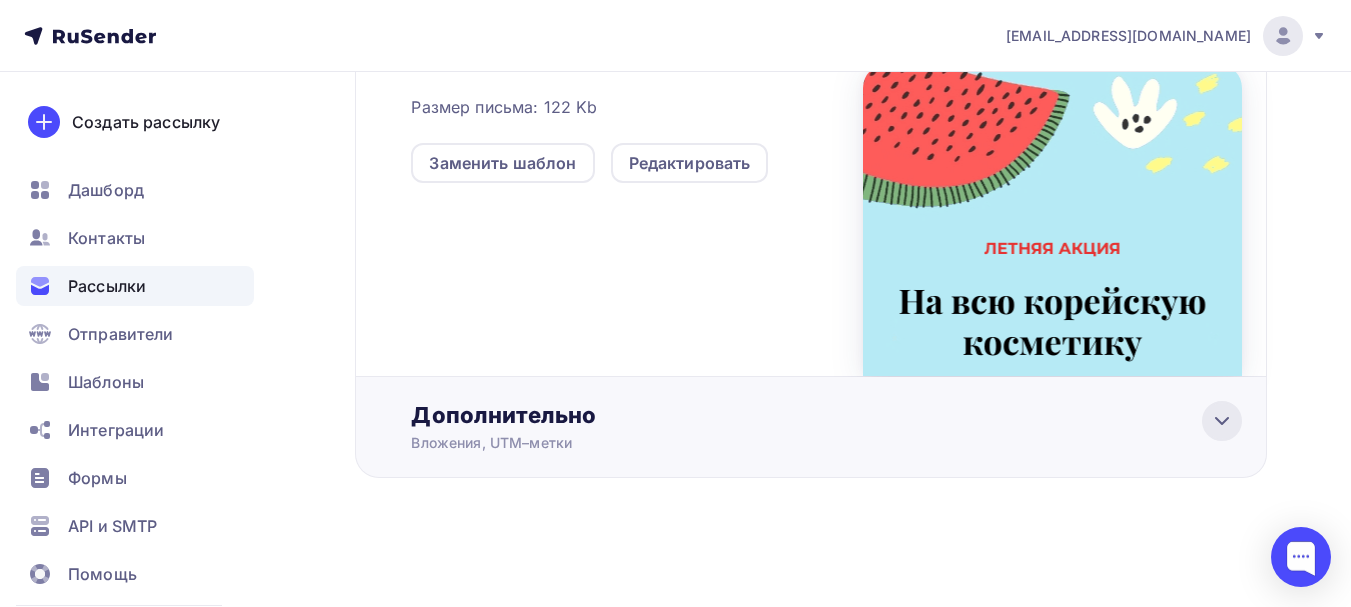 click 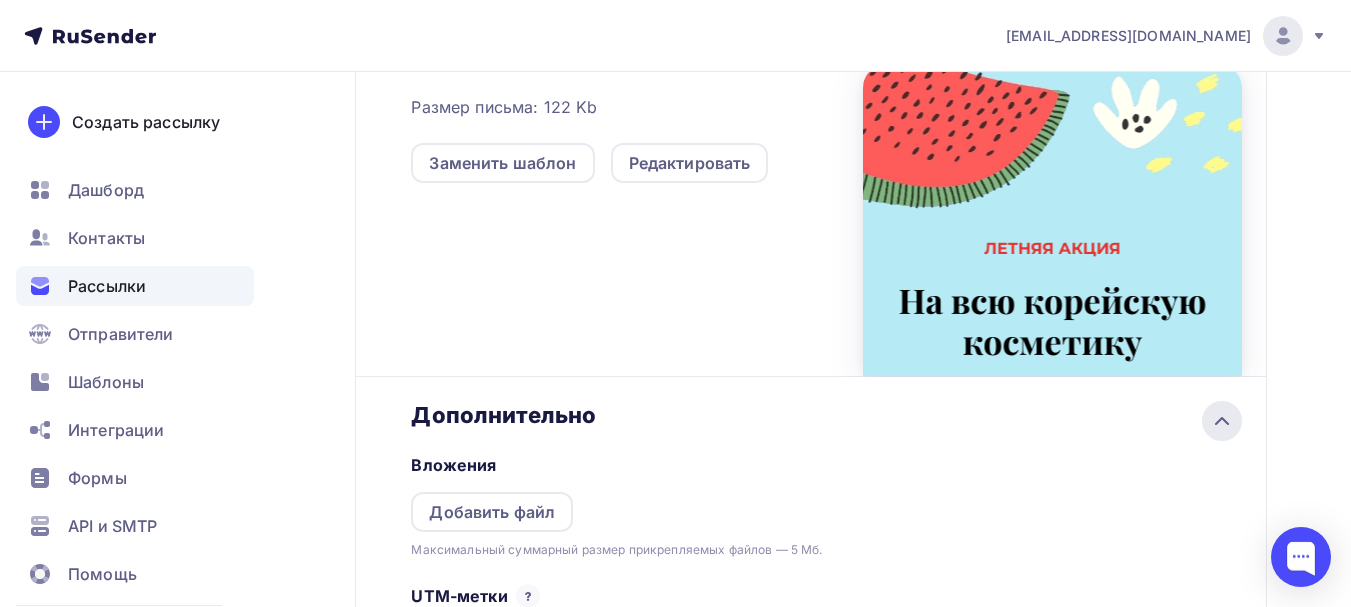 scroll, scrollTop: 592, scrollLeft: 0, axis: vertical 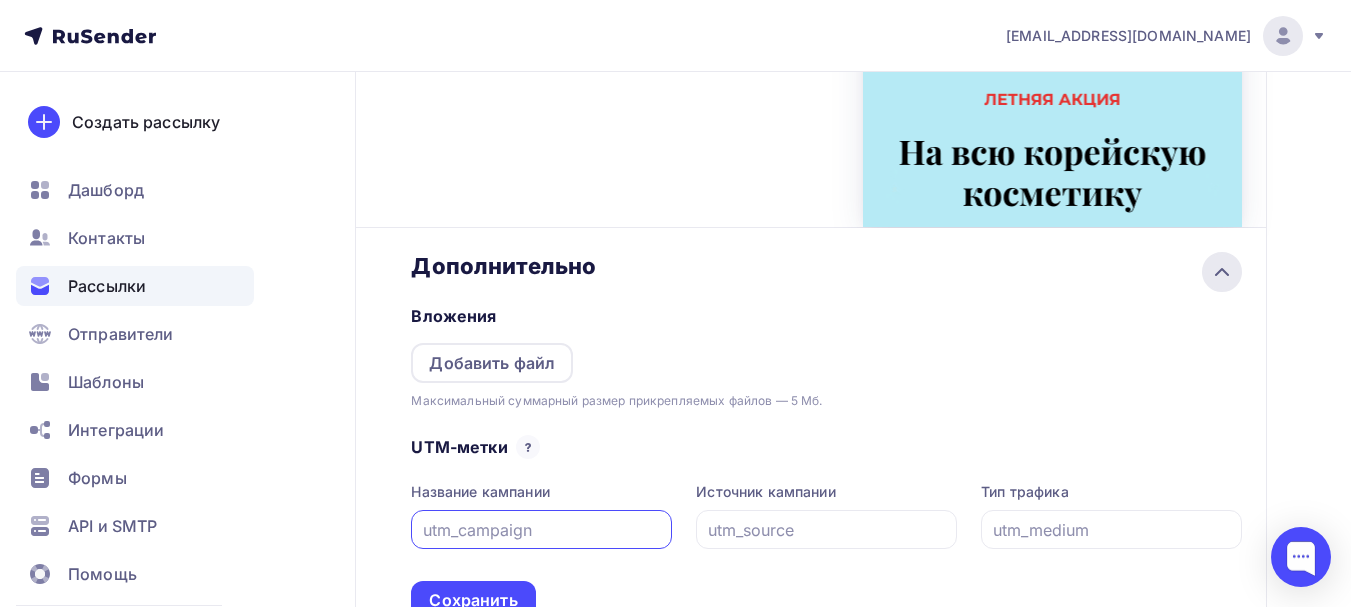 click 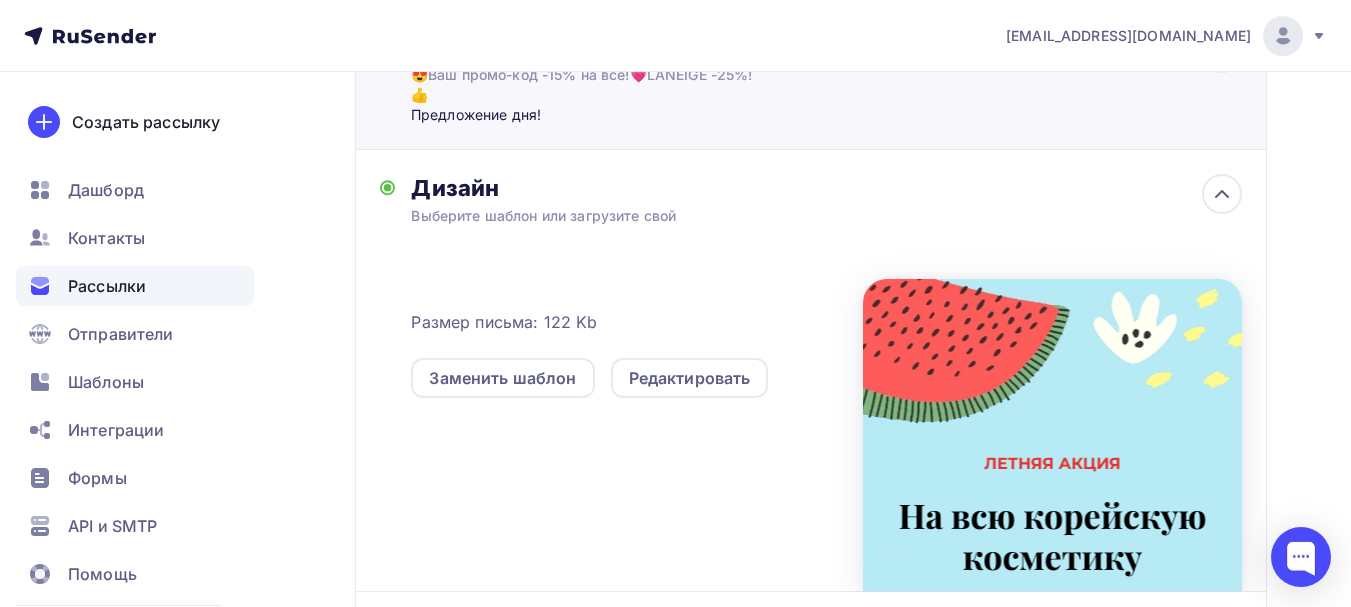 scroll, scrollTop: 0, scrollLeft: 0, axis: both 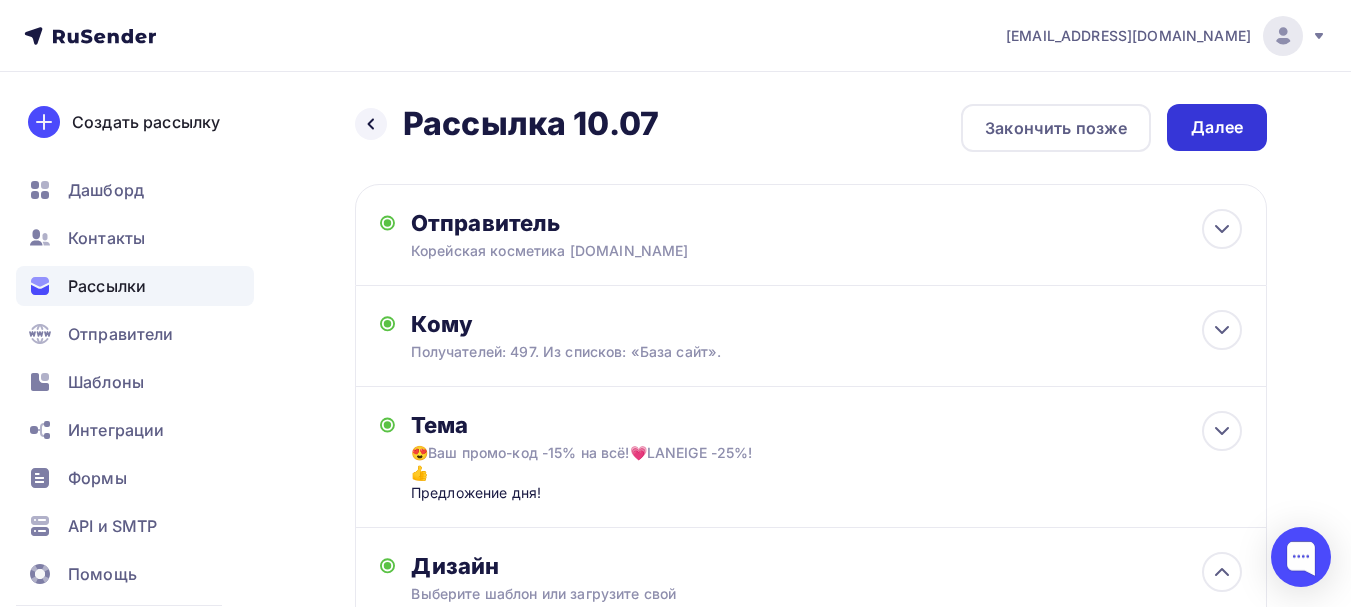 click on "Далее" at bounding box center [1217, 127] 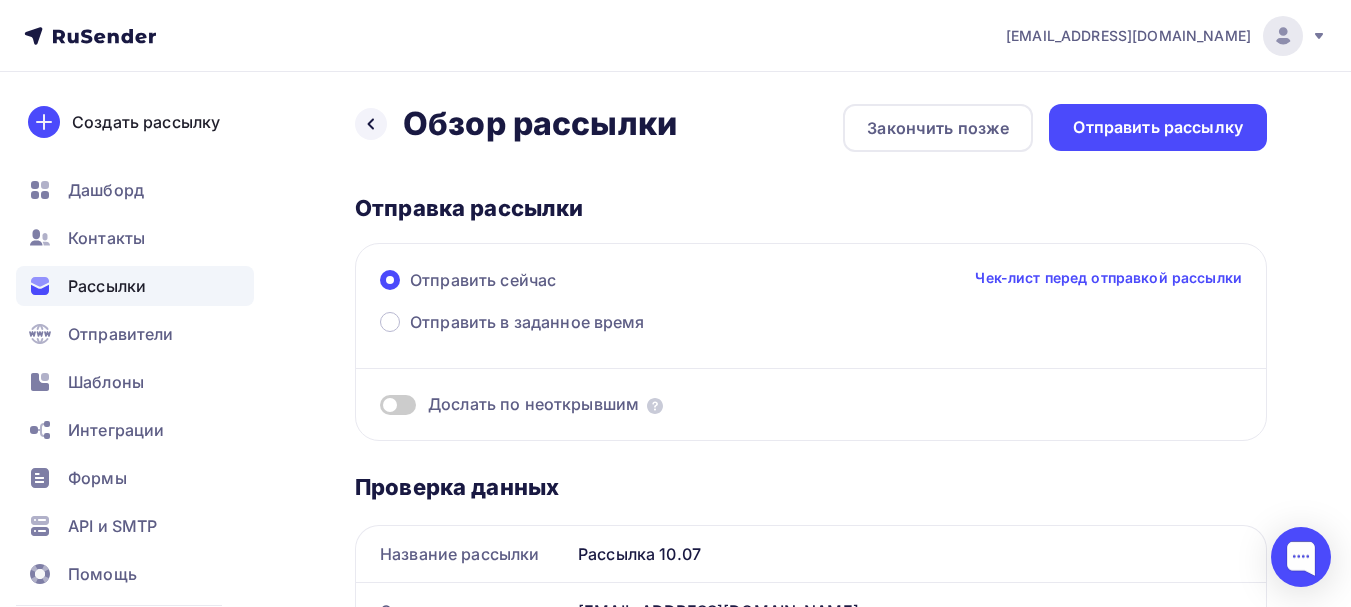 scroll, scrollTop: 0, scrollLeft: 0, axis: both 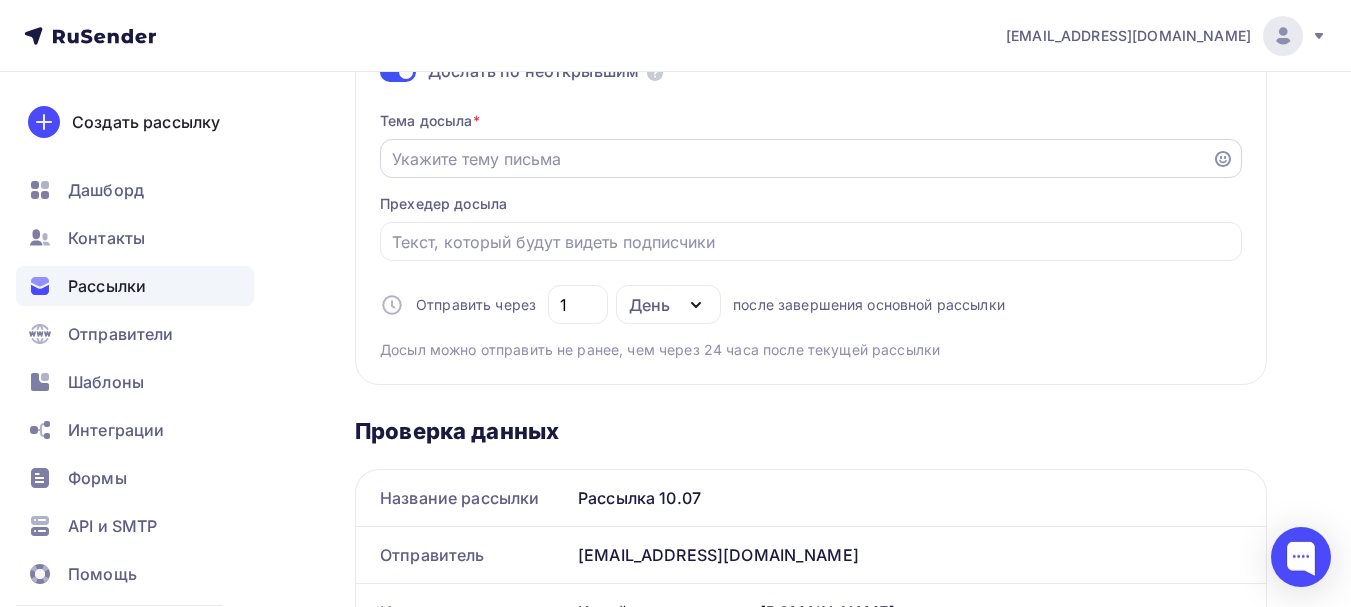 click at bounding box center [811, 158] 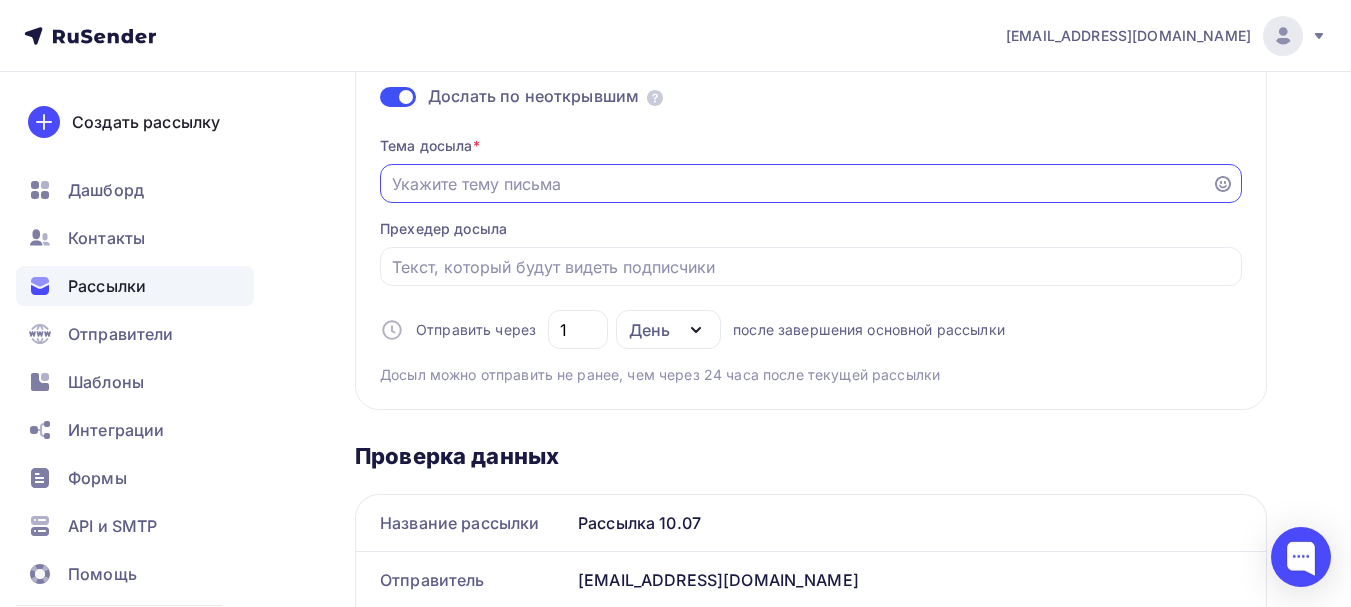scroll, scrollTop: 333, scrollLeft: 0, axis: vertical 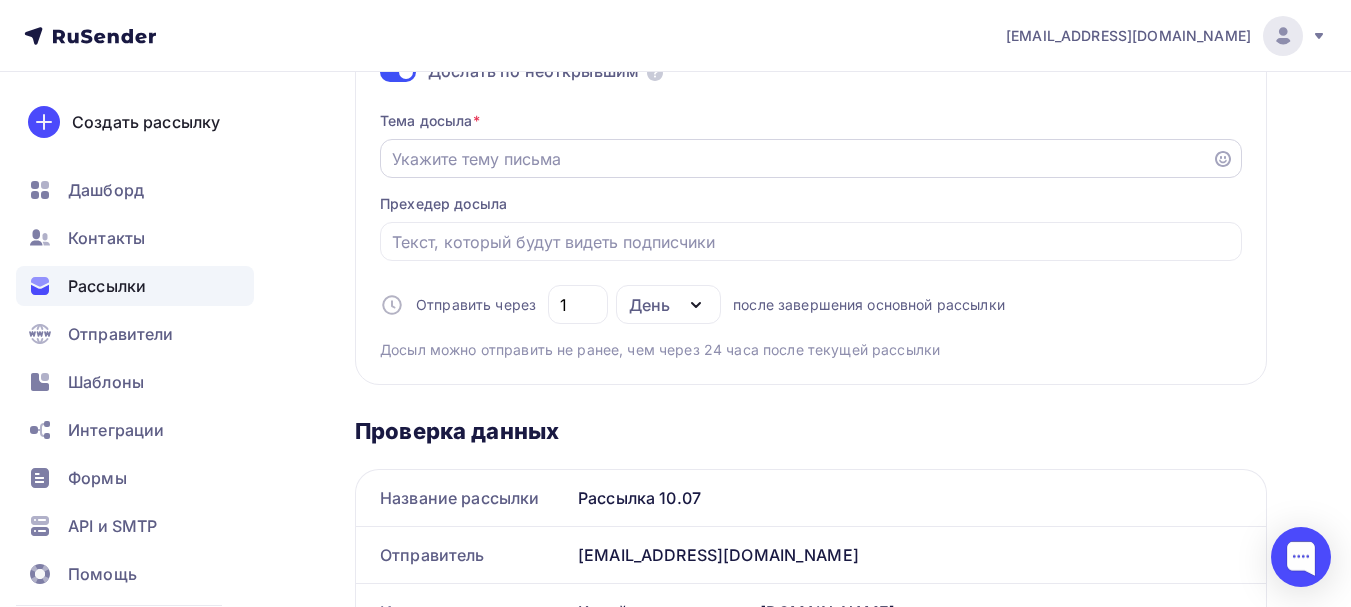 click 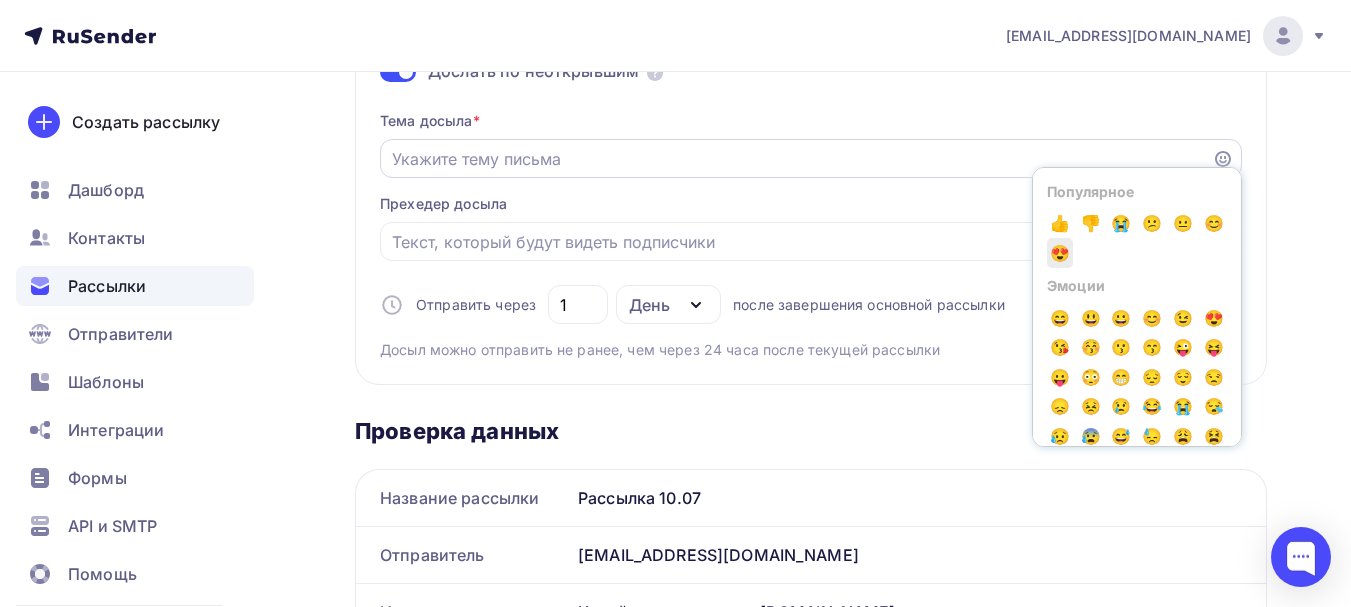 click on "😍" at bounding box center (1060, 253) 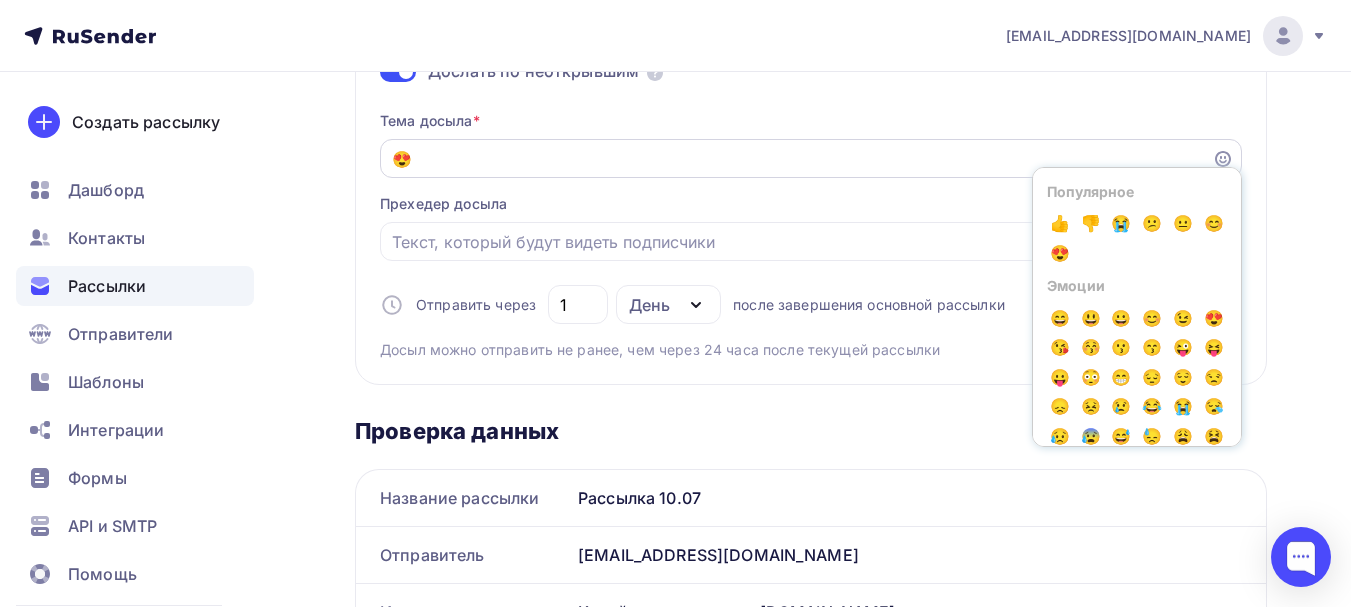 click on "😍" at bounding box center [796, 159] 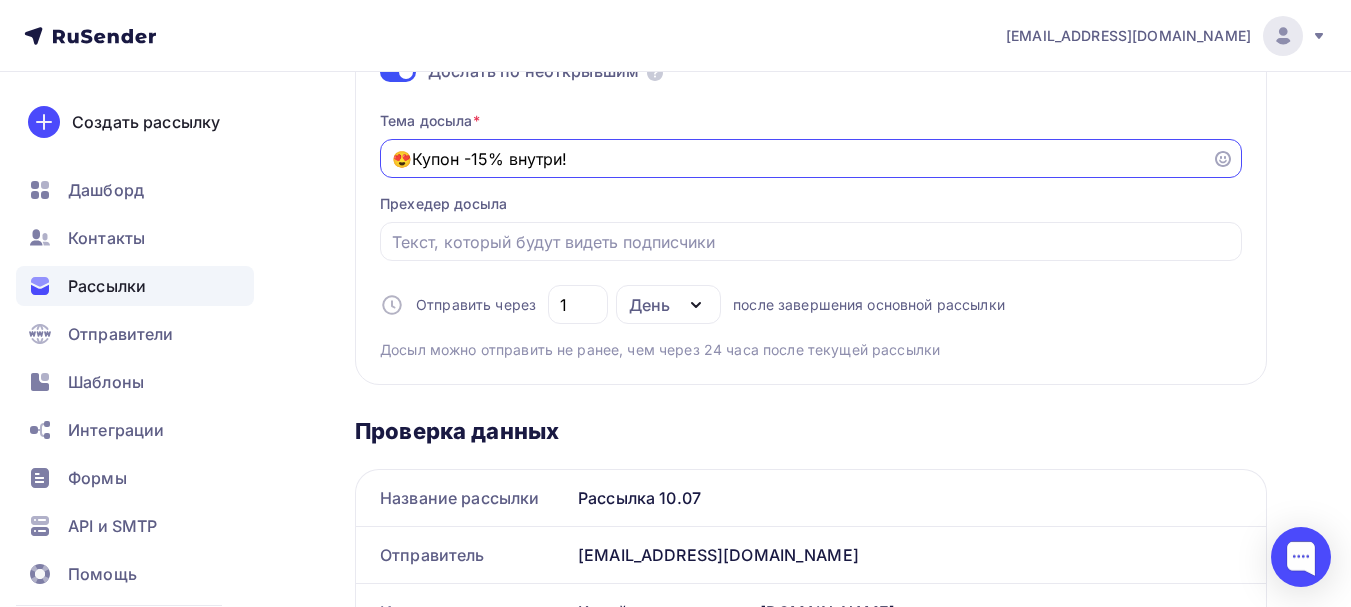 click 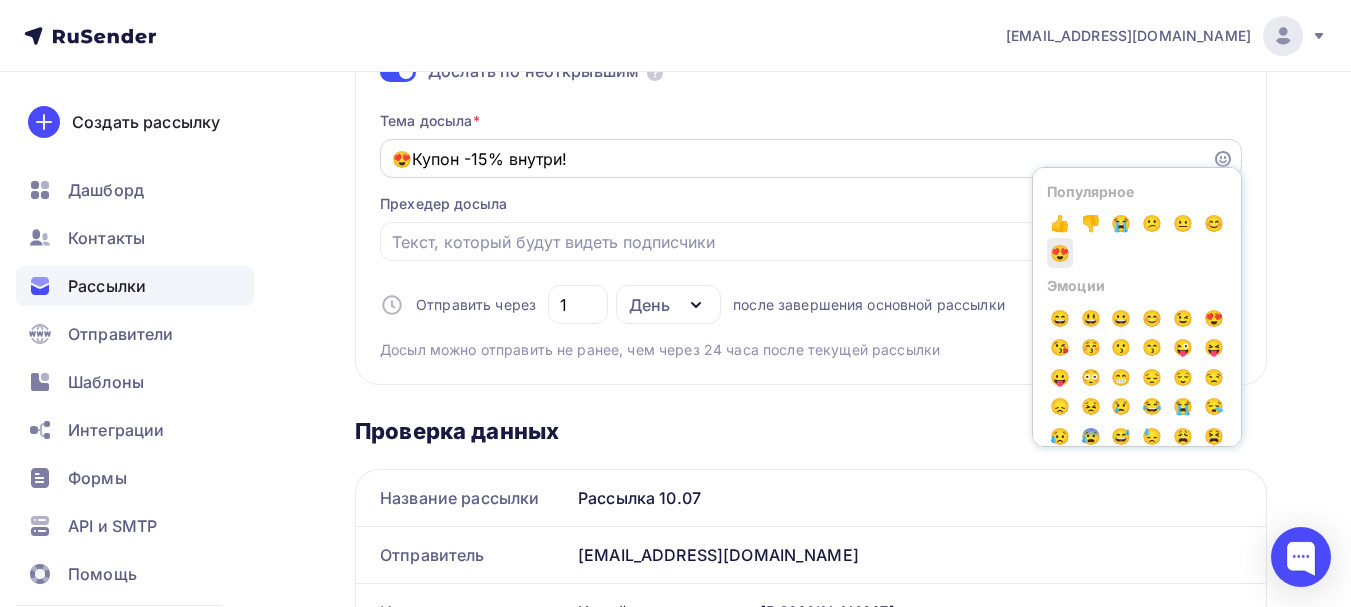 click on "😍" at bounding box center (1060, 253) 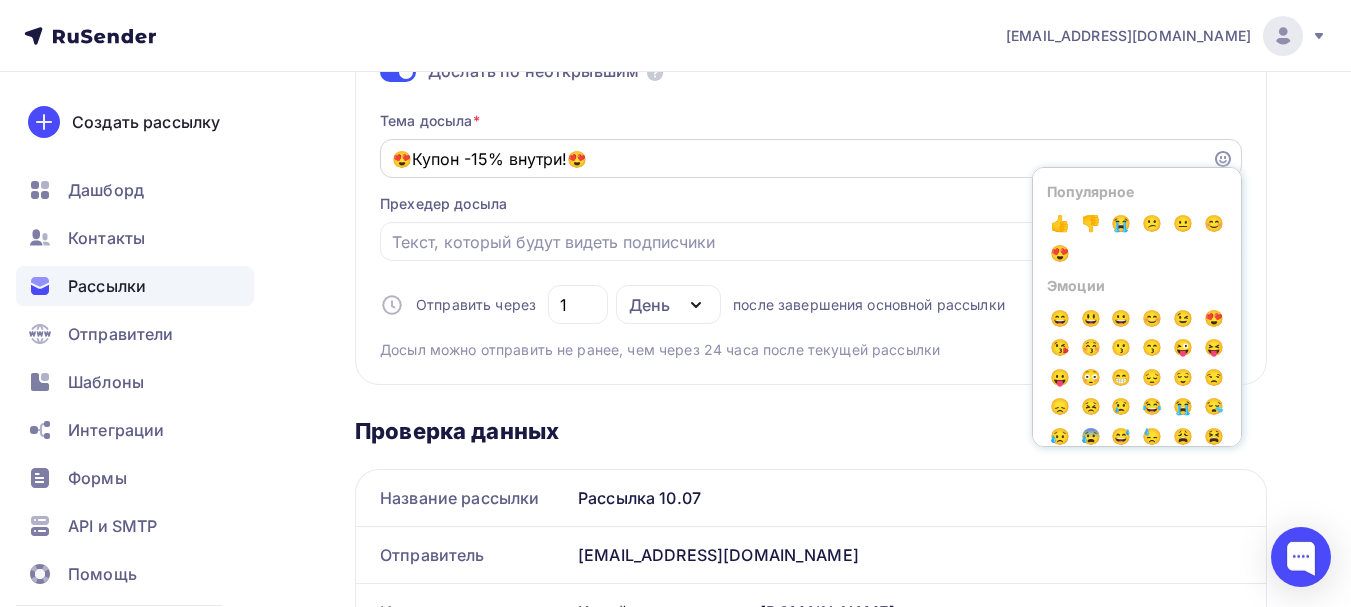click on "😍Купон -15% внутри!😍" at bounding box center [796, 159] 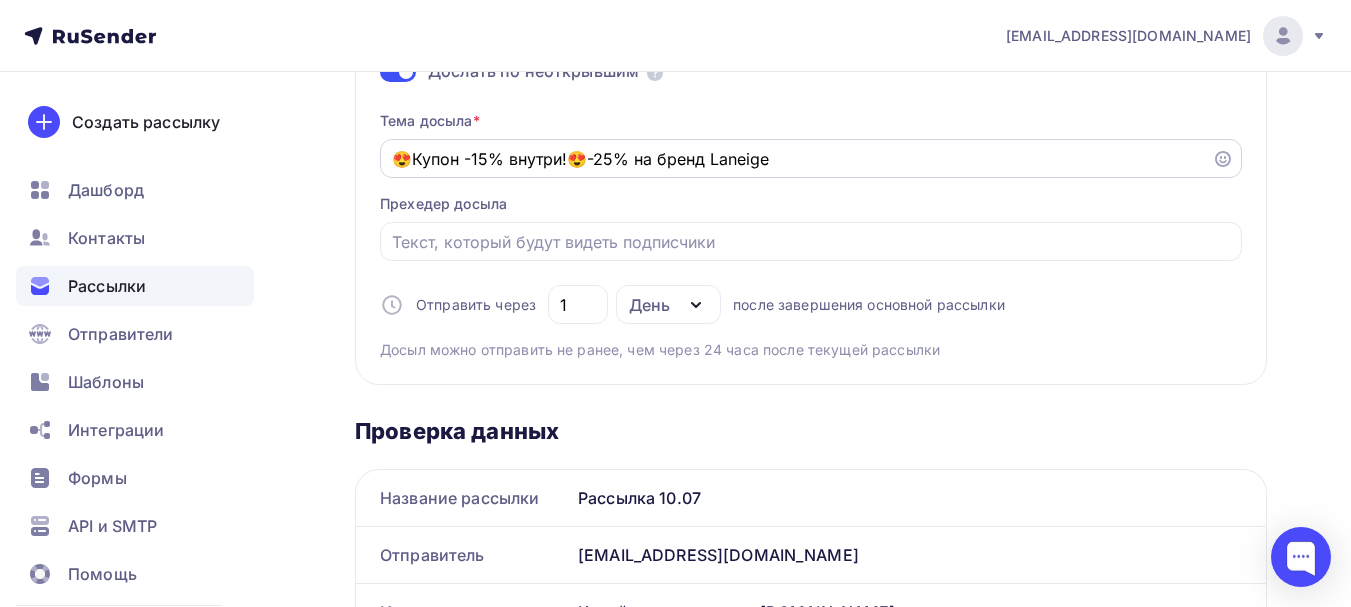 click 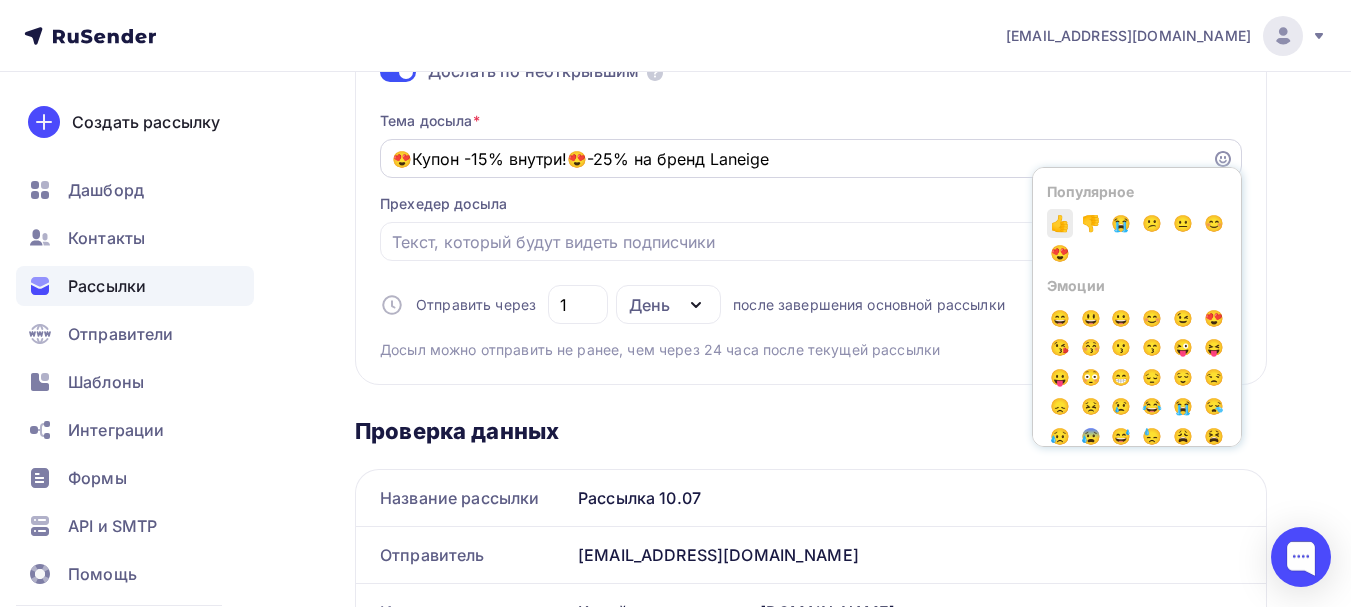 click on "👍" at bounding box center (1060, 224) 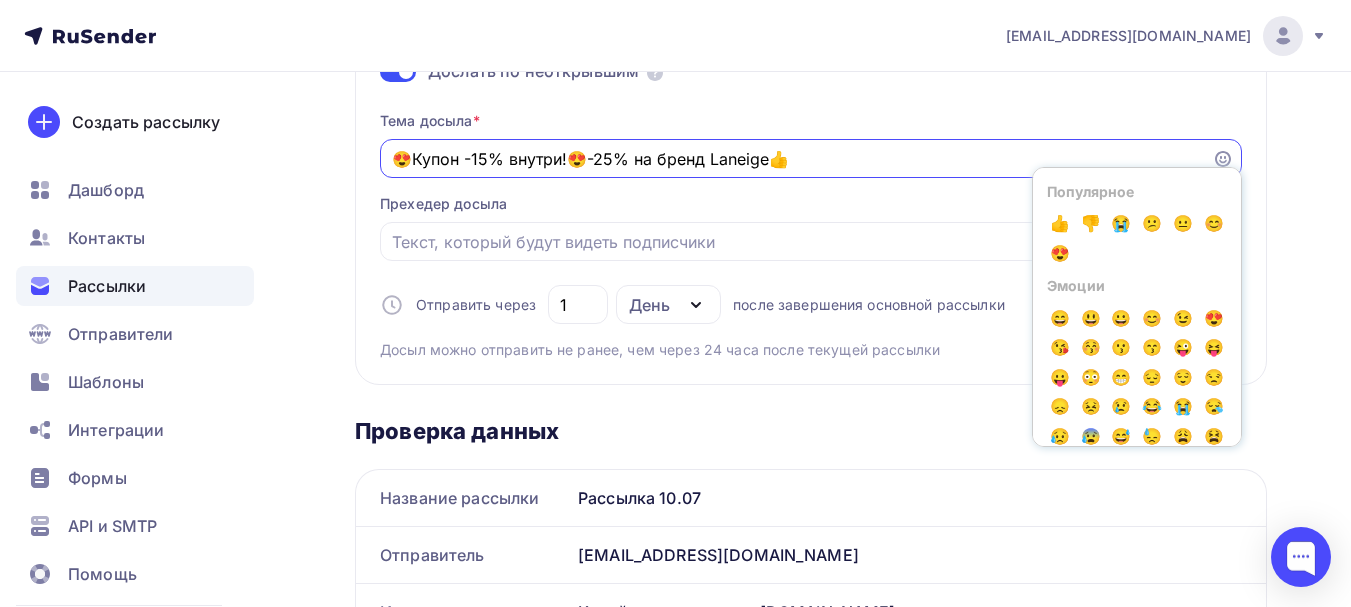 click on "😍Купон -15% внутри!😍-25% на бренд Laneige👍" at bounding box center (796, 159) 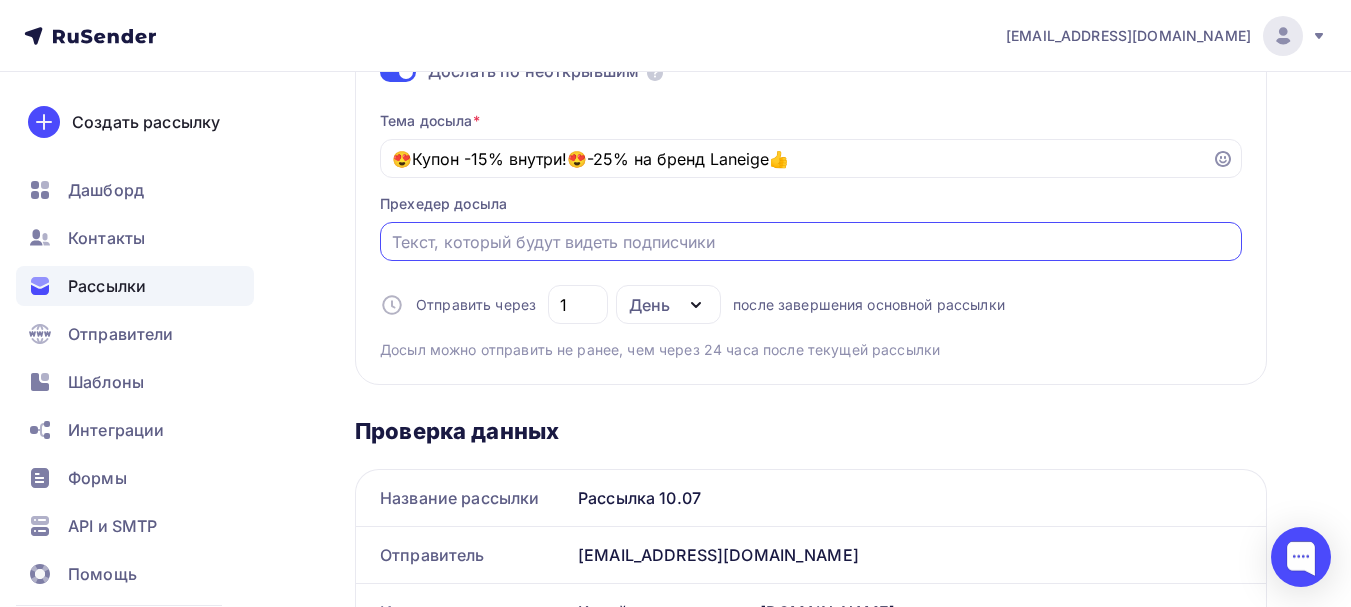 click on "Отправить в заданное время" at bounding box center [811, 242] 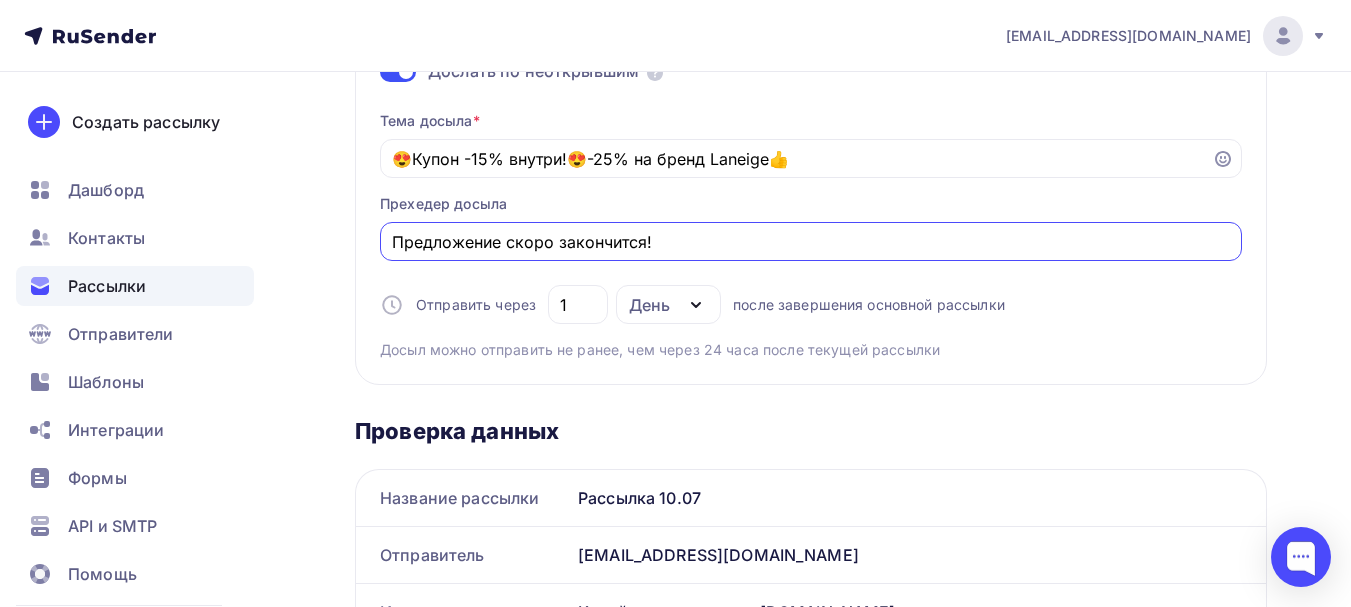 type on "Предложение скоро закончится!" 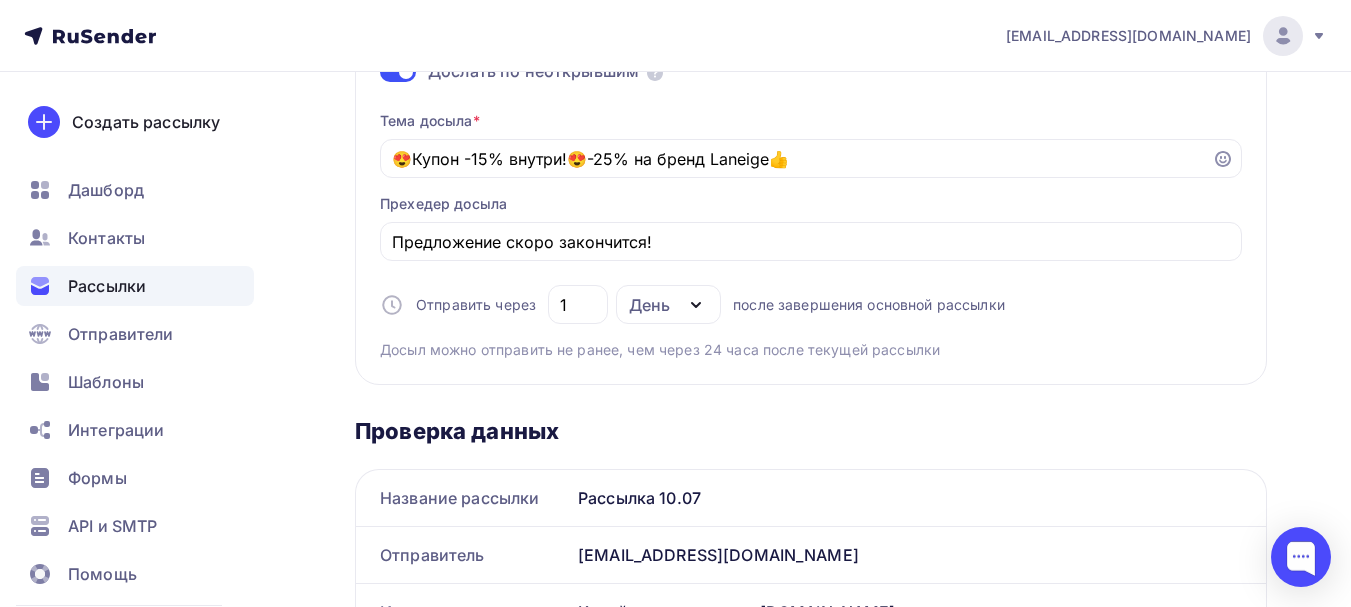 click on "Тема досыла  *     😍Купон -15% внутри!😍-25% на бренд Laneige👍           Прехедер досыла     Предложение скоро закончится!             Отправить через     1
День
День           Часы             после завершения основной рассылки   Досыл можно отправить не ранее, чем через 24 часа после текущей
рассылки" at bounding box center (811, 227) 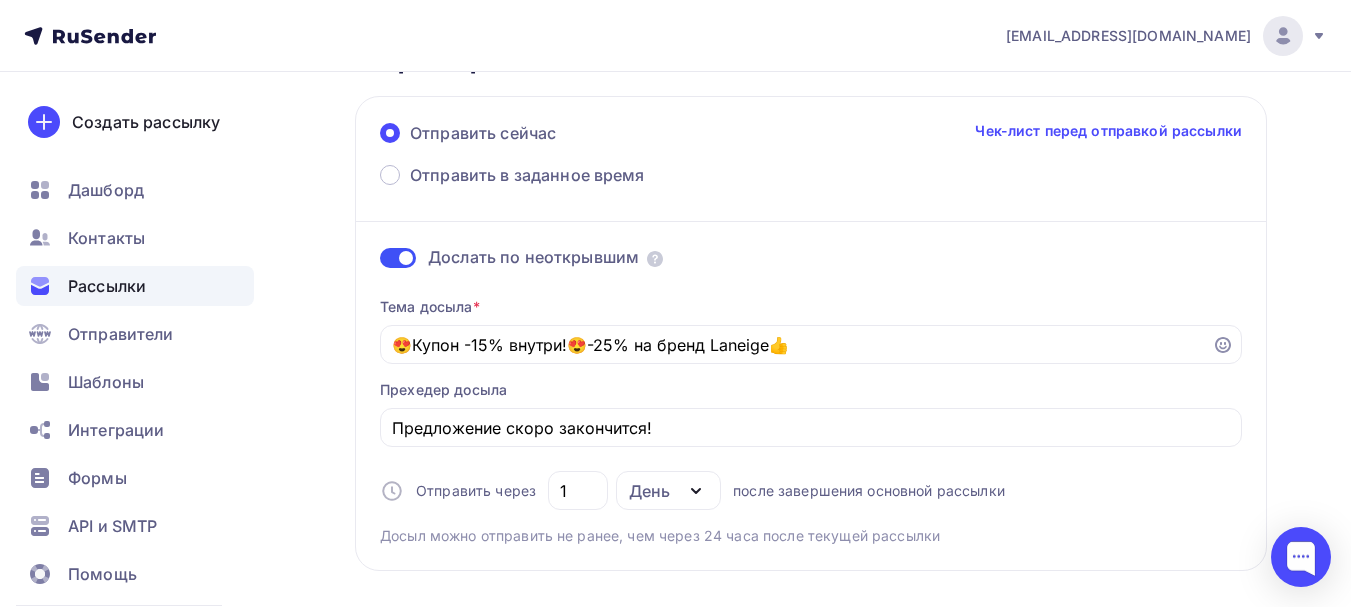 scroll, scrollTop: 0, scrollLeft: 0, axis: both 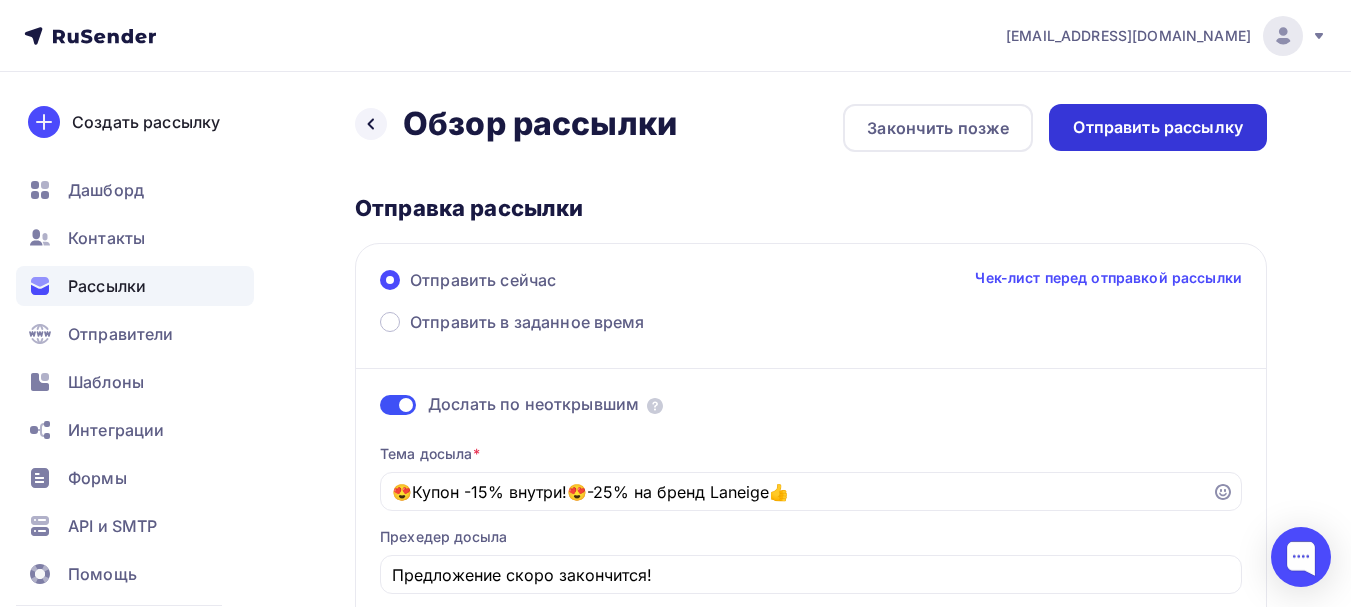 click on "Отправить рассылку" at bounding box center (1158, 127) 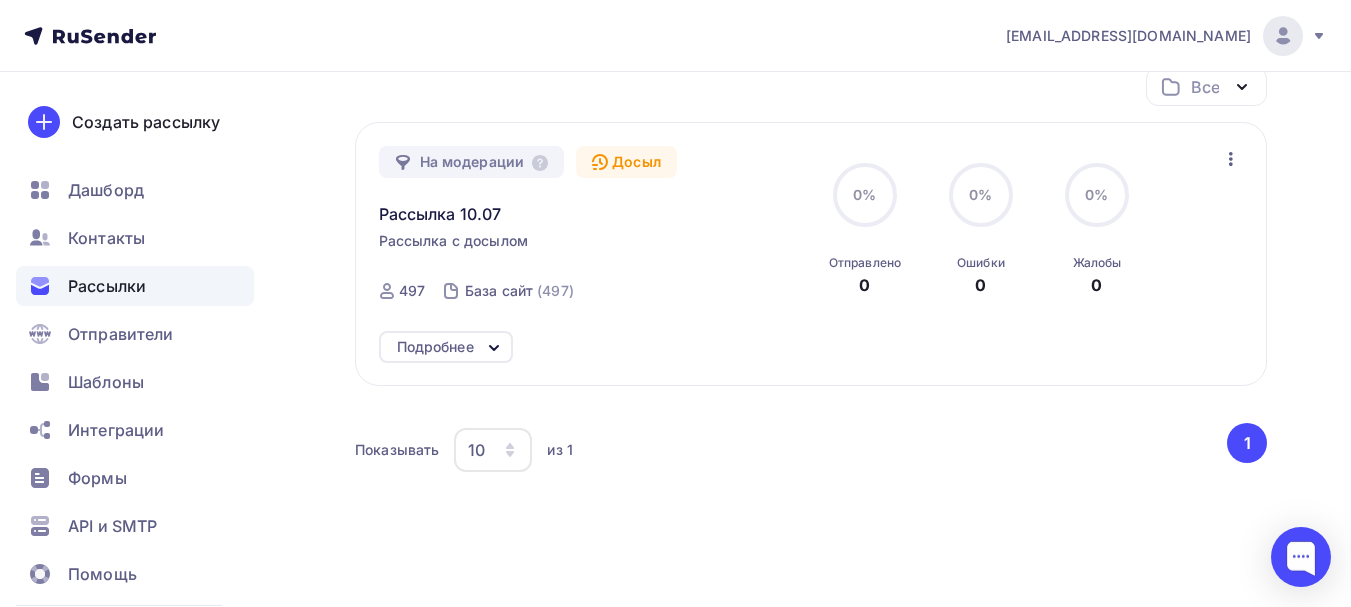 scroll, scrollTop: 88, scrollLeft: 0, axis: vertical 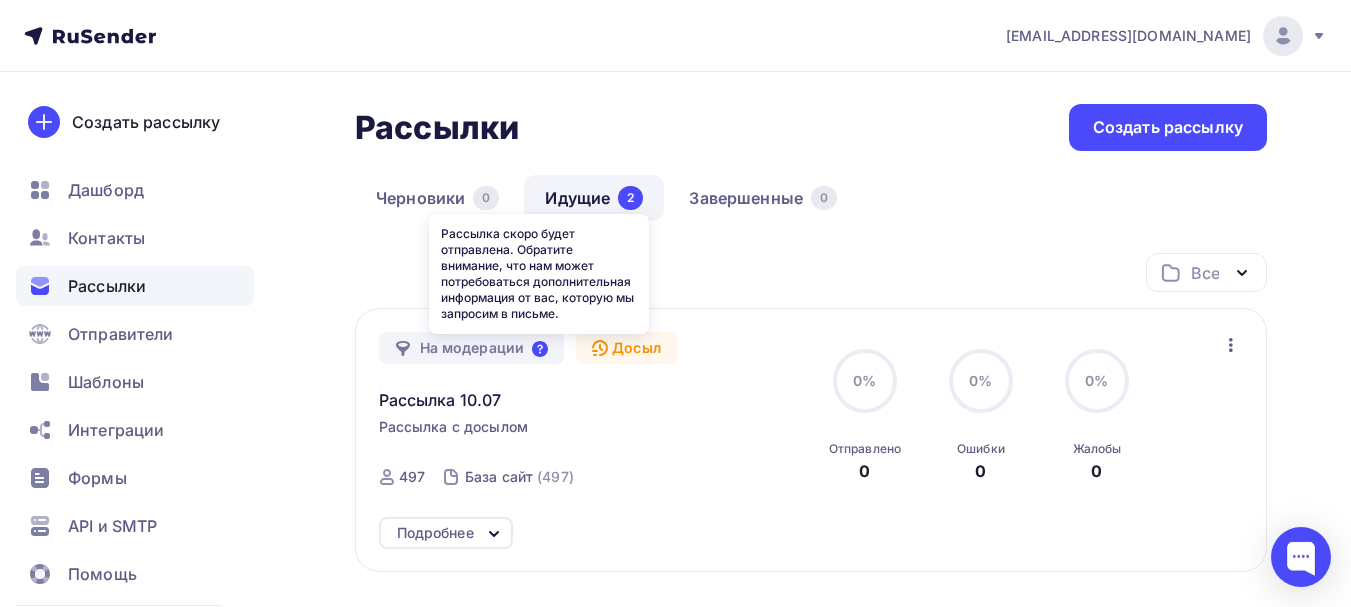 click 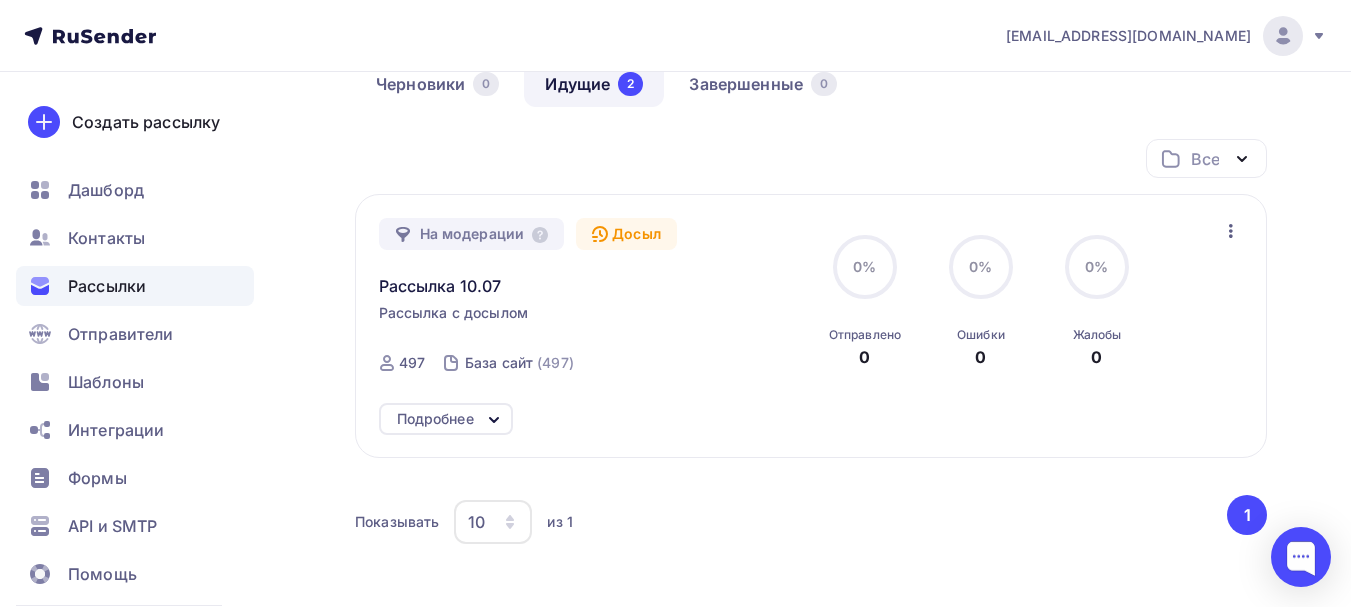 scroll, scrollTop: 0, scrollLeft: 0, axis: both 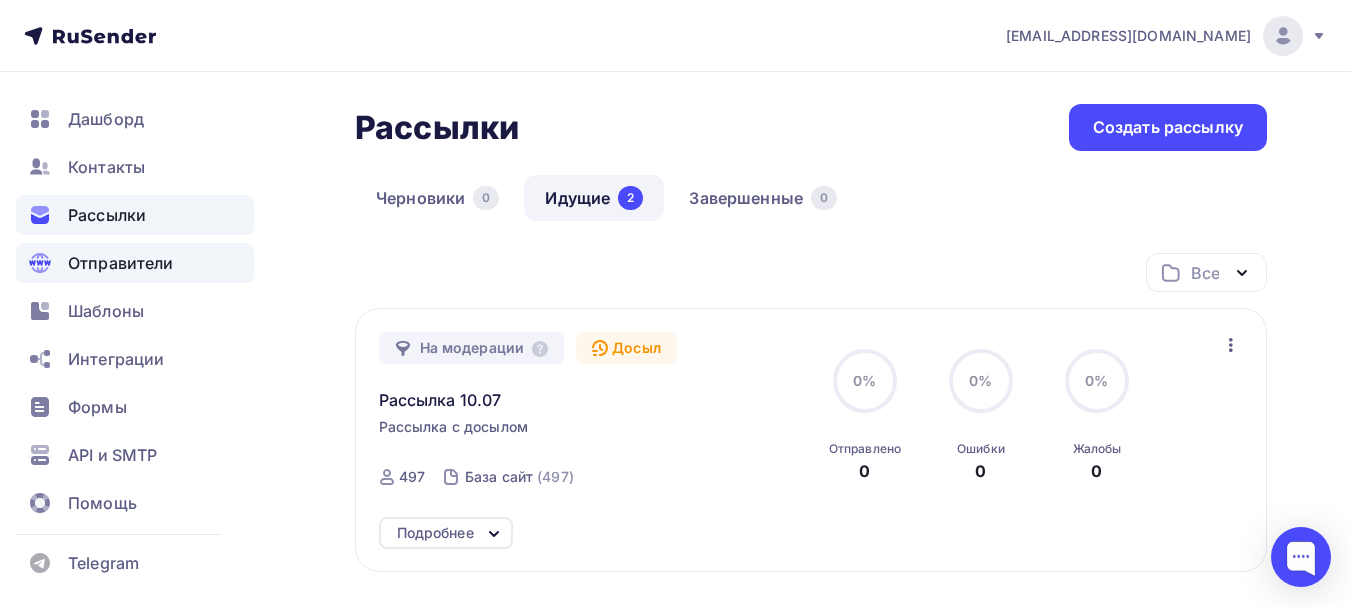 click on "Отправители" at bounding box center (121, 263) 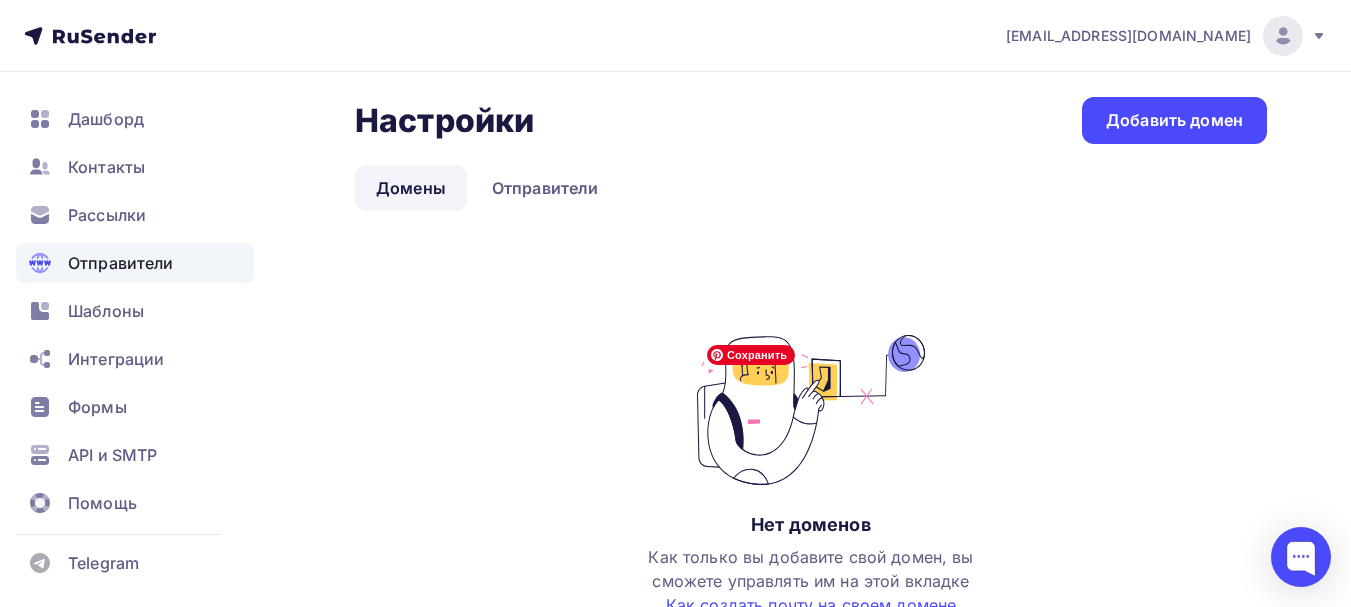 scroll, scrollTop: 0, scrollLeft: 0, axis: both 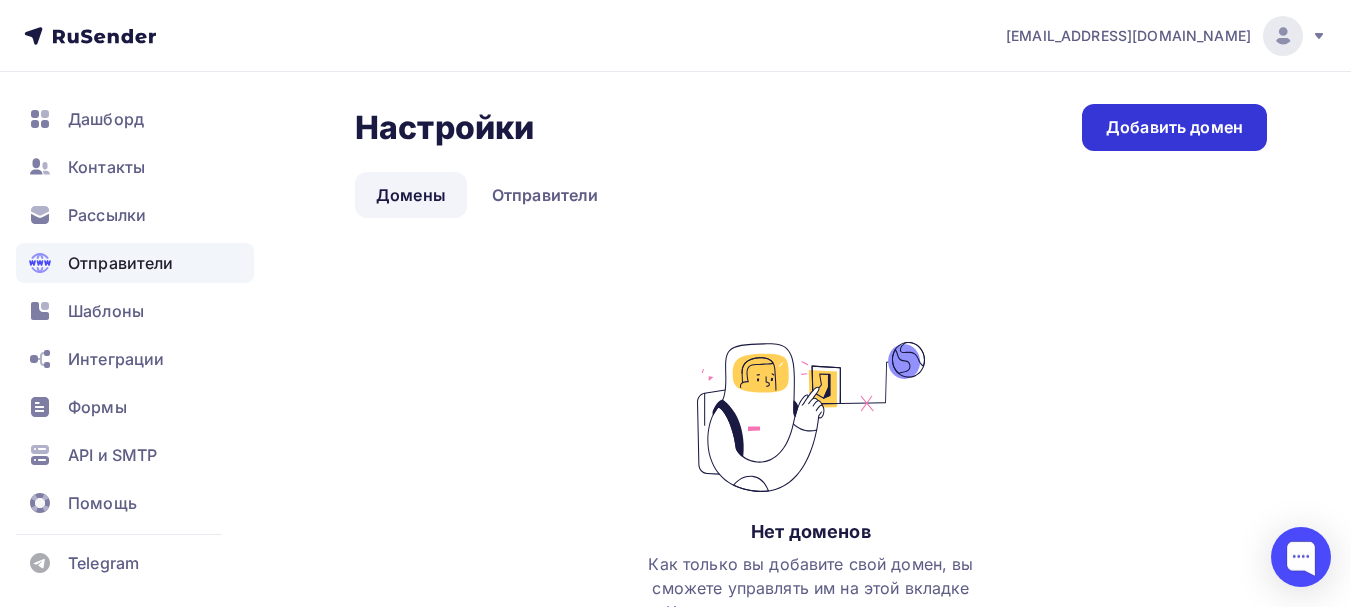 click on "Добавить домен" at bounding box center [1174, 127] 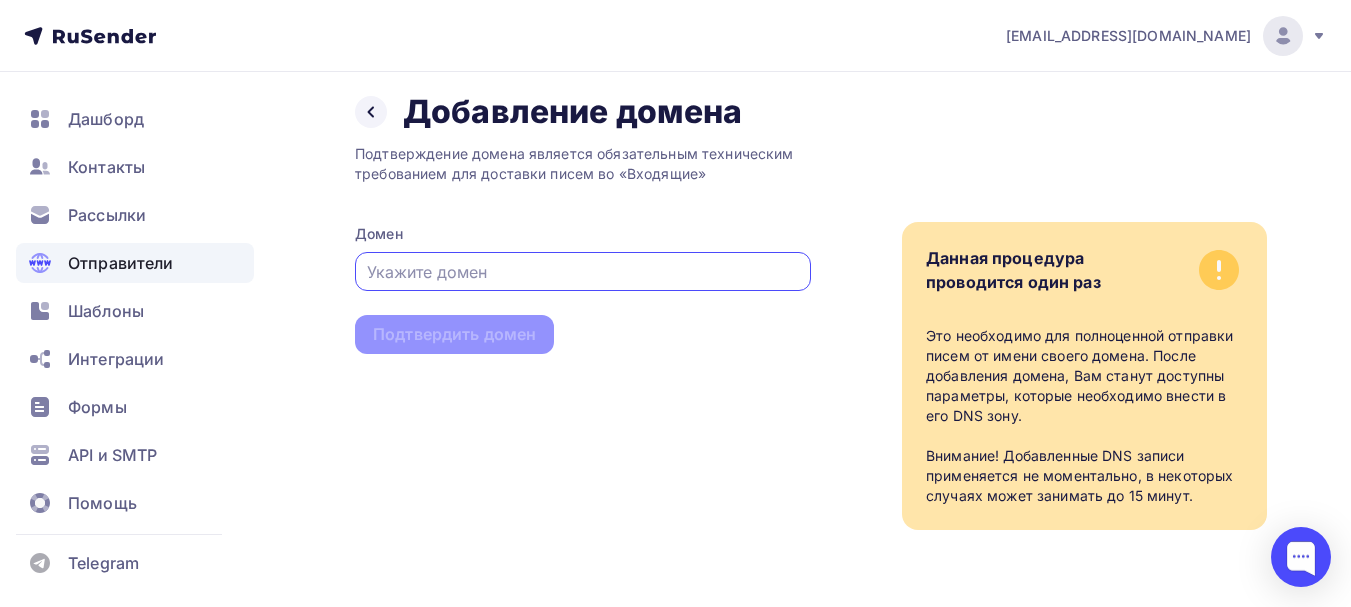 scroll, scrollTop: 15, scrollLeft: 0, axis: vertical 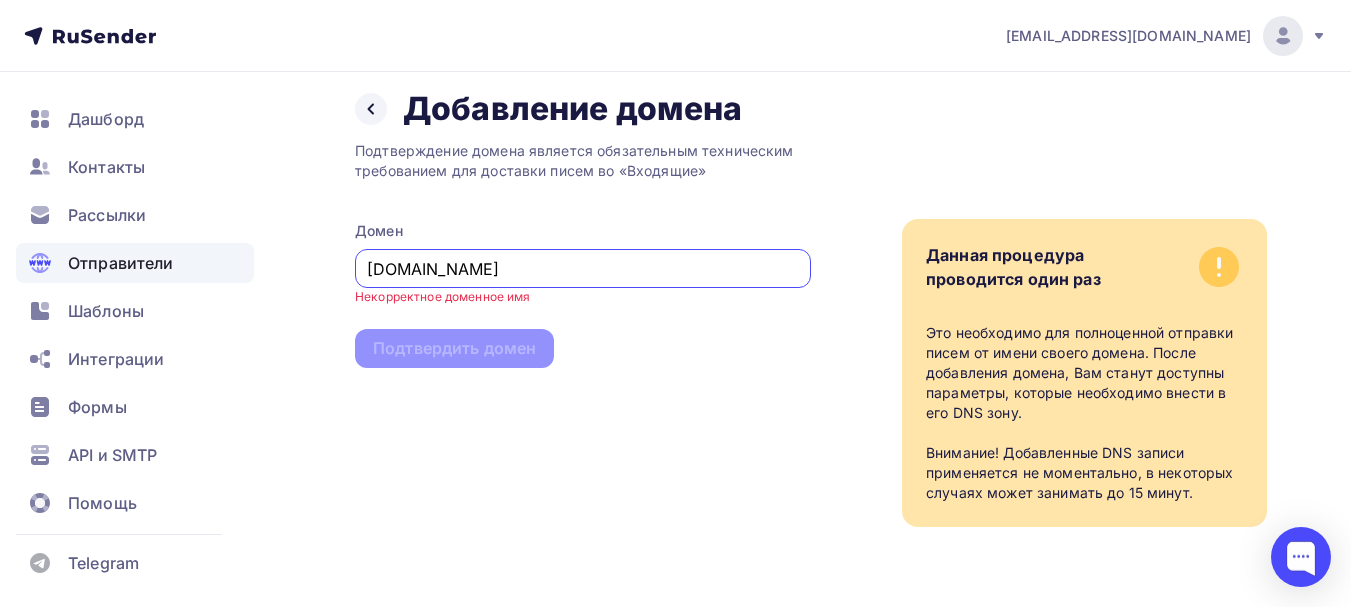 drag, startPoint x: 375, startPoint y: 269, endPoint x: 364, endPoint y: 275, distance: 12.529964 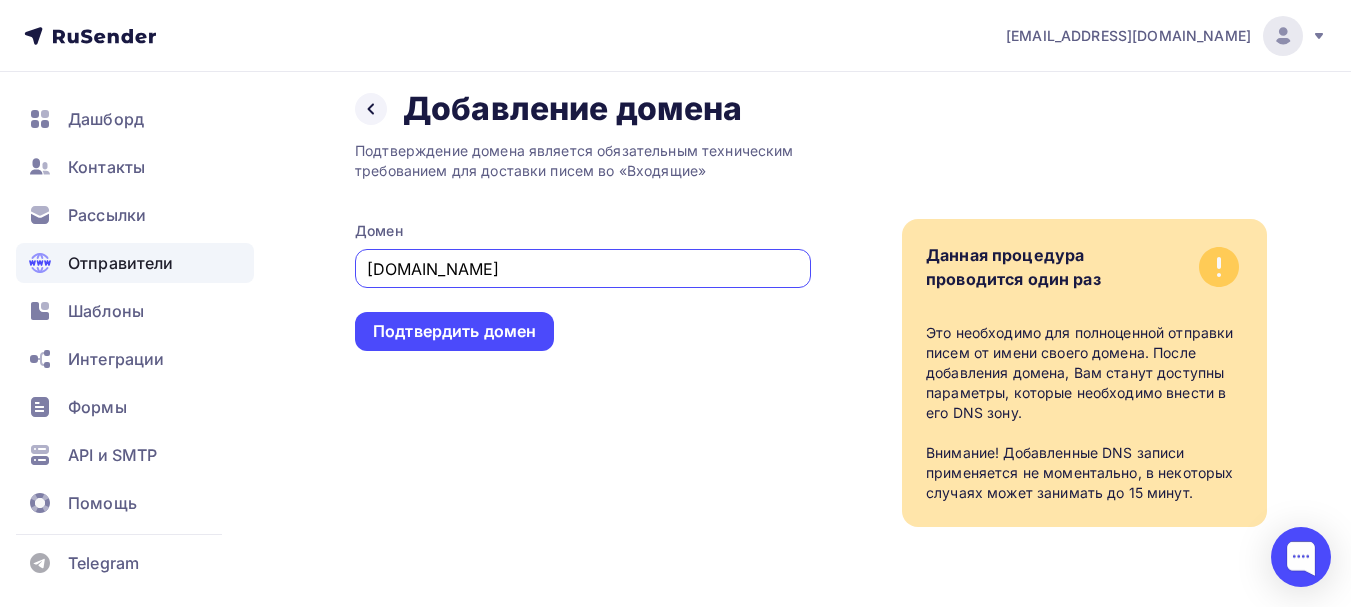 type on "[DOMAIN_NAME]" 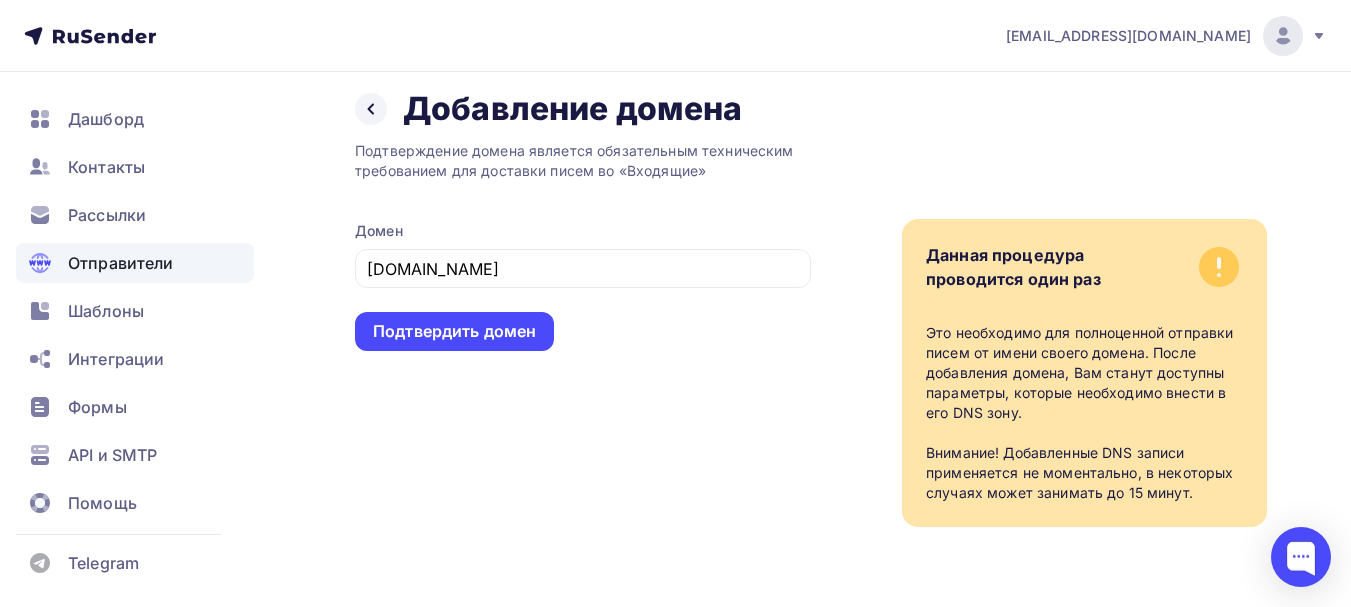 click on "Подтверждение домена является обязательным техническим требованием
для доставки писем во «Входящие»
Домен    [DOMAIN_NAME]             Подтвердить домен" at bounding box center [583, 328] 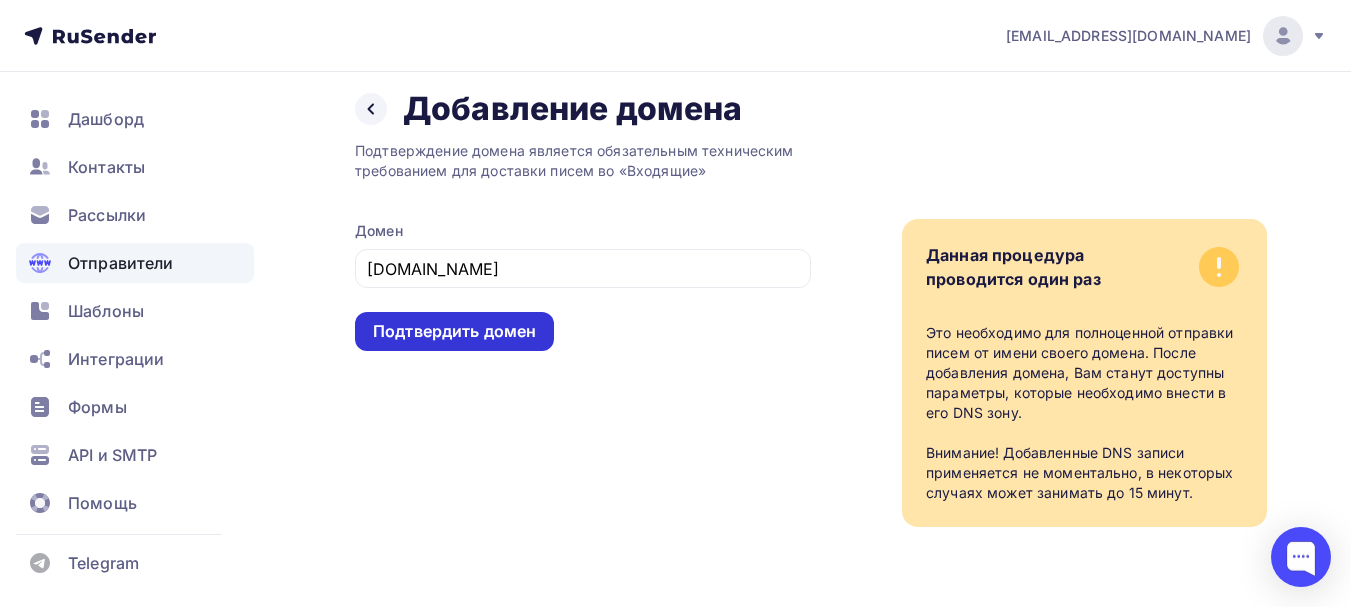 click on "Подтвердить домен" at bounding box center (454, 331) 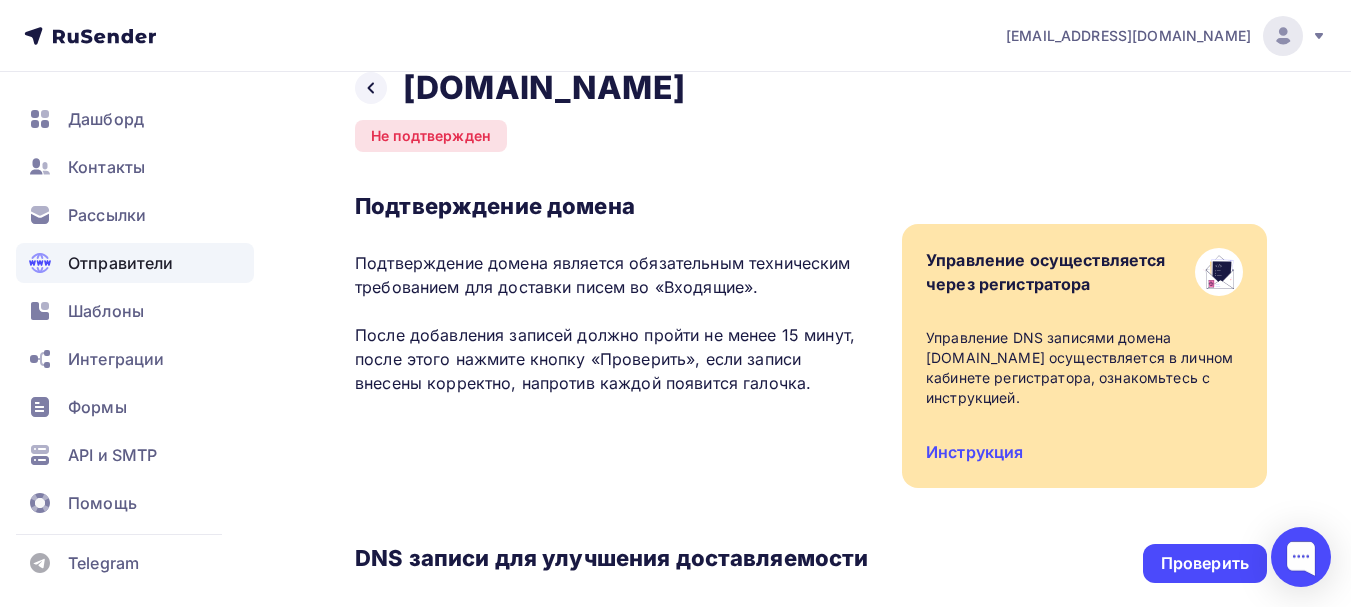 scroll, scrollTop: 0, scrollLeft: 0, axis: both 